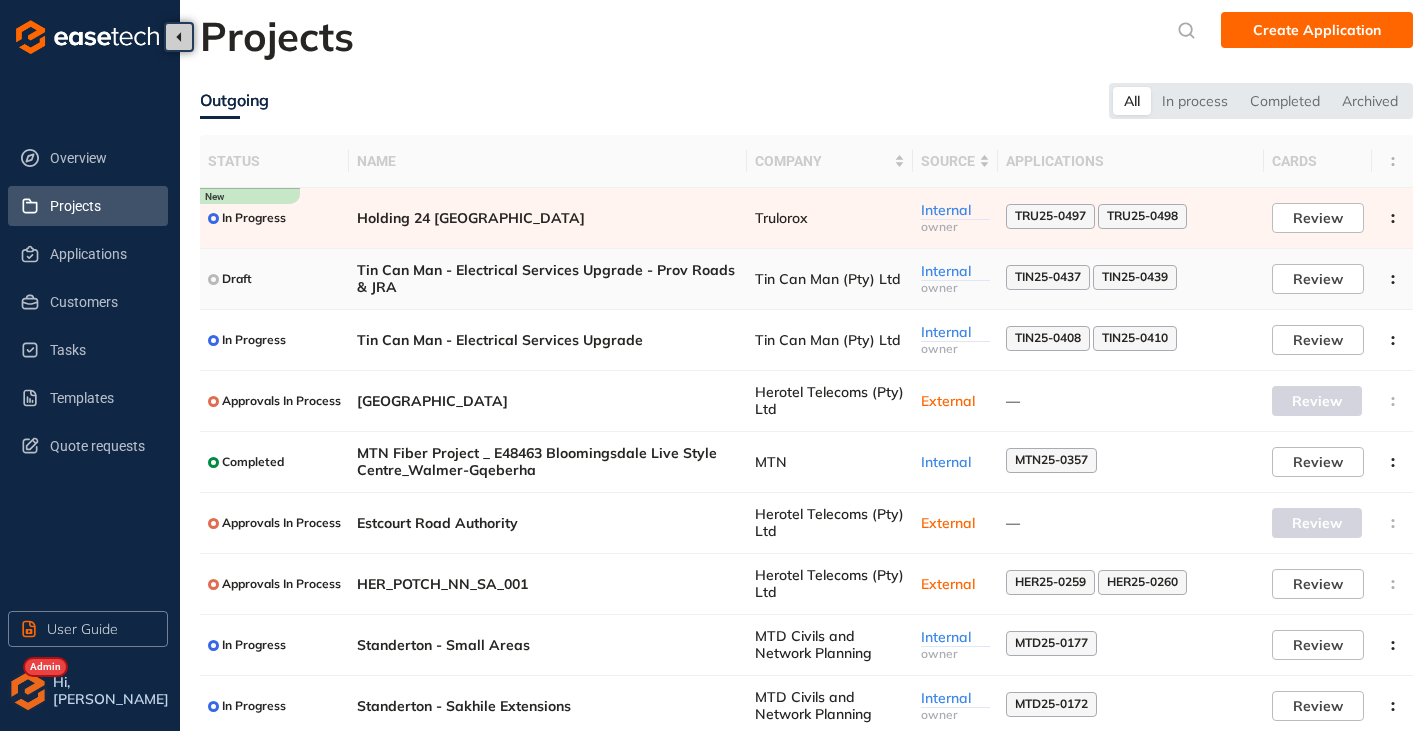 scroll, scrollTop: 0, scrollLeft: 0, axis: both 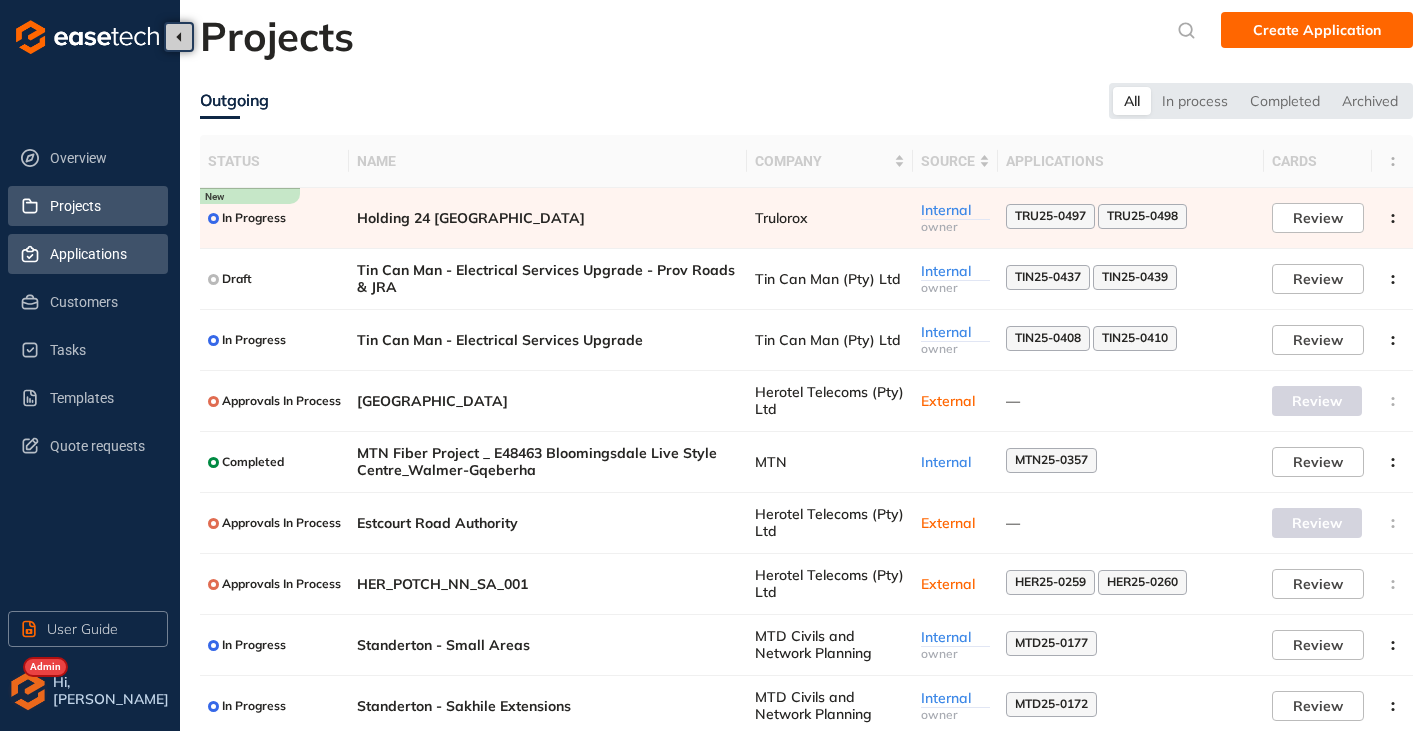 click on "Applications" at bounding box center [101, 254] 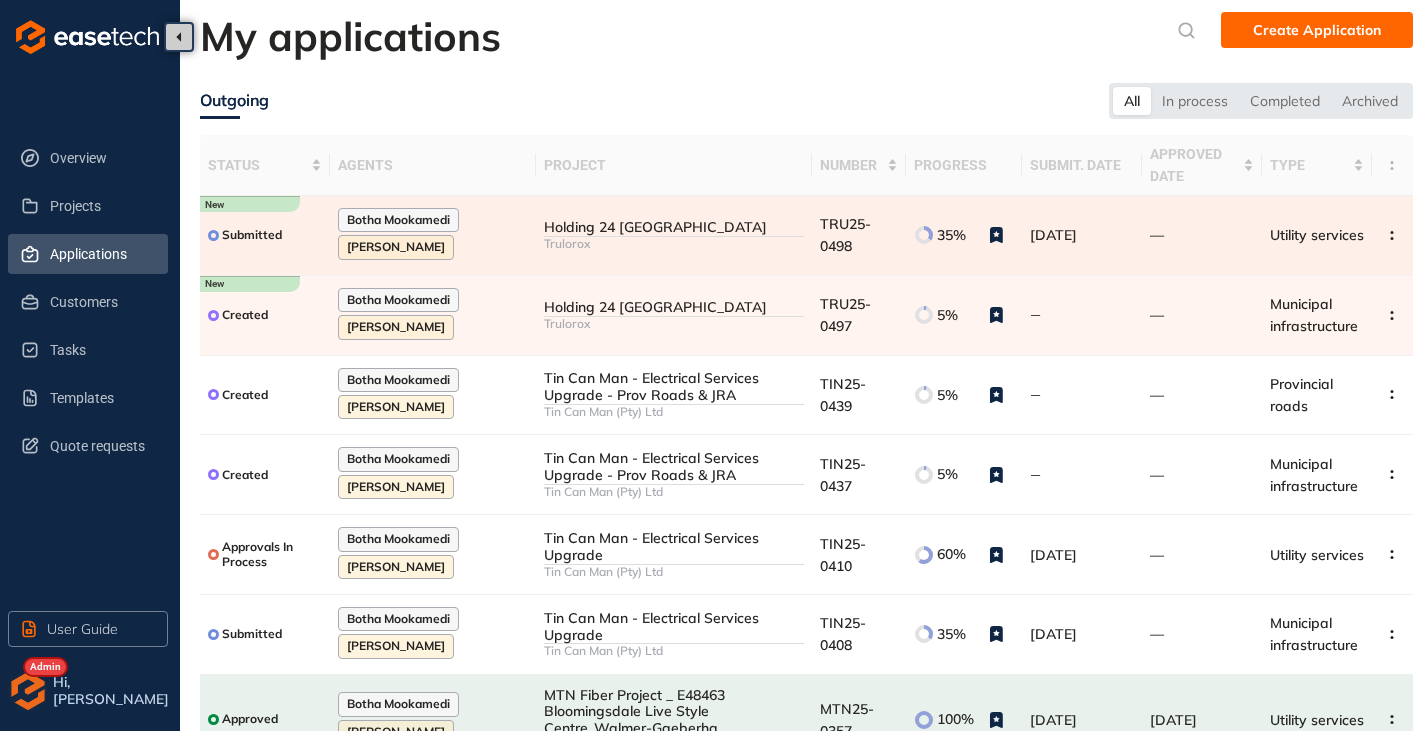 click on "Trulorox" at bounding box center [674, 244] 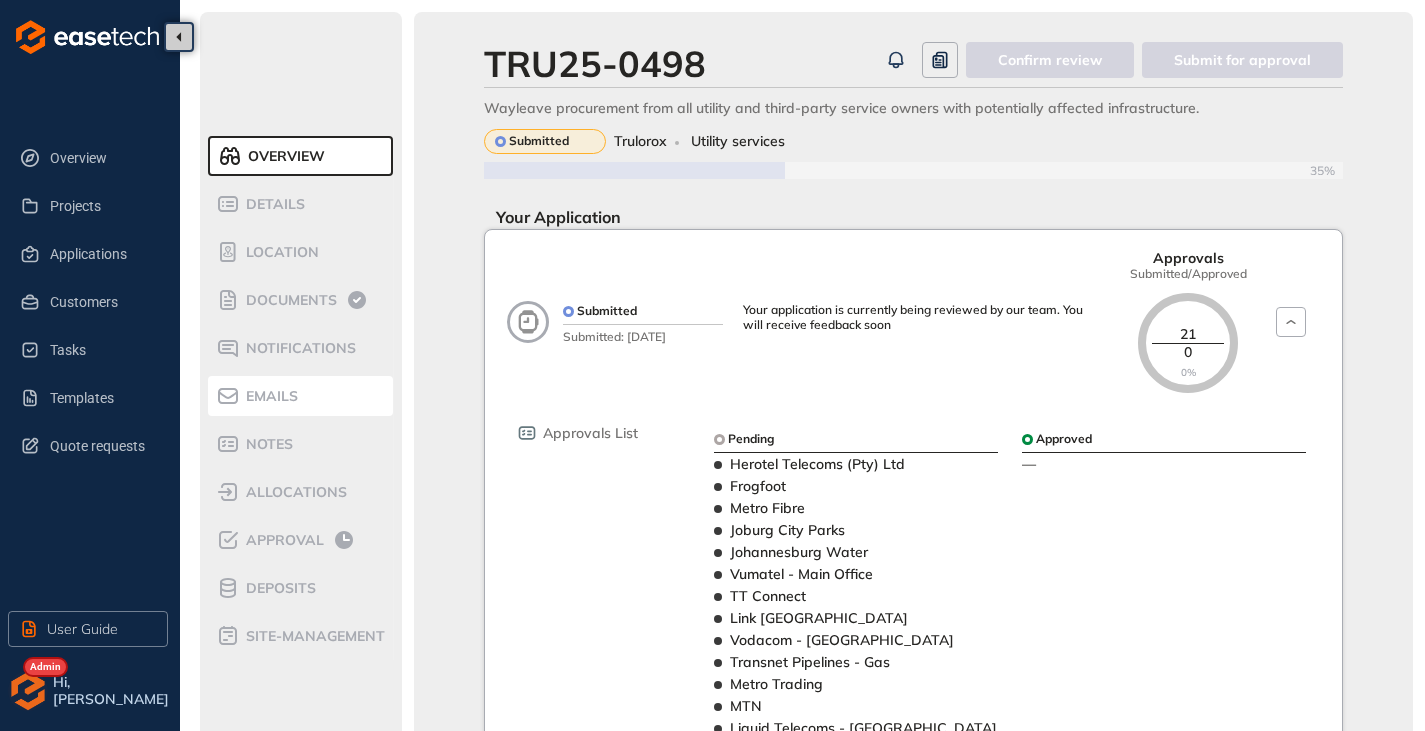 click on "Emails" at bounding box center [269, 396] 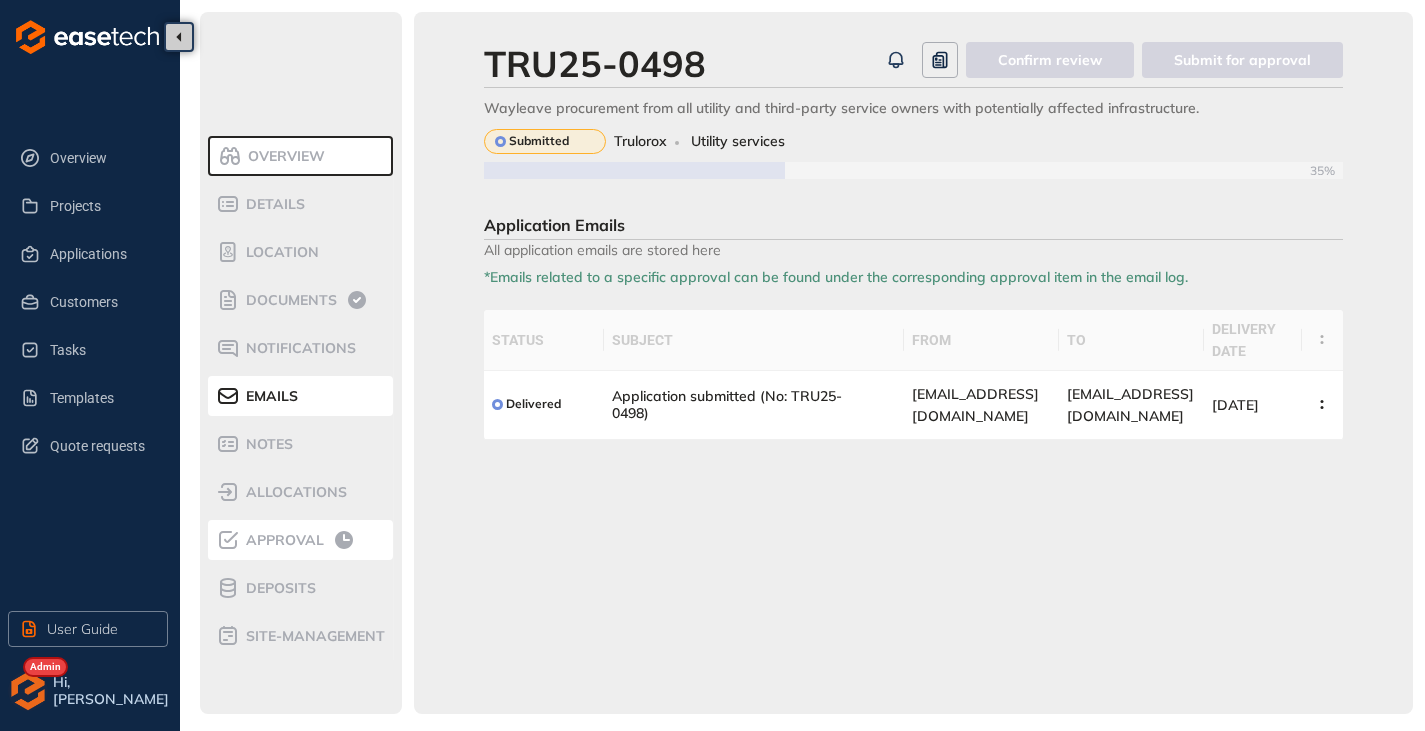 click on "Approval" at bounding box center (301, 540) 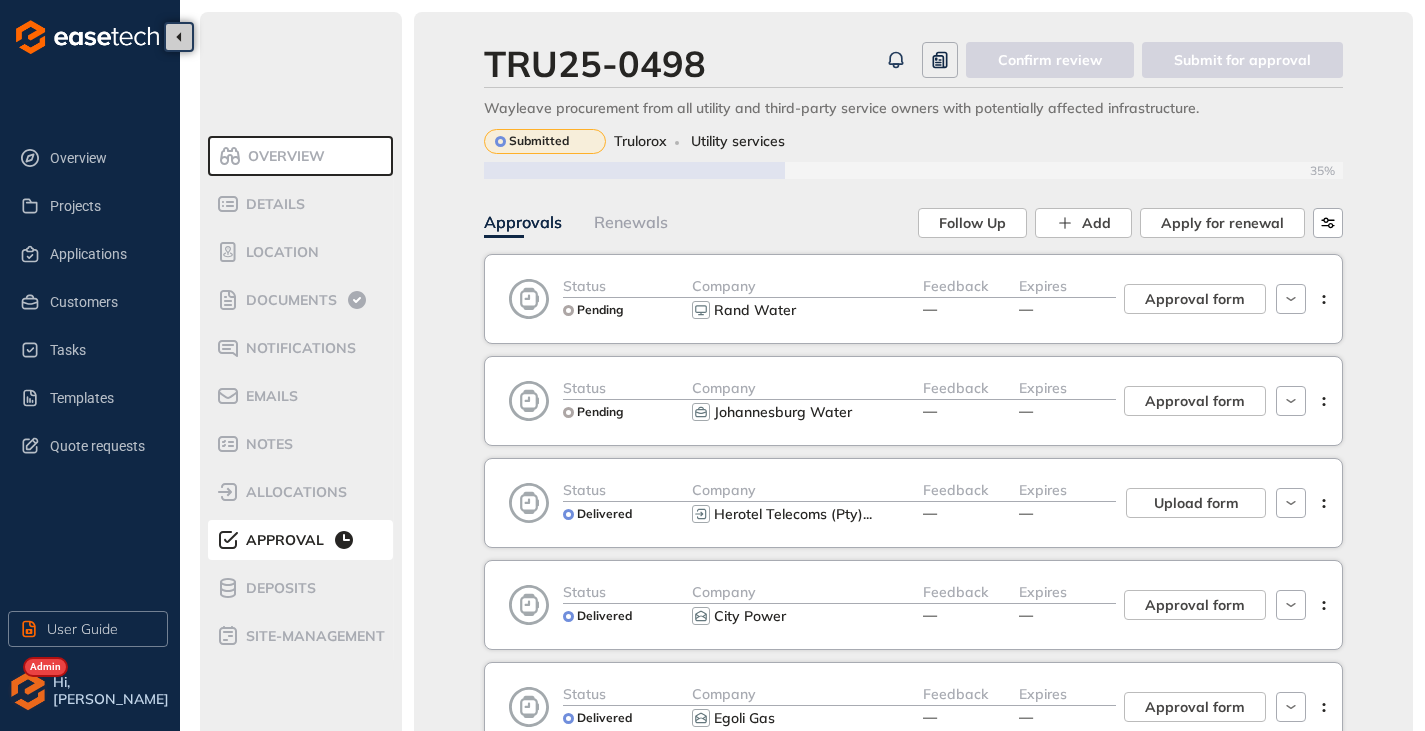 click on "Overview Projects Applications Customers Tasks Templates Quote requests User Guide Hi, [PERSON_NAME]" at bounding box center (90, 365) 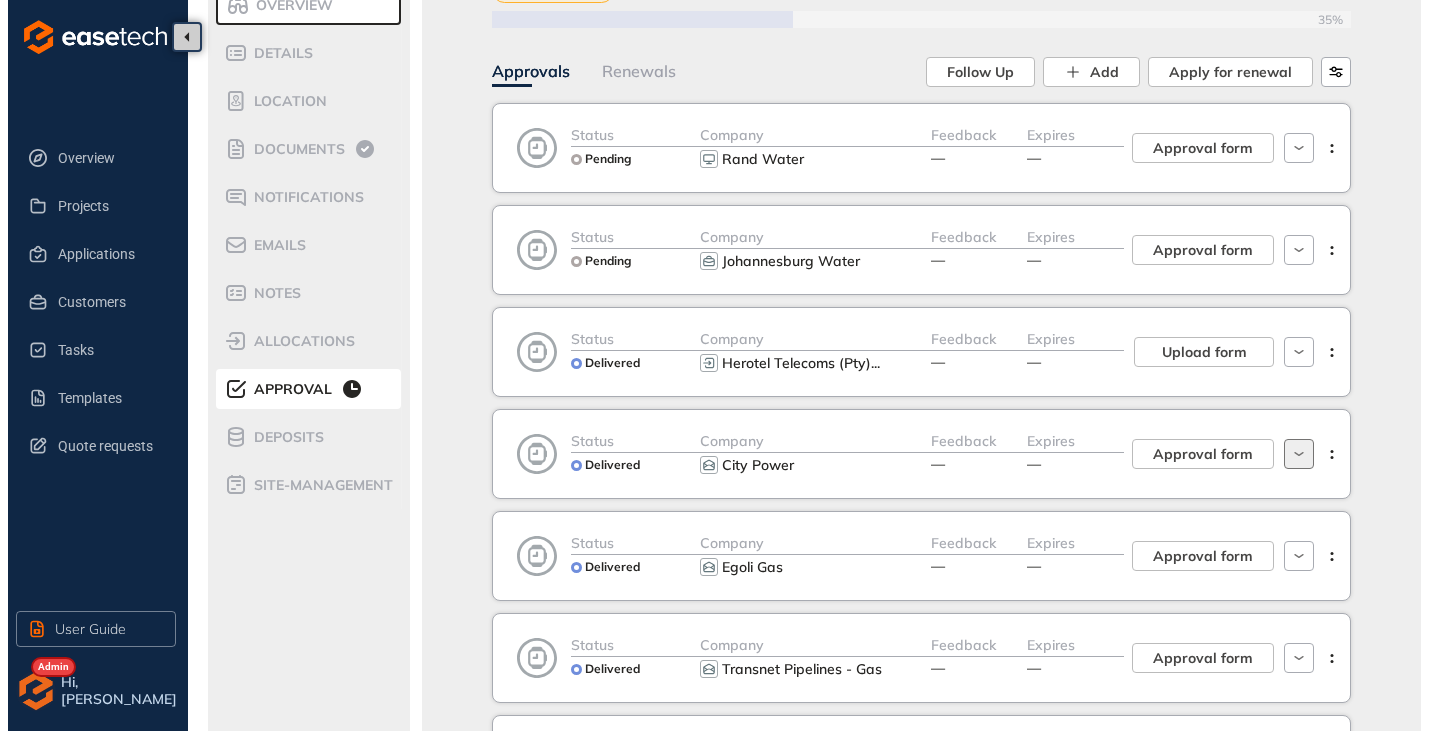 scroll, scrollTop: 200, scrollLeft: 0, axis: vertical 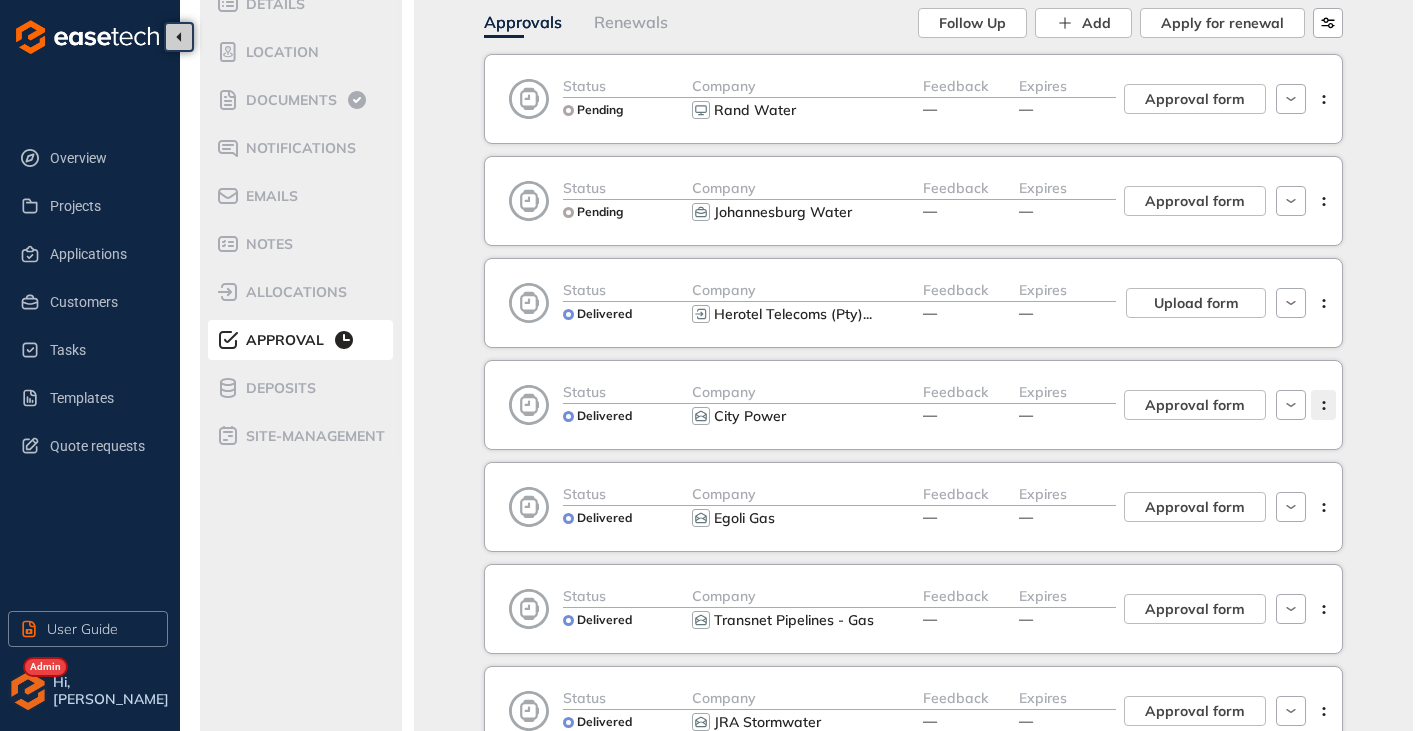 click 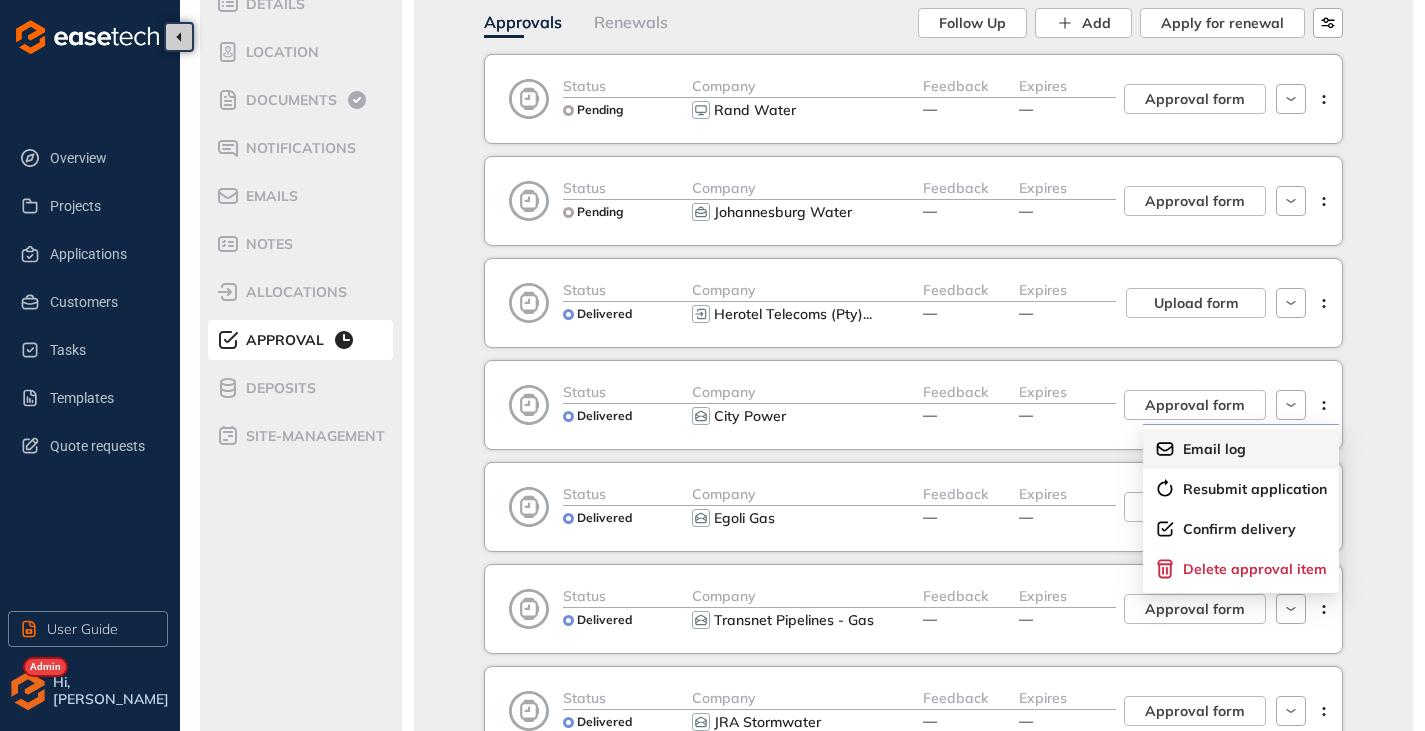 click on "Email log" at bounding box center [1214, 449] 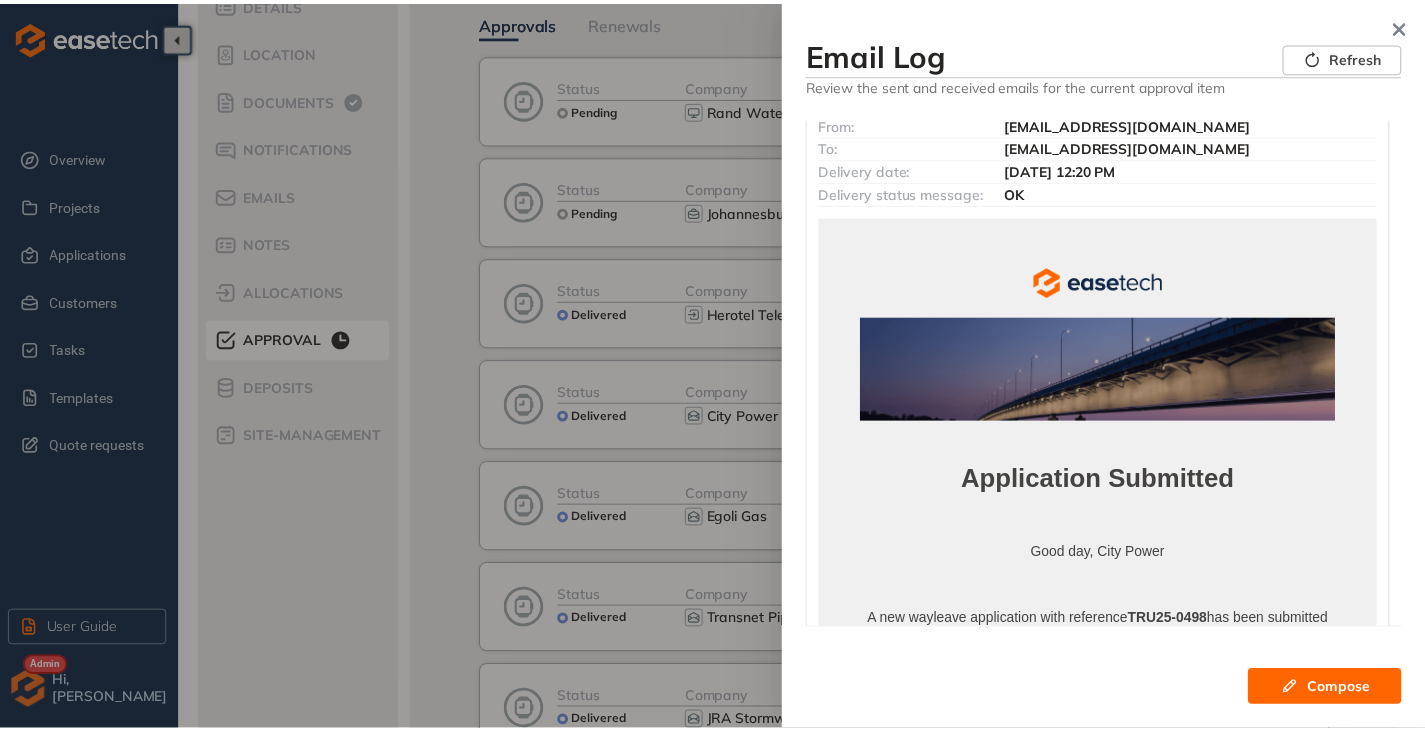 scroll, scrollTop: 0, scrollLeft: 0, axis: both 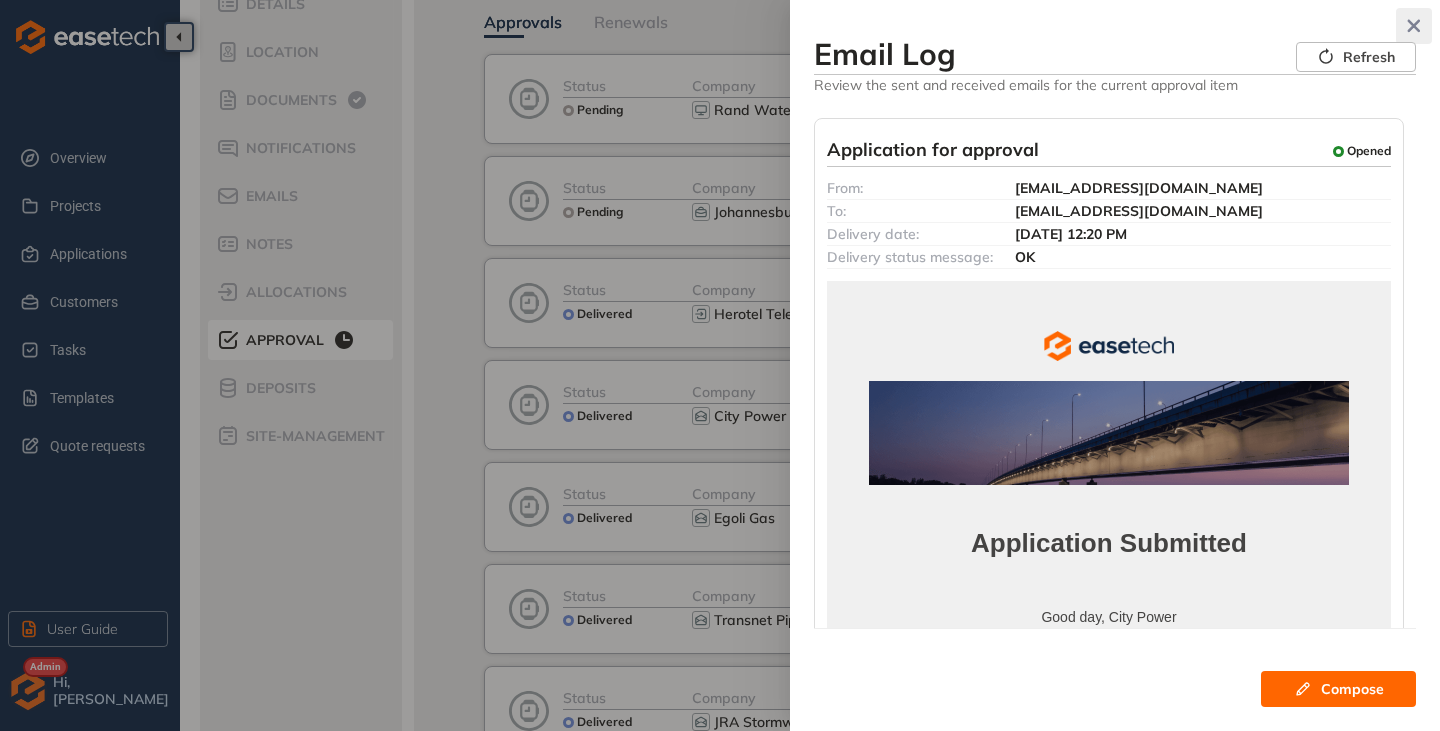 click 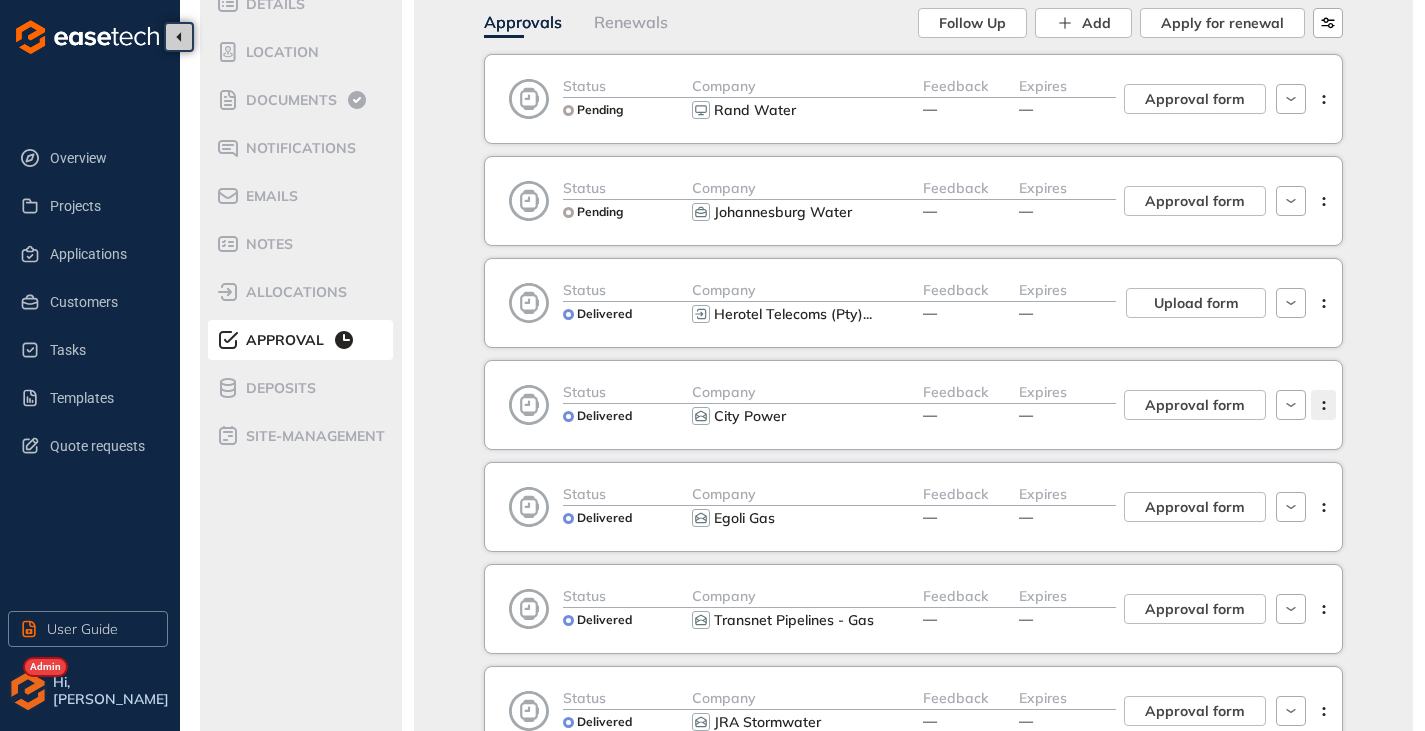 click at bounding box center (1323, 405) 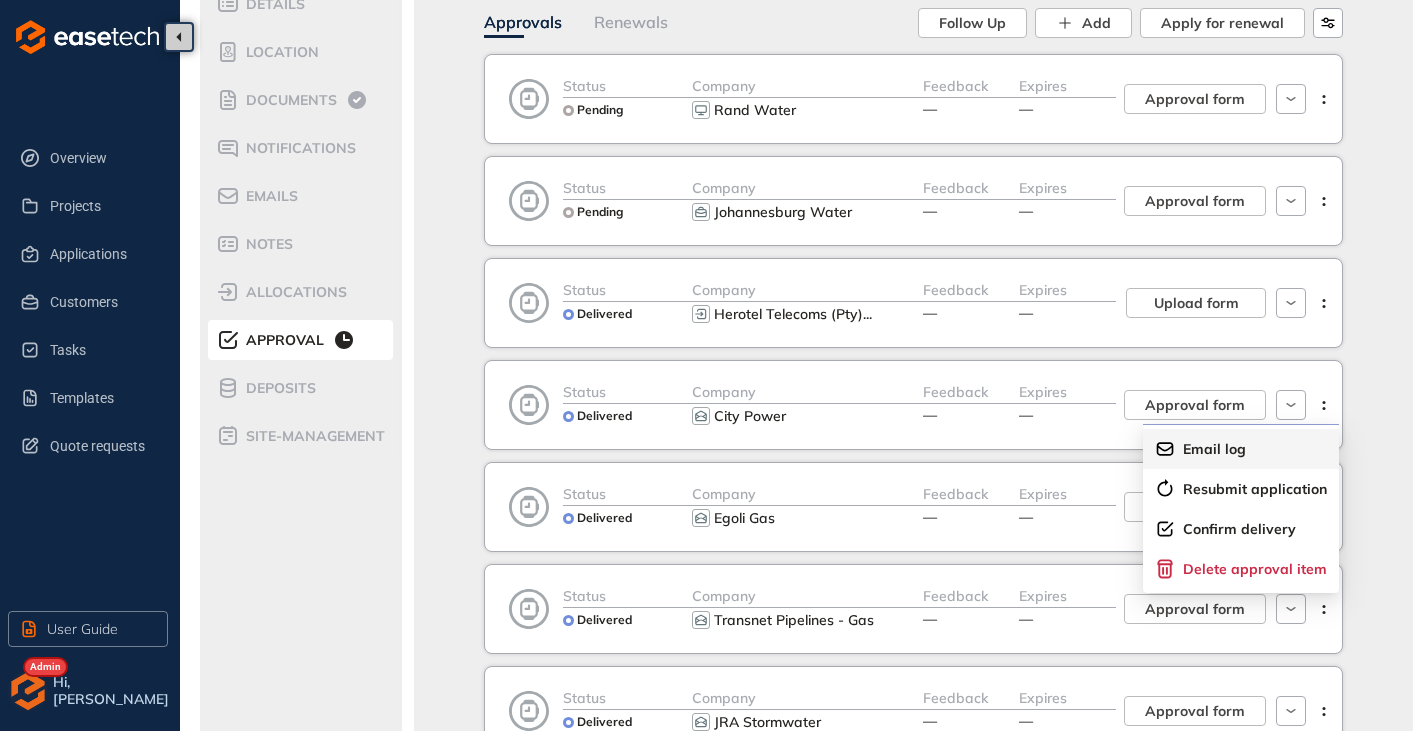 click on "Email log" at bounding box center [1214, 449] 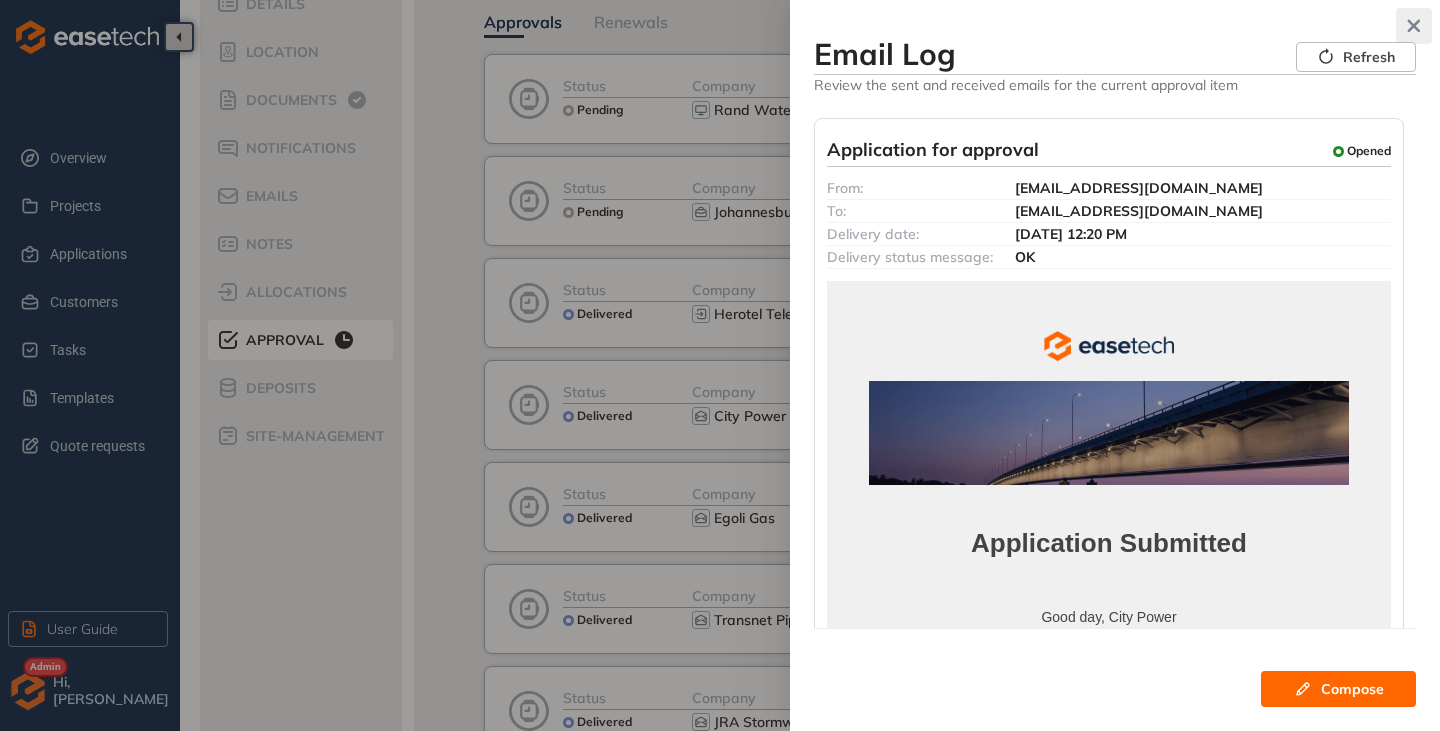 click 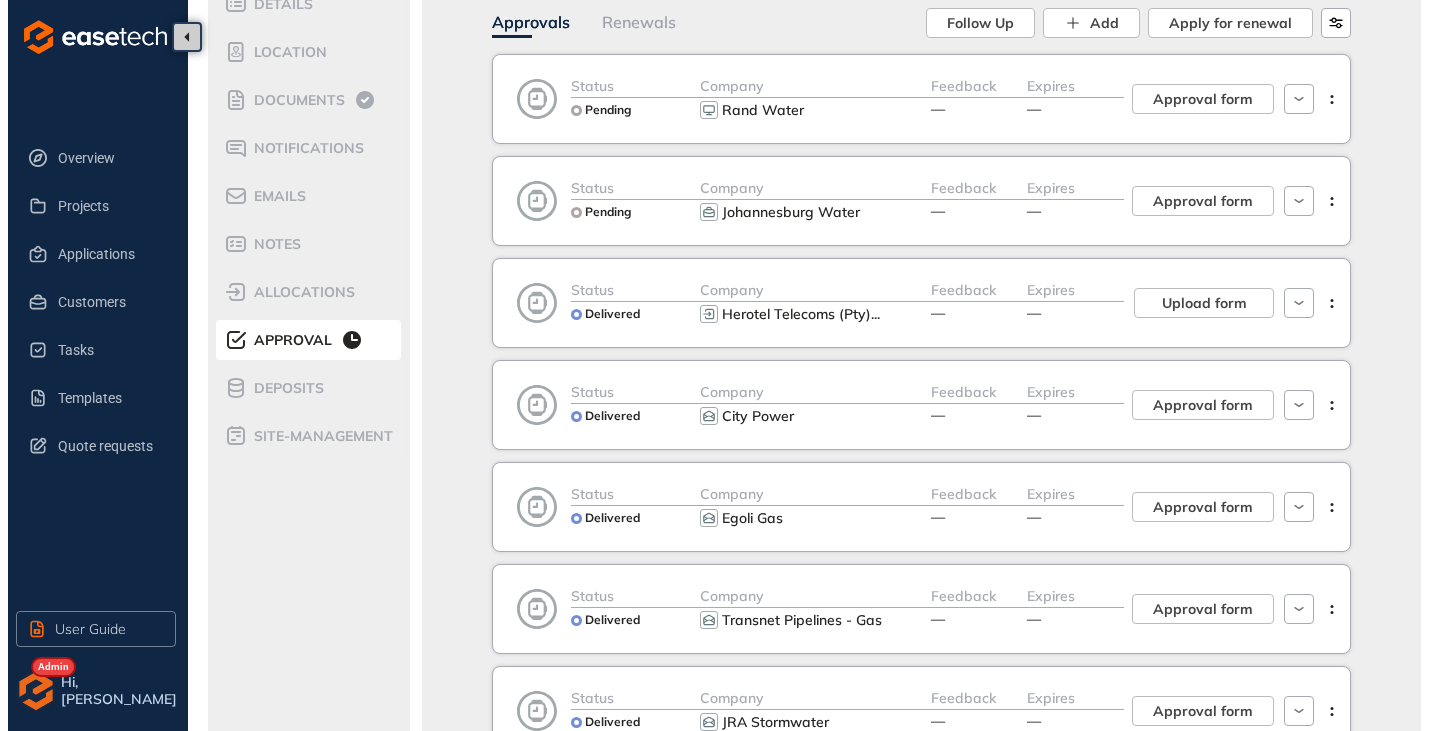 scroll, scrollTop: 200, scrollLeft: 0, axis: vertical 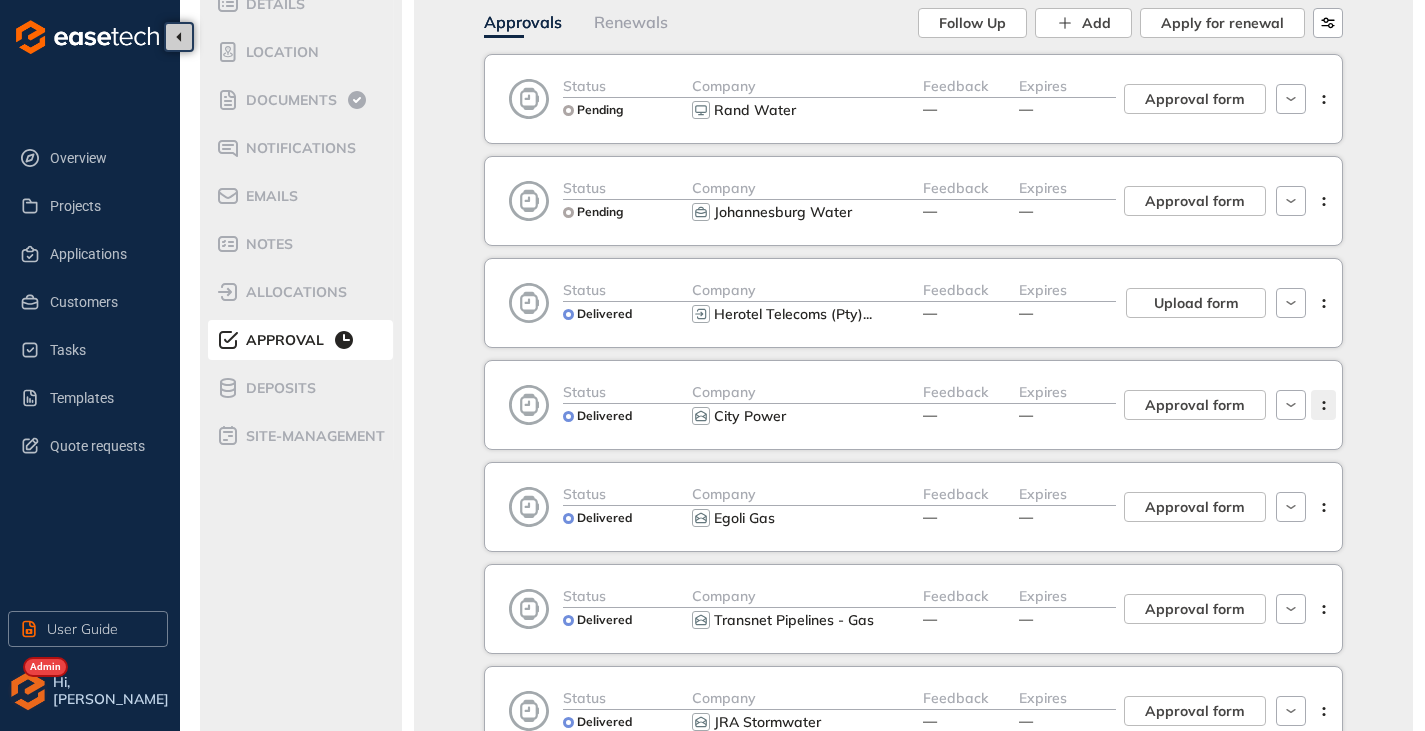 click at bounding box center (1323, 405) 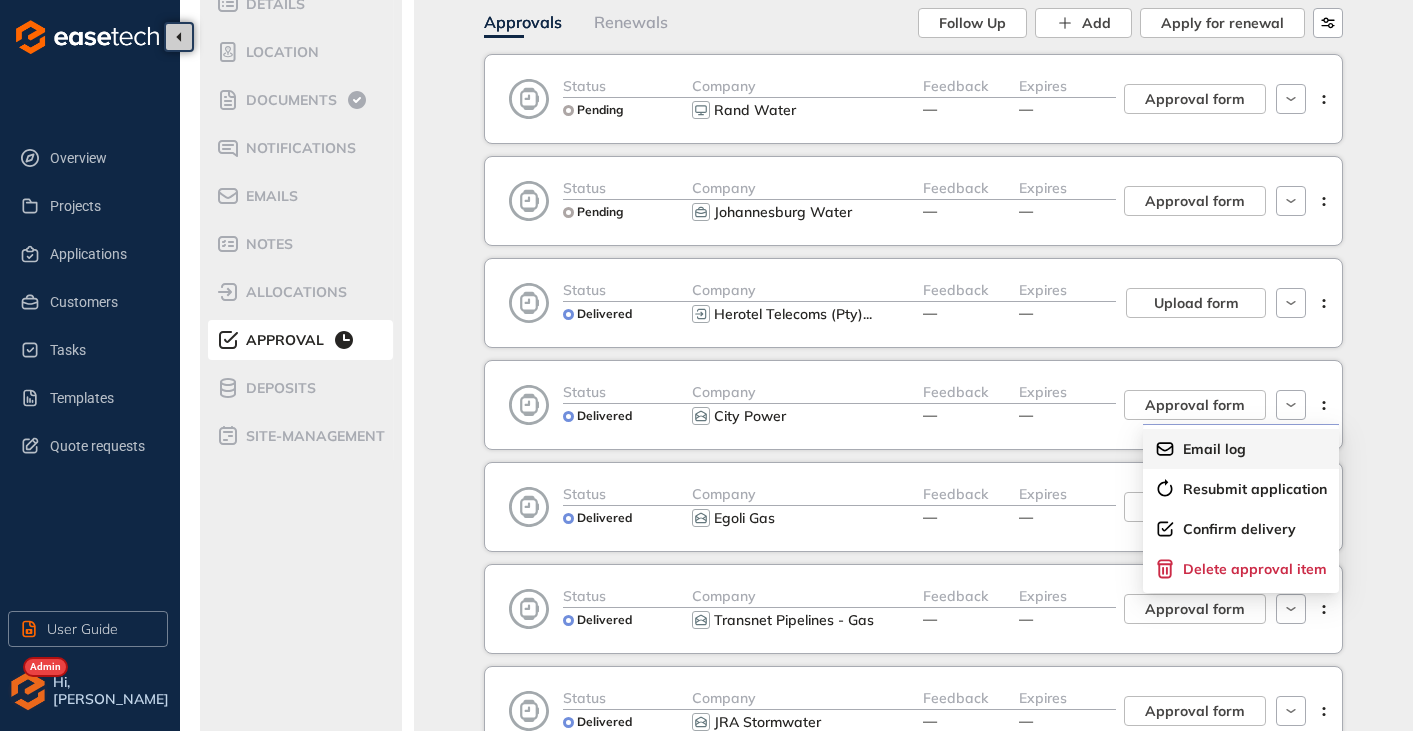 click on "Email log" at bounding box center [1214, 449] 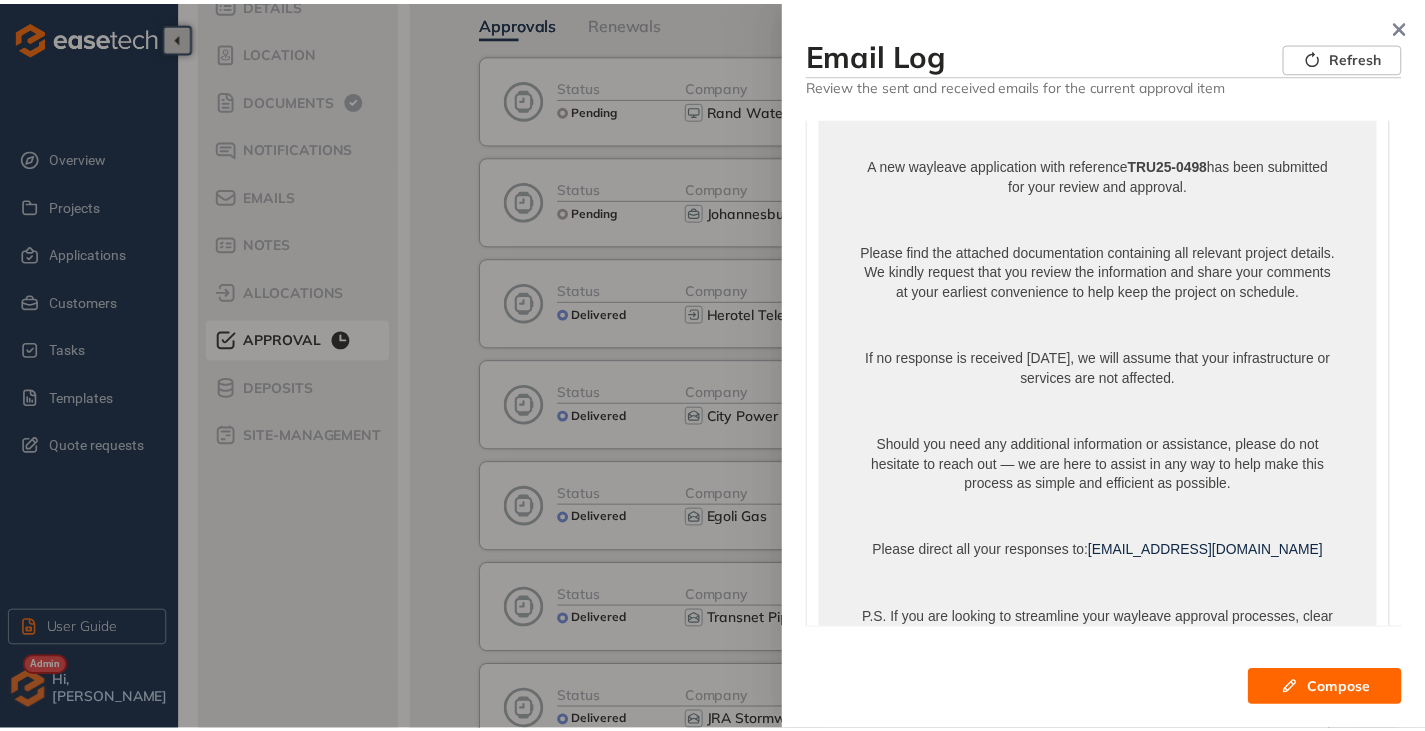 scroll, scrollTop: 219, scrollLeft: 0, axis: vertical 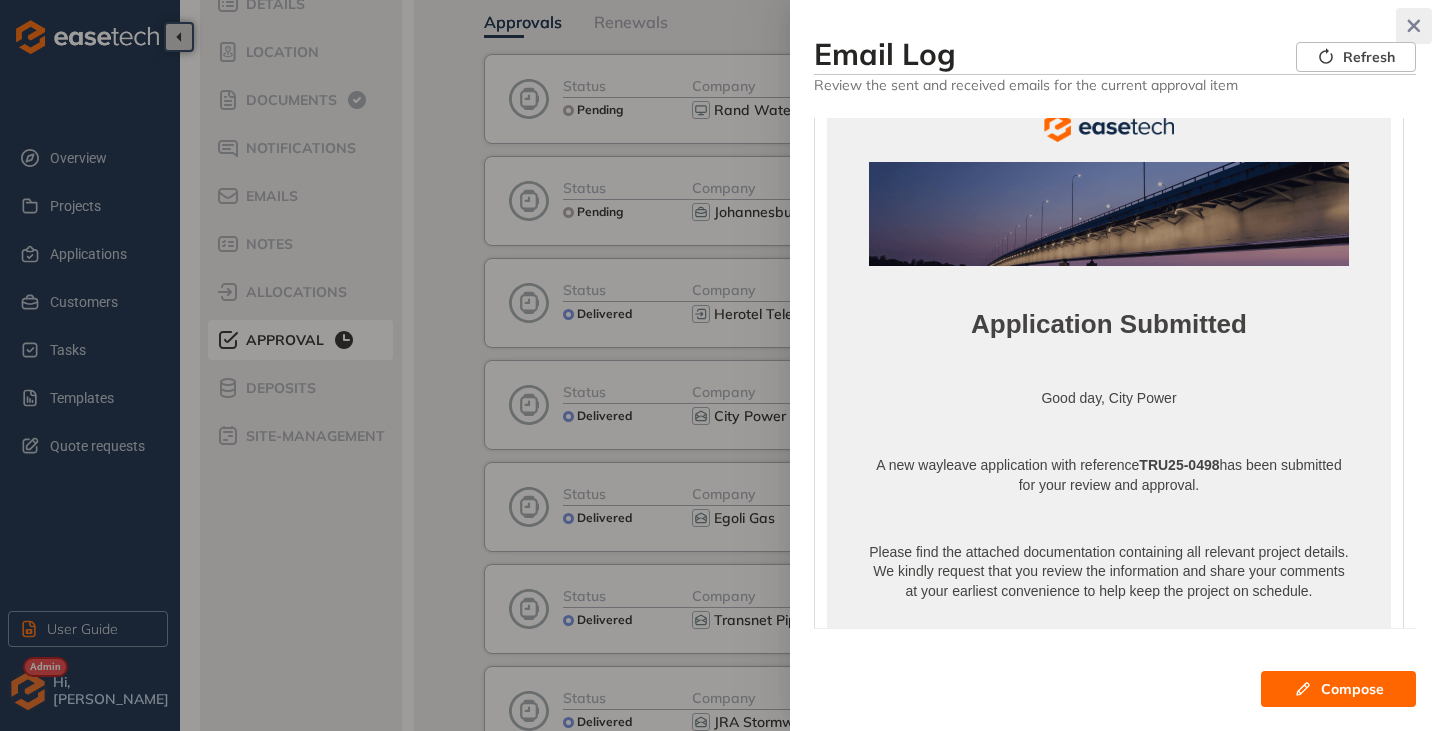 click at bounding box center (1414, 26) 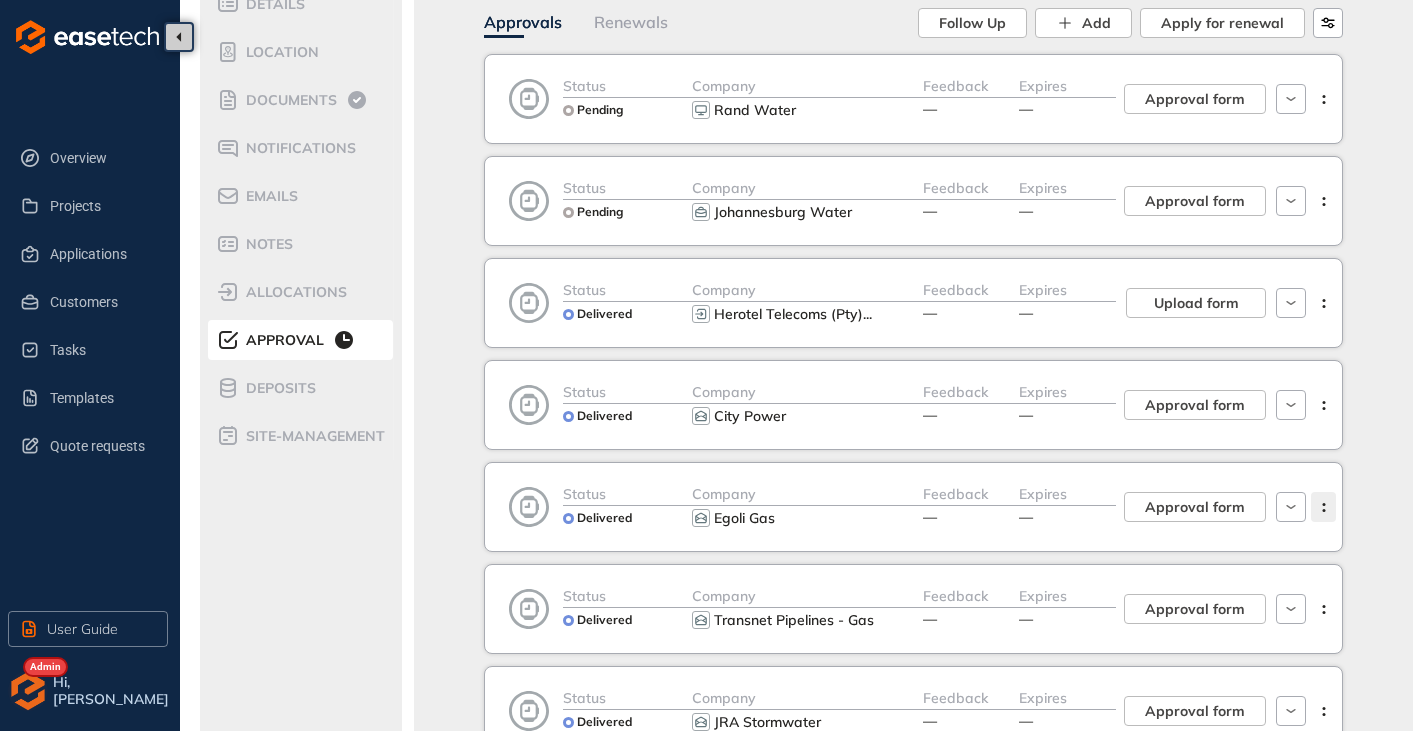 click at bounding box center (1323, 507) 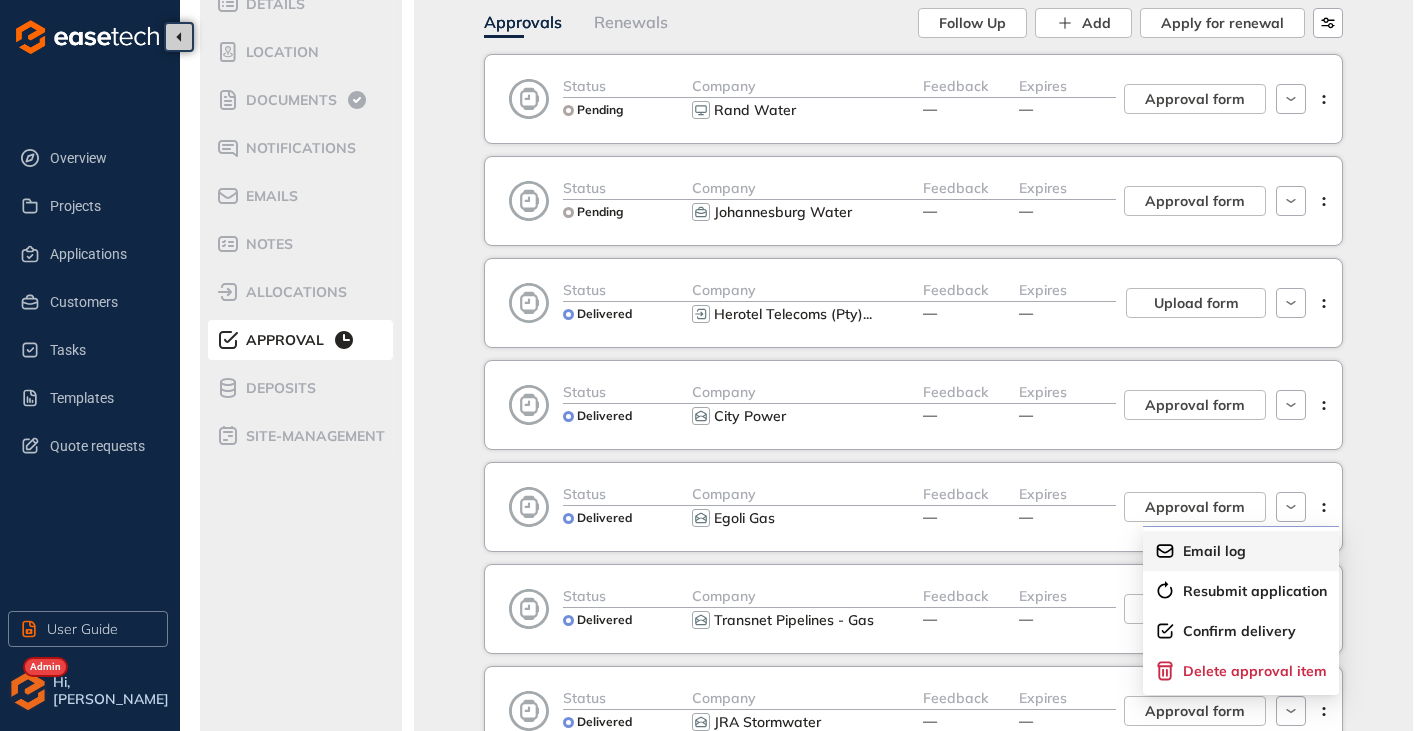 click on "Email log" at bounding box center (1214, 551) 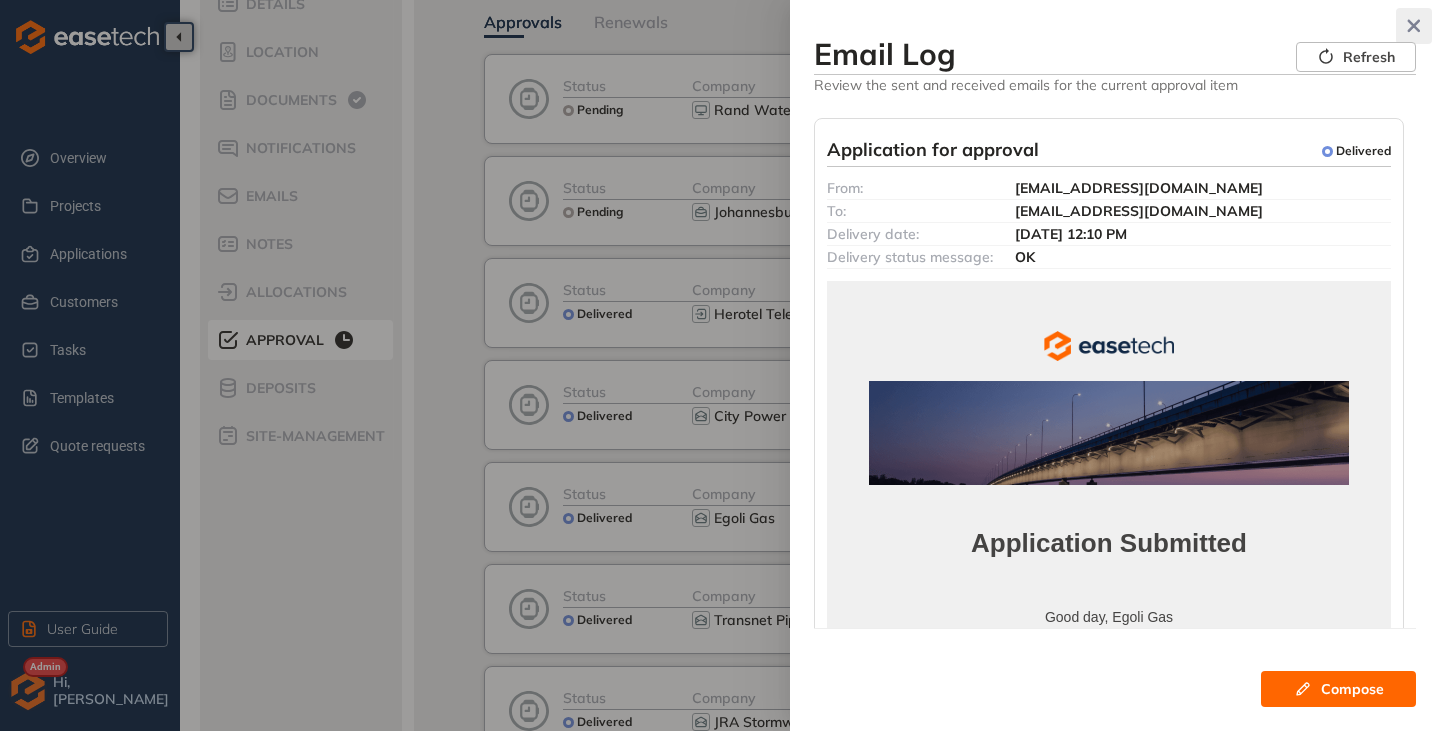 click 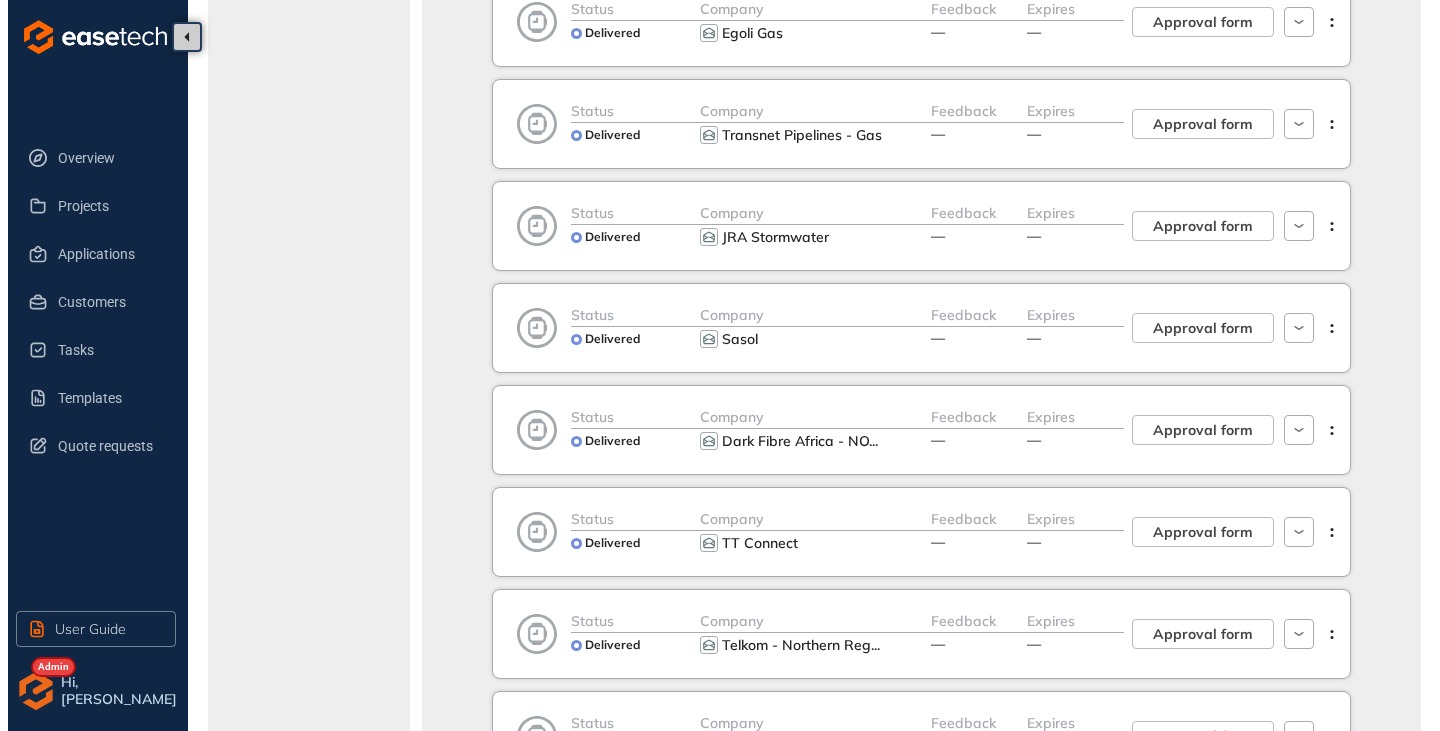 scroll, scrollTop: 700, scrollLeft: 0, axis: vertical 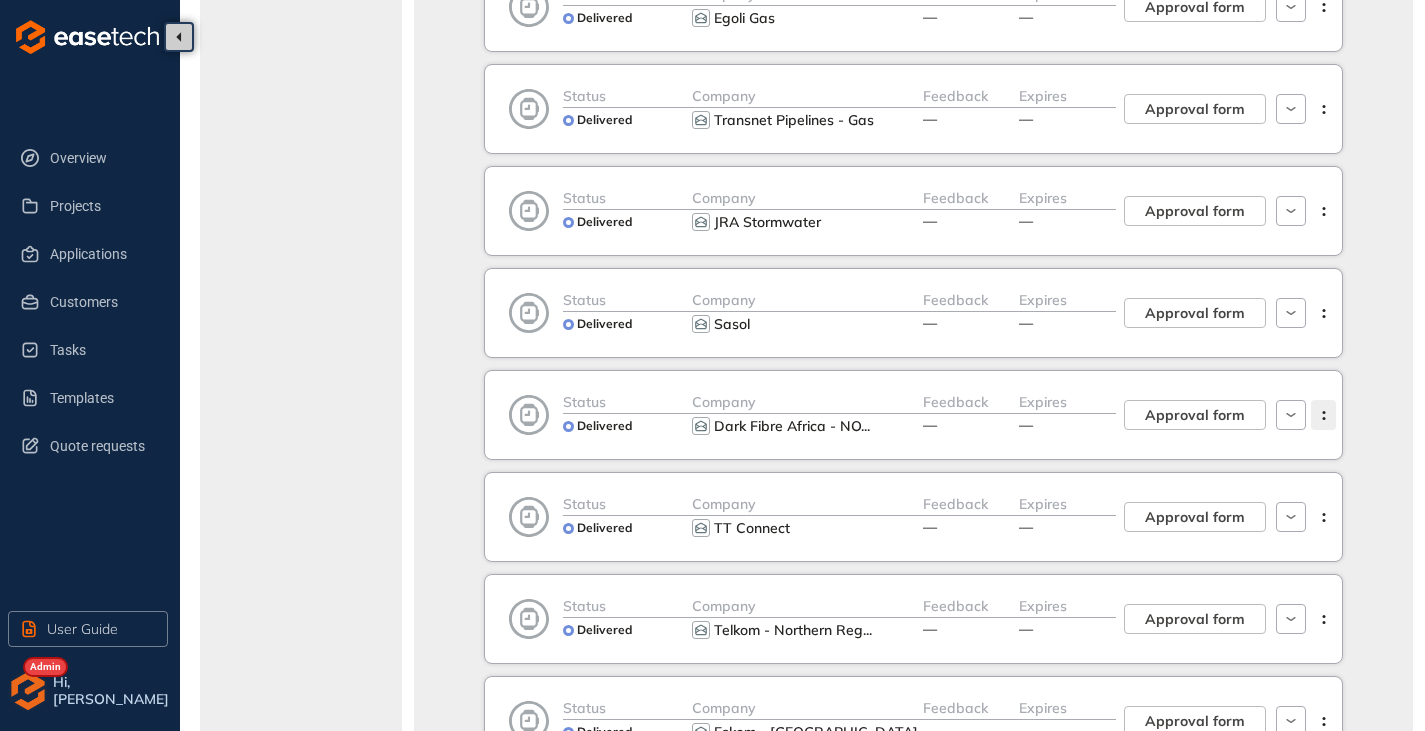click at bounding box center (1323, 415) 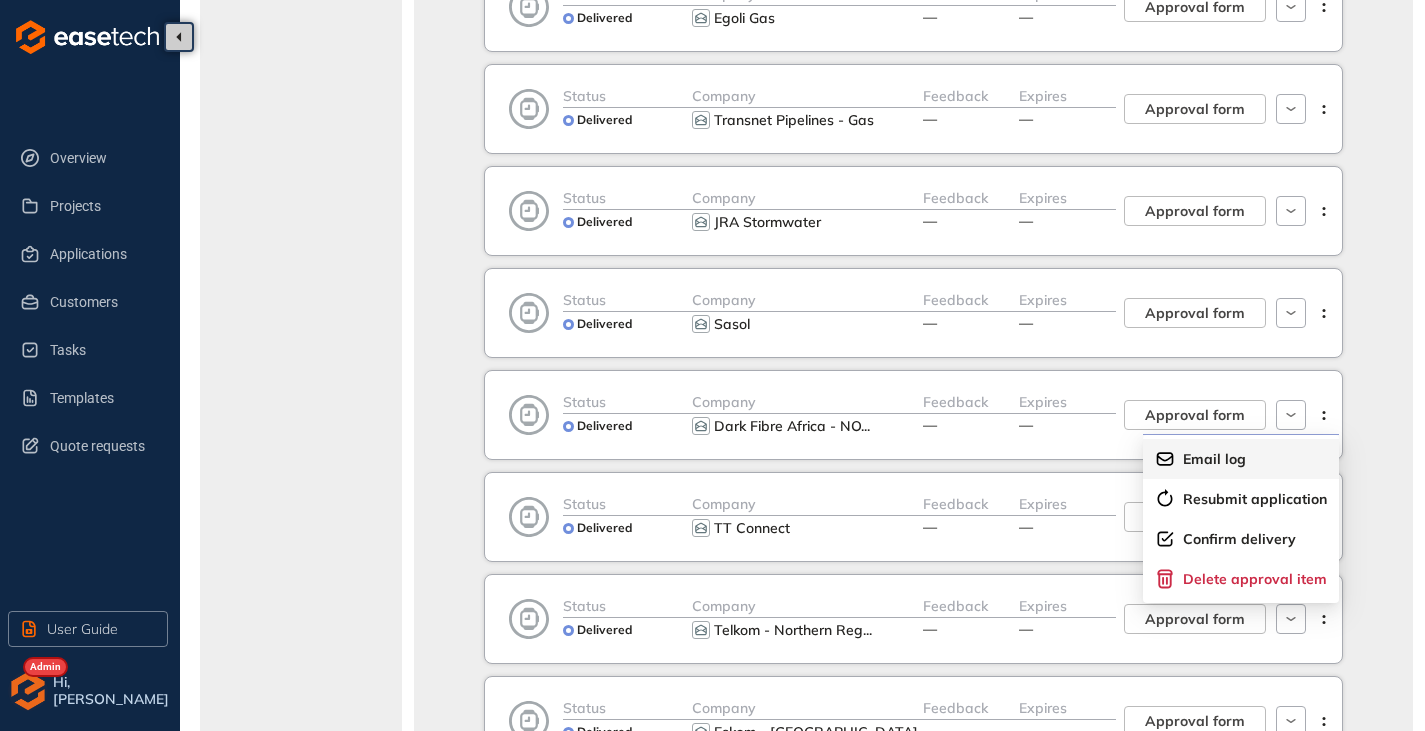 click 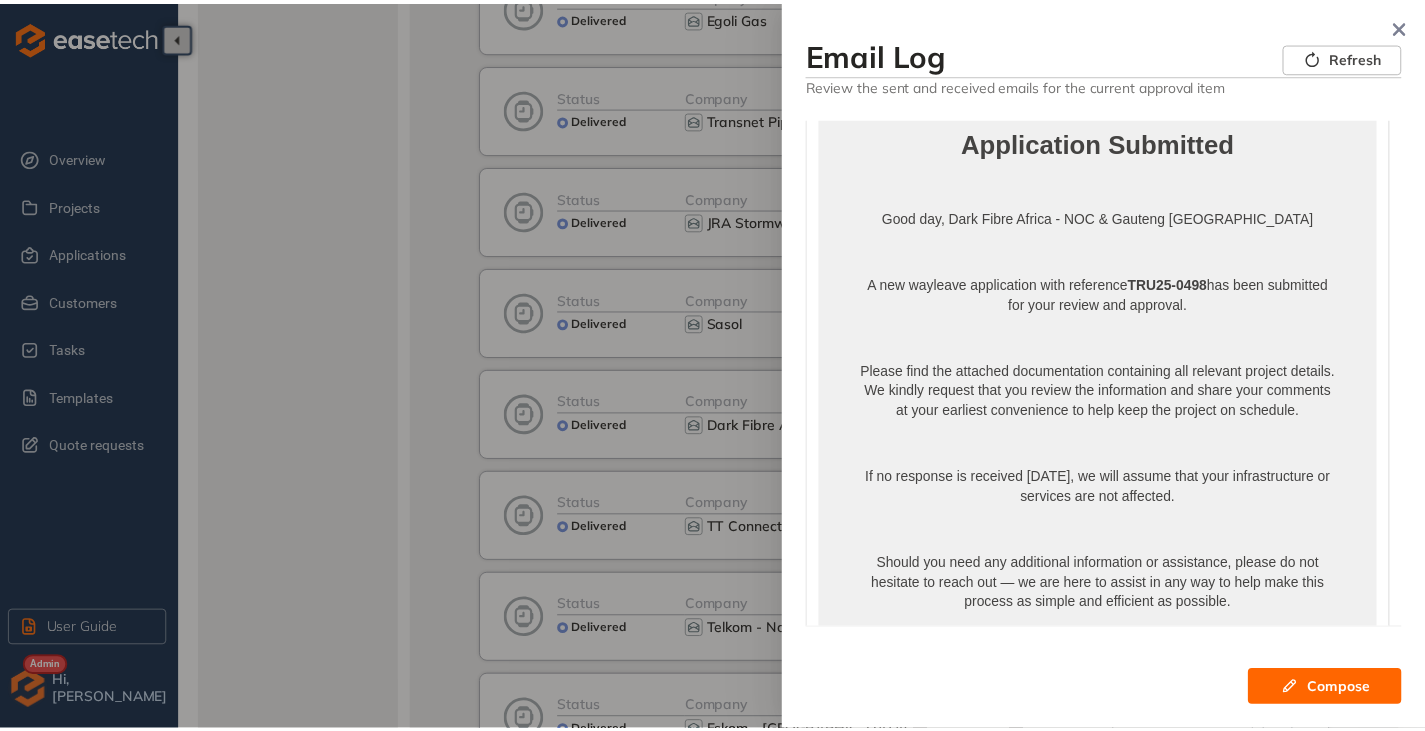 scroll, scrollTop: 0, scrollLeft: 0, axis: both 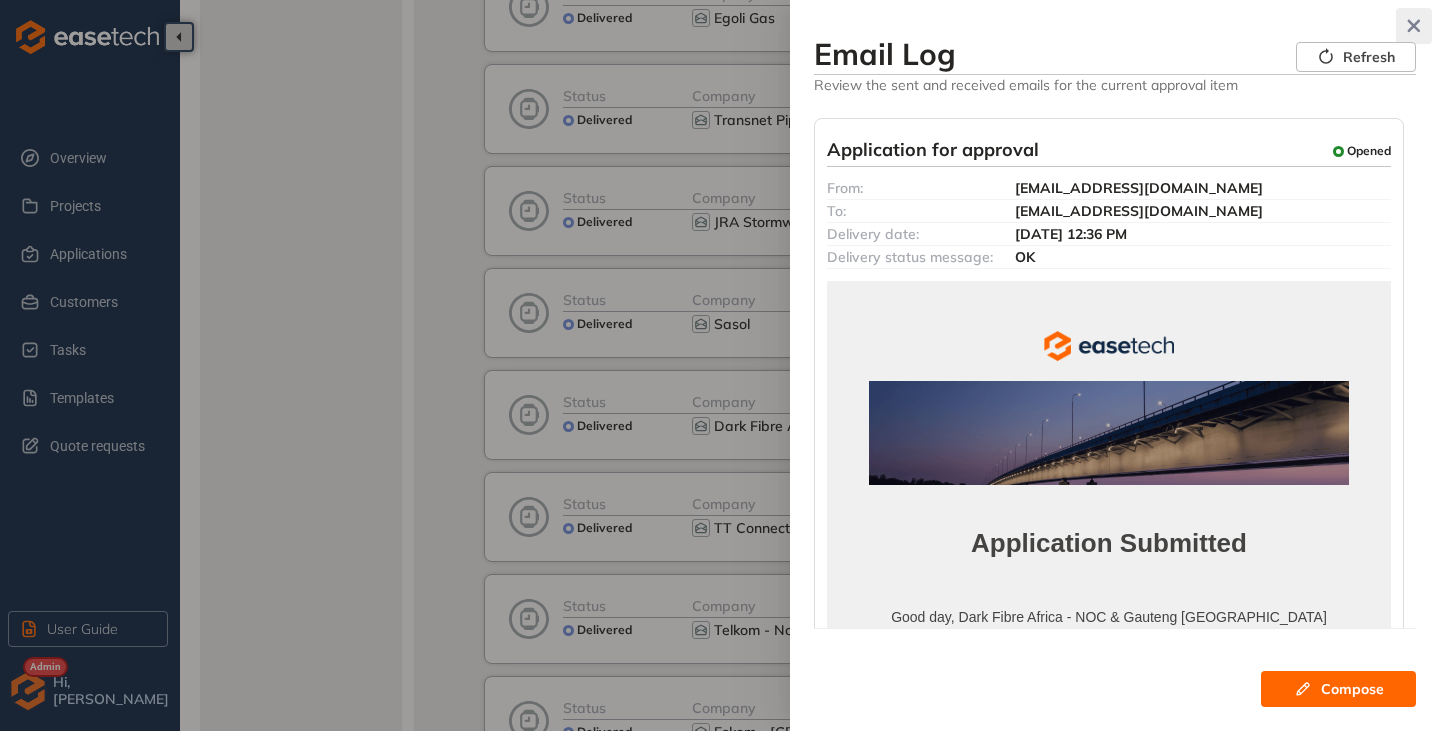 click 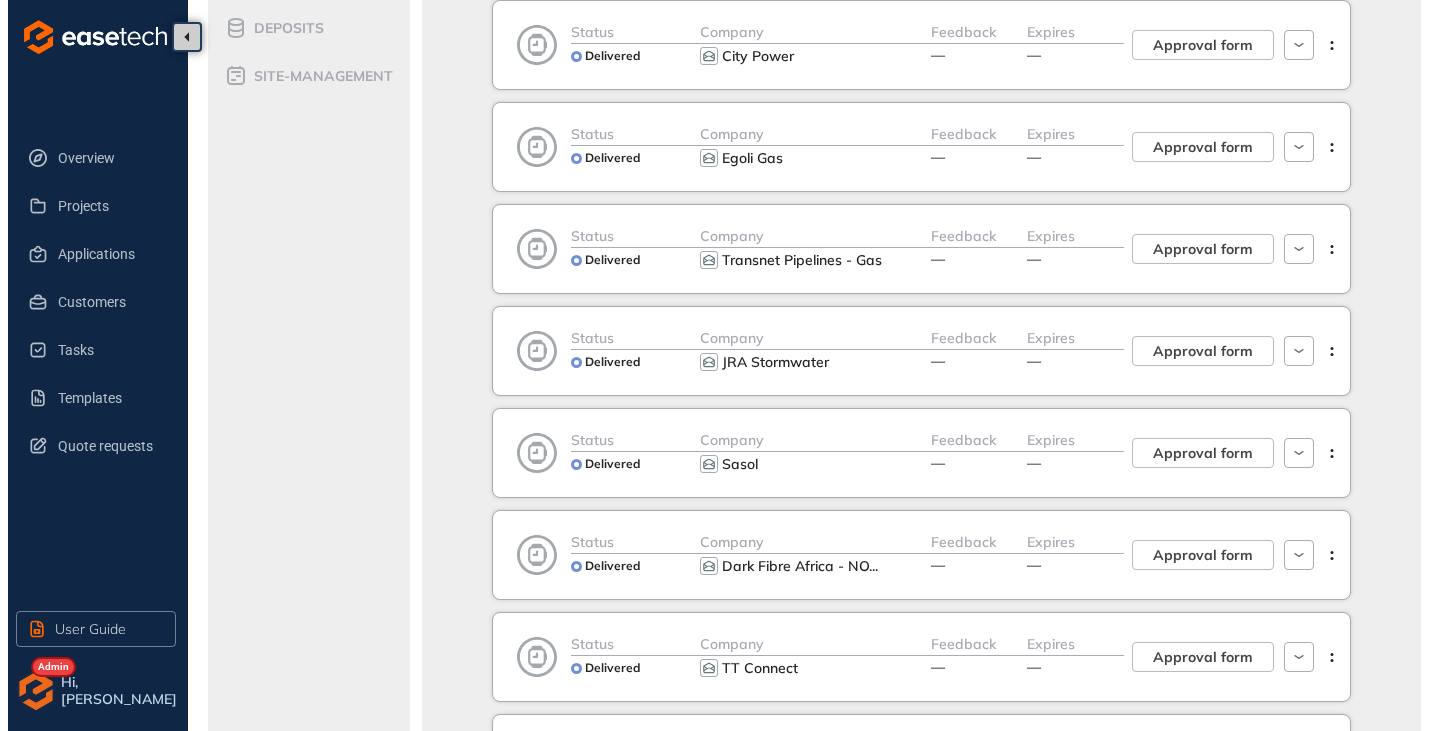 scroll, scrollTop: 500, scrollLeft: 0, axis: vertical 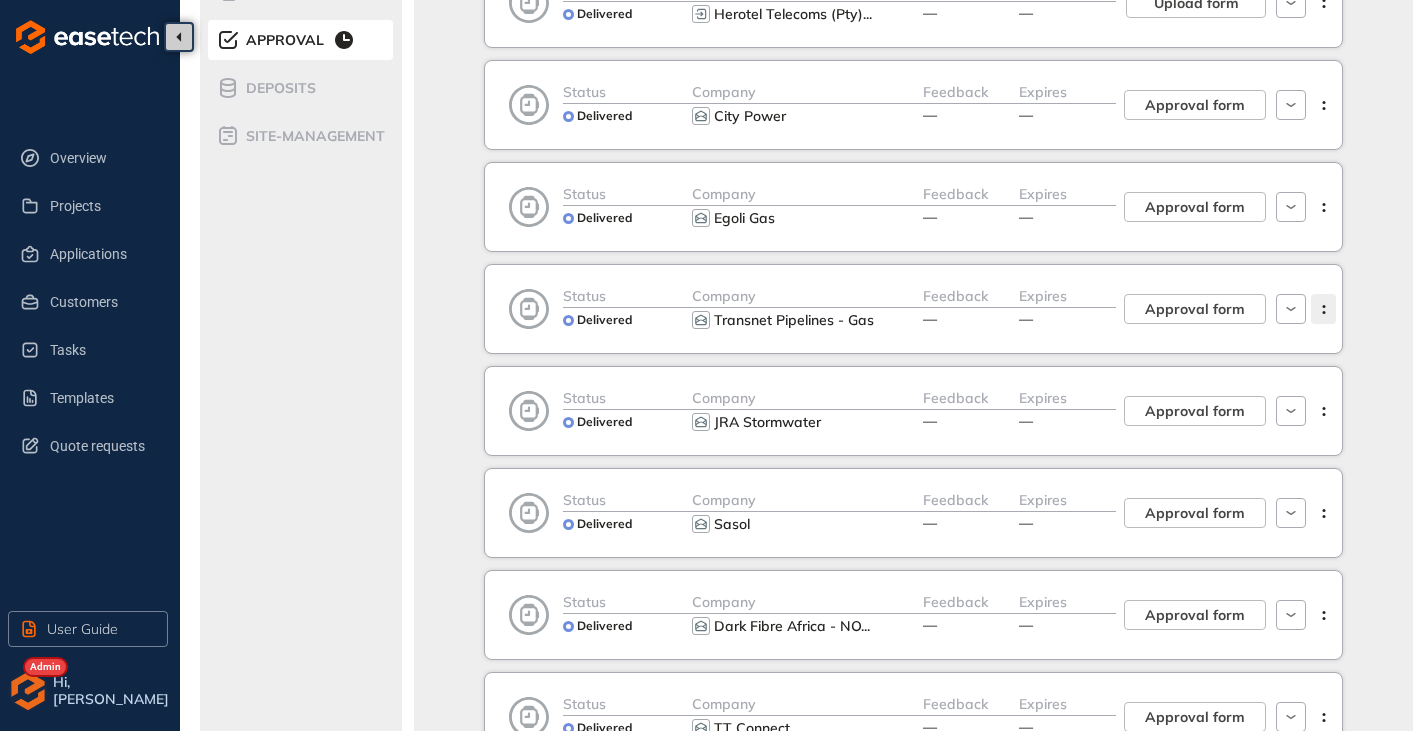 click 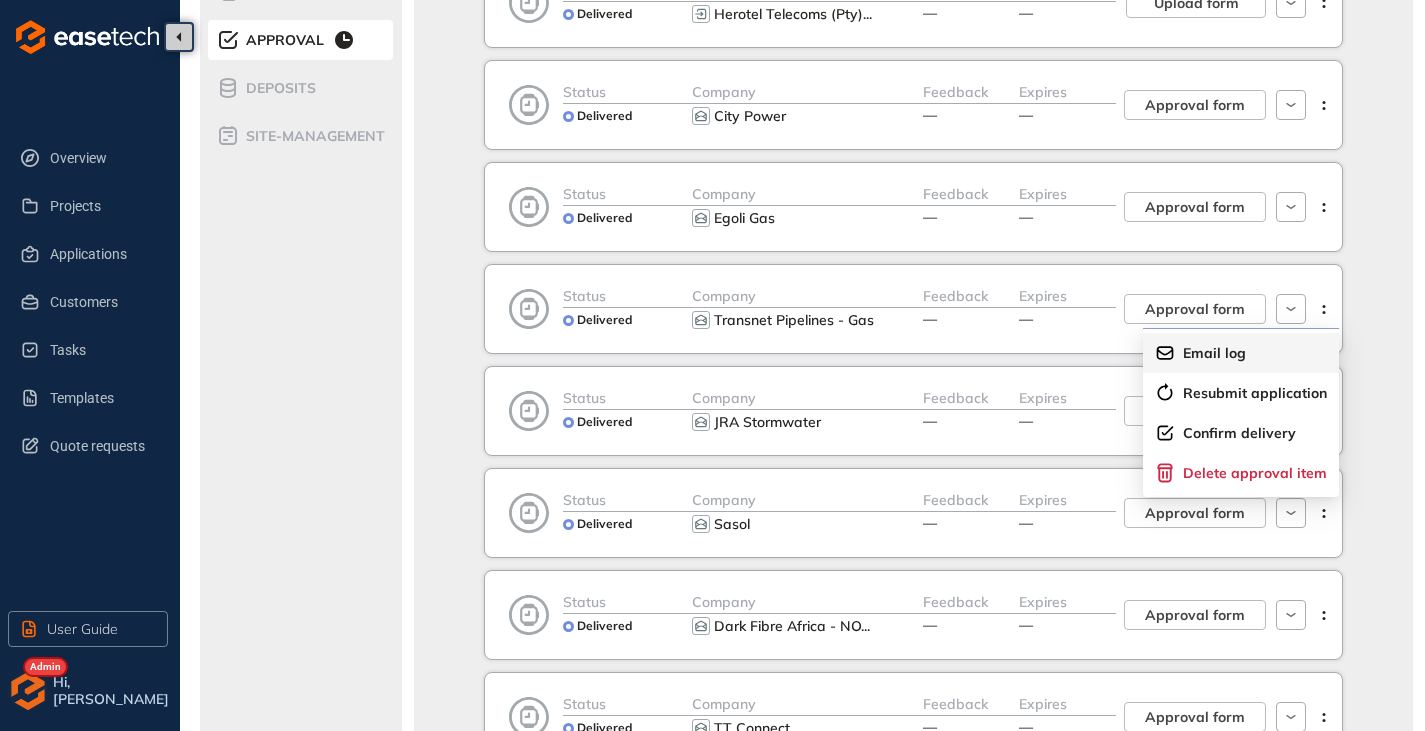 click on "Email log" at bounding box center (1214, 353) 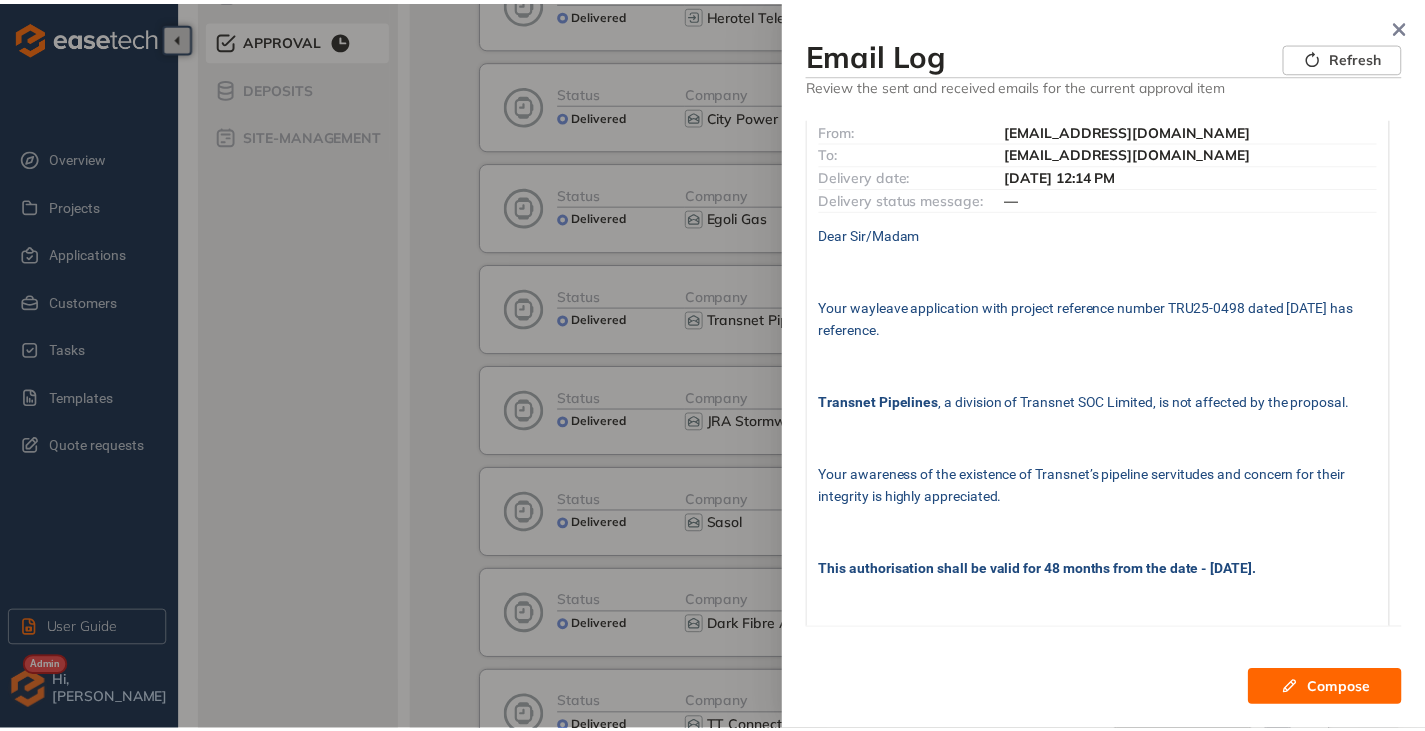 scroll, scrollTop: 0, scrollLeft: 0, axis: both 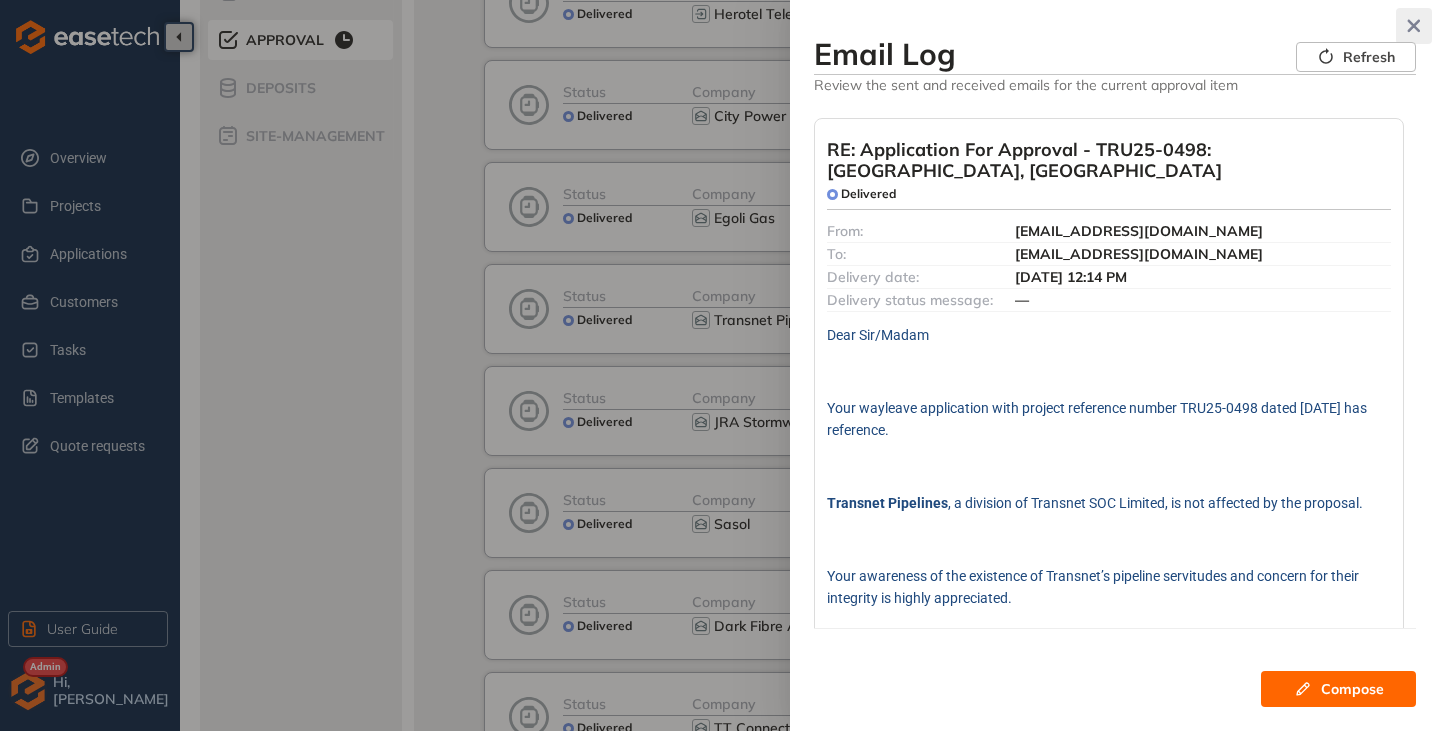 click 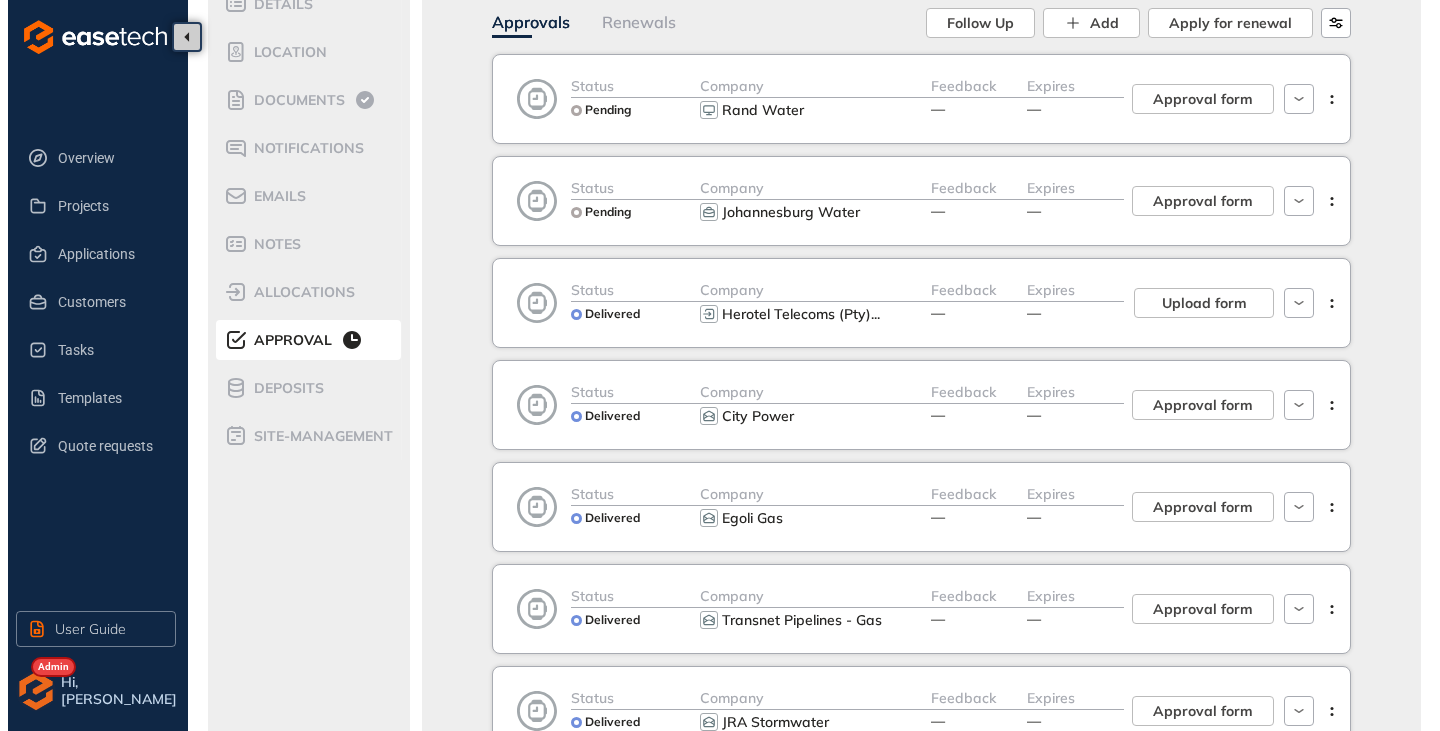 scroll, scrollTop: 300, scrollLeft: 0, axis: vertical 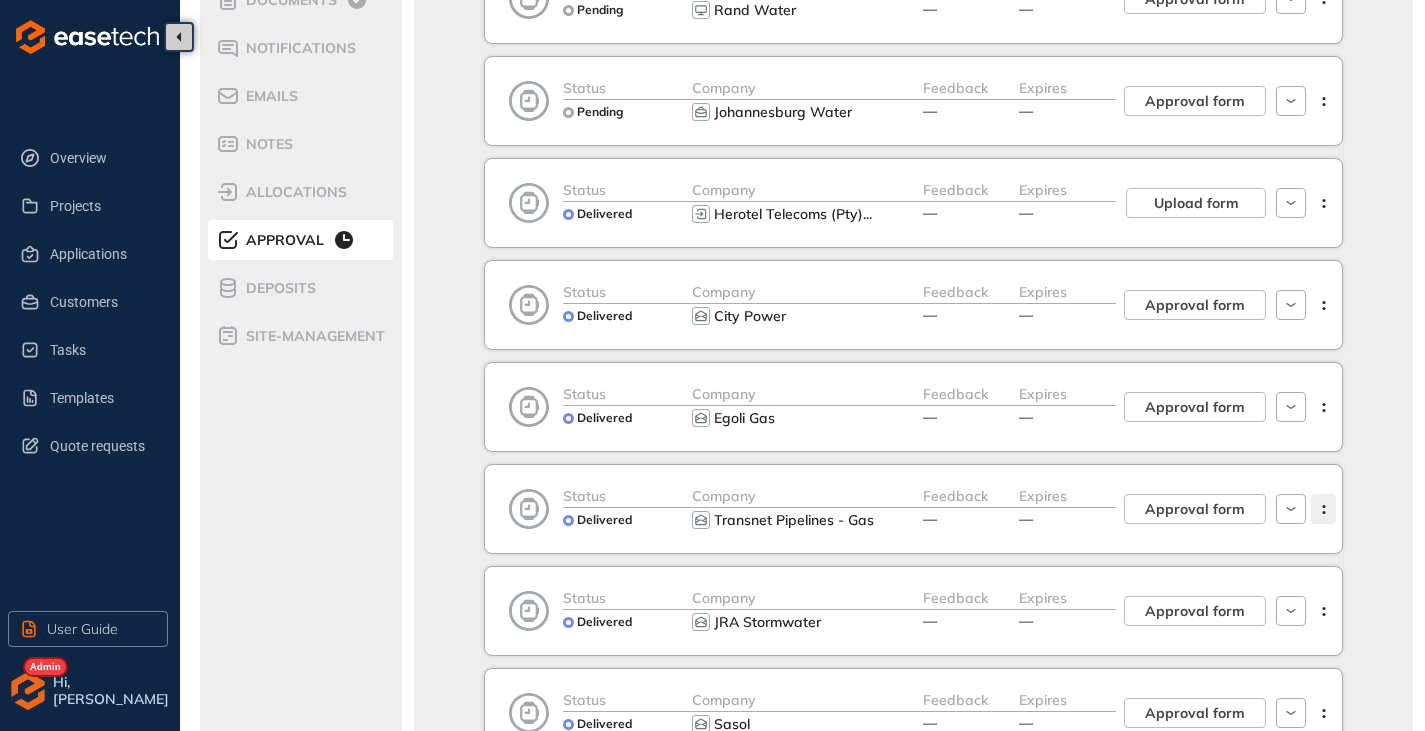 click 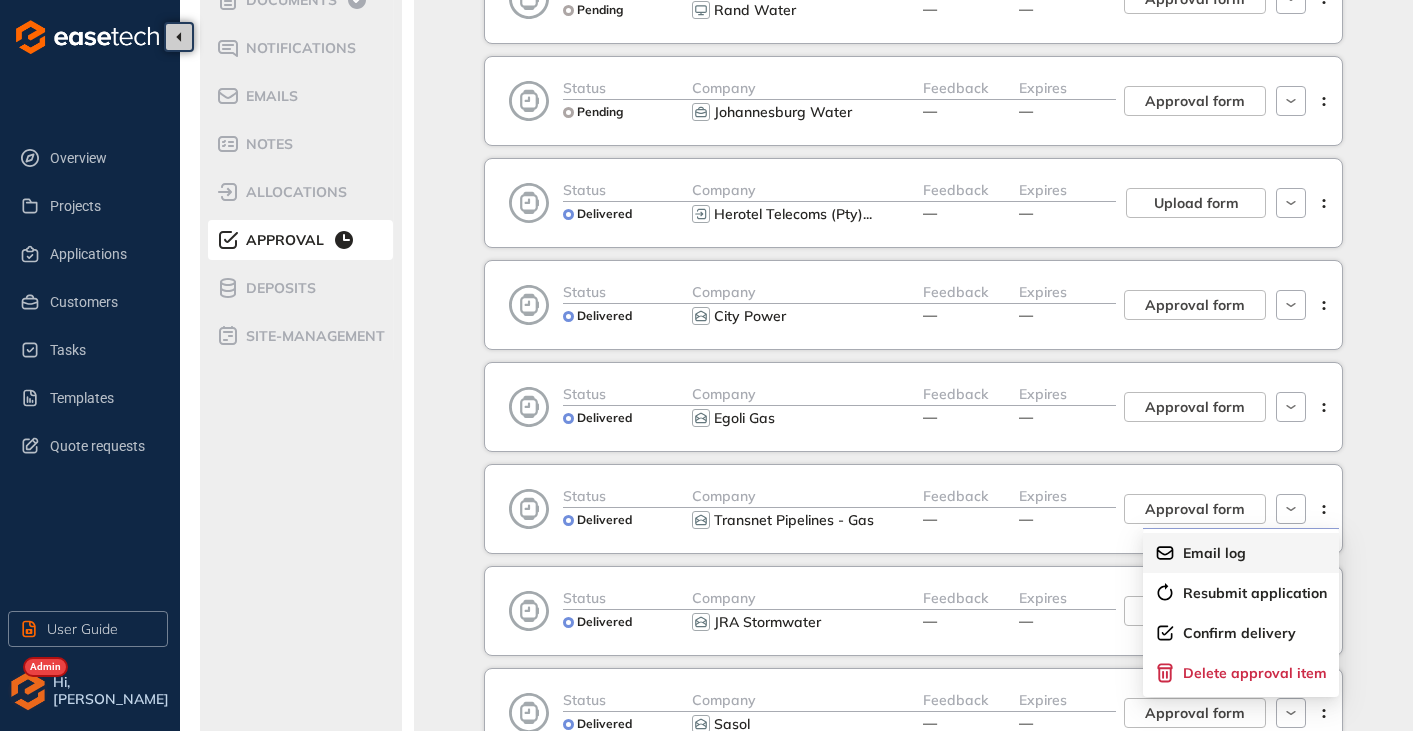 click on "Email log" at bounding box center [1241, 553] 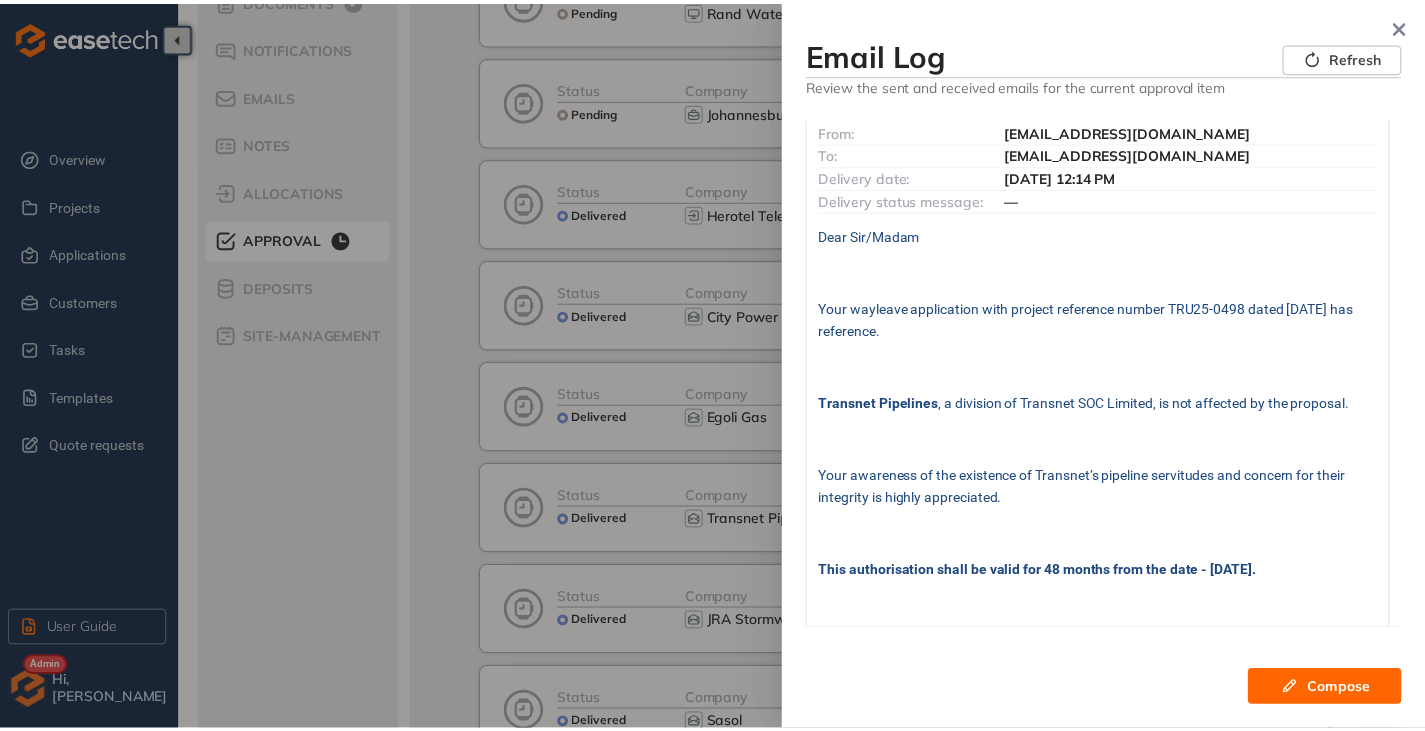 scroll, scrollTop: 0, scrollLeft: 0, axis: both 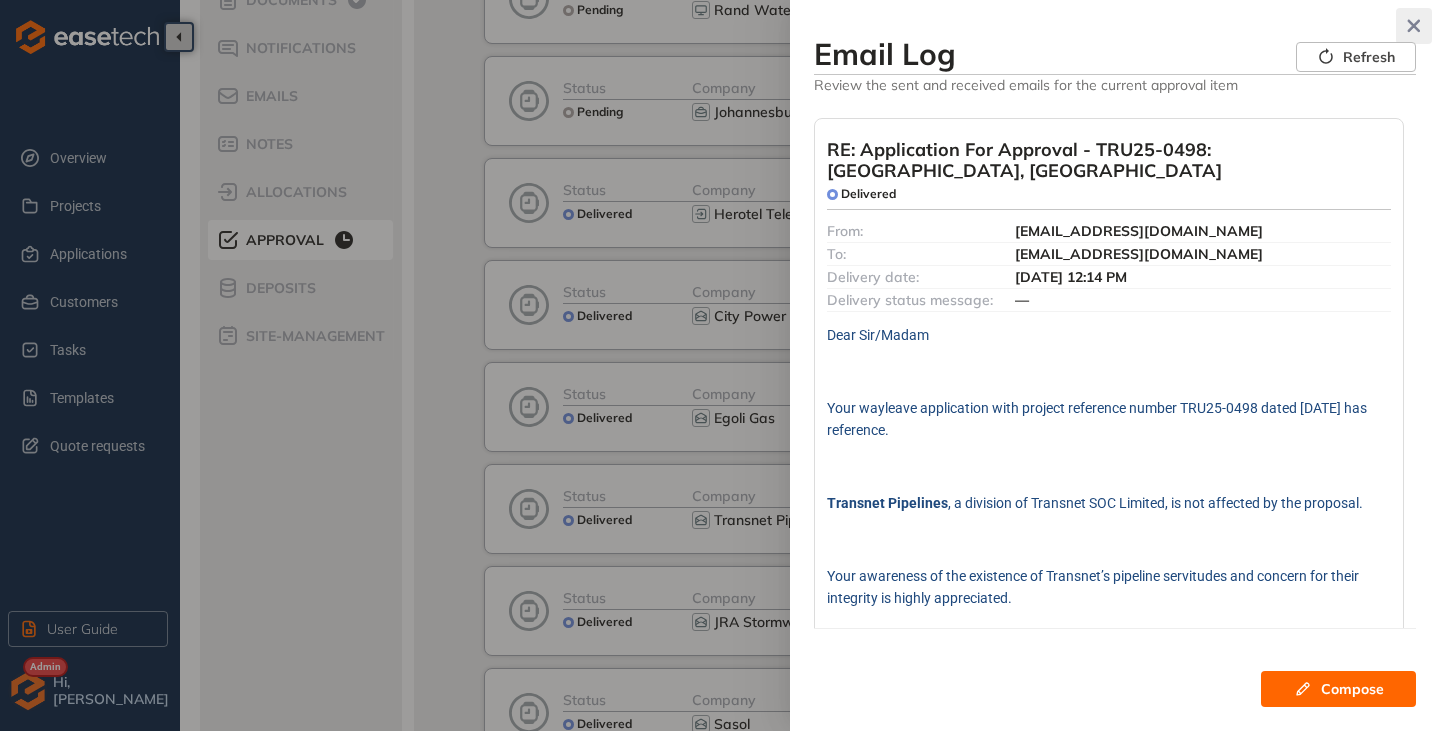 click 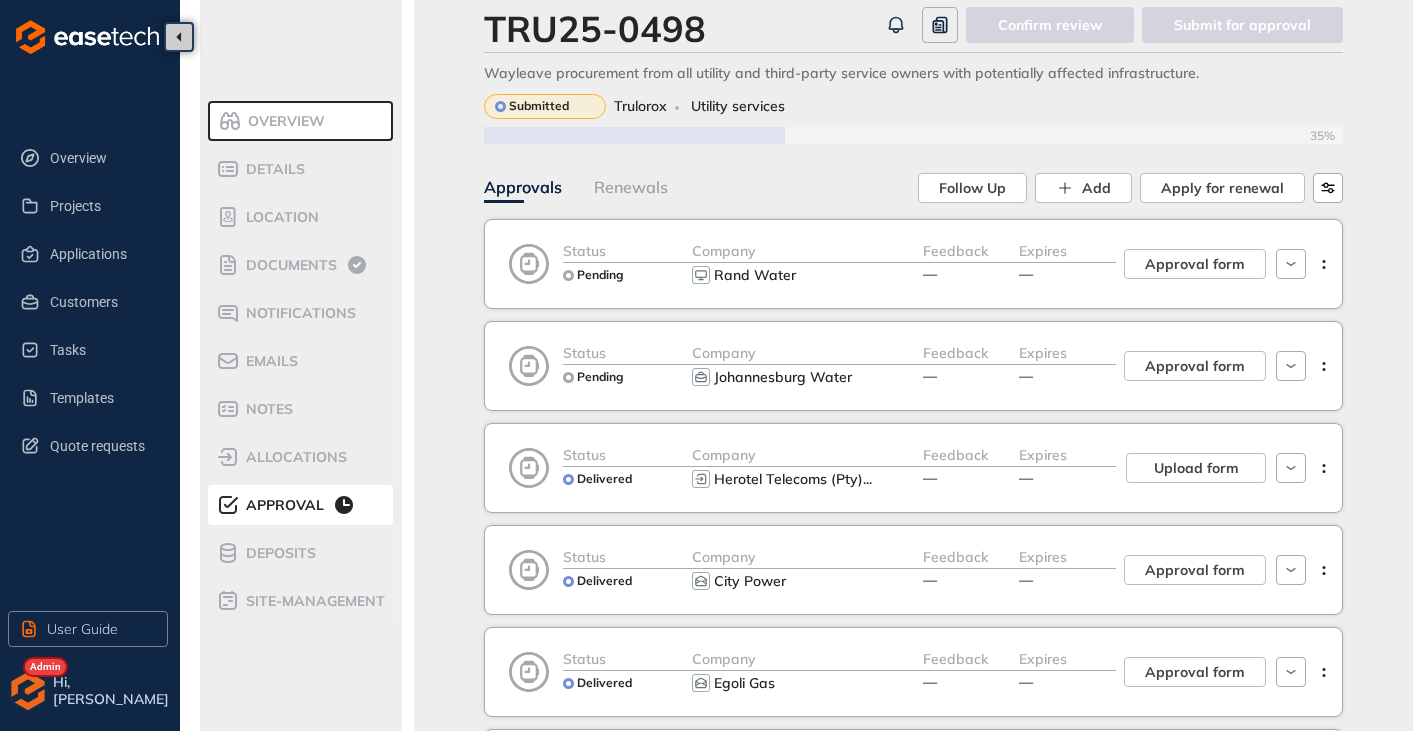 scroll, scrollTop: 0, scrollLeft: 0, axis: both 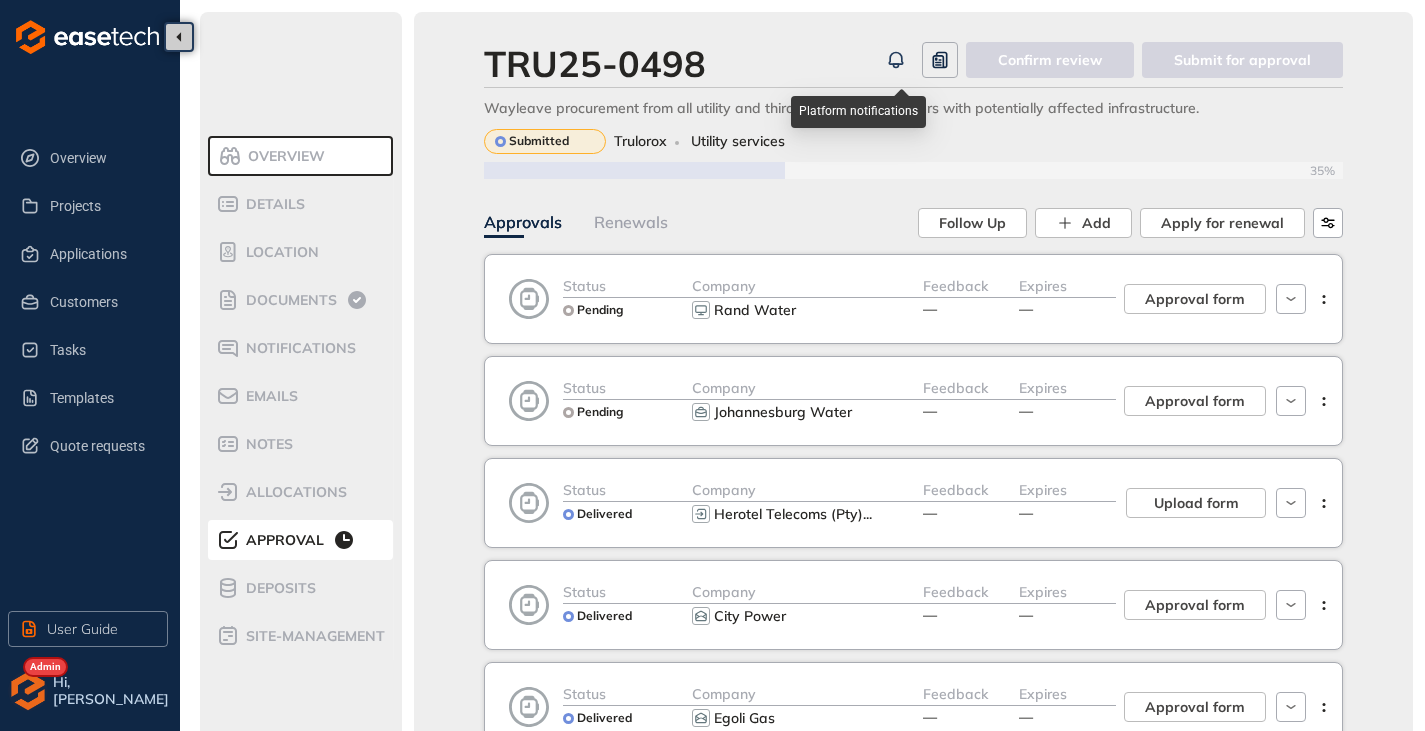 click 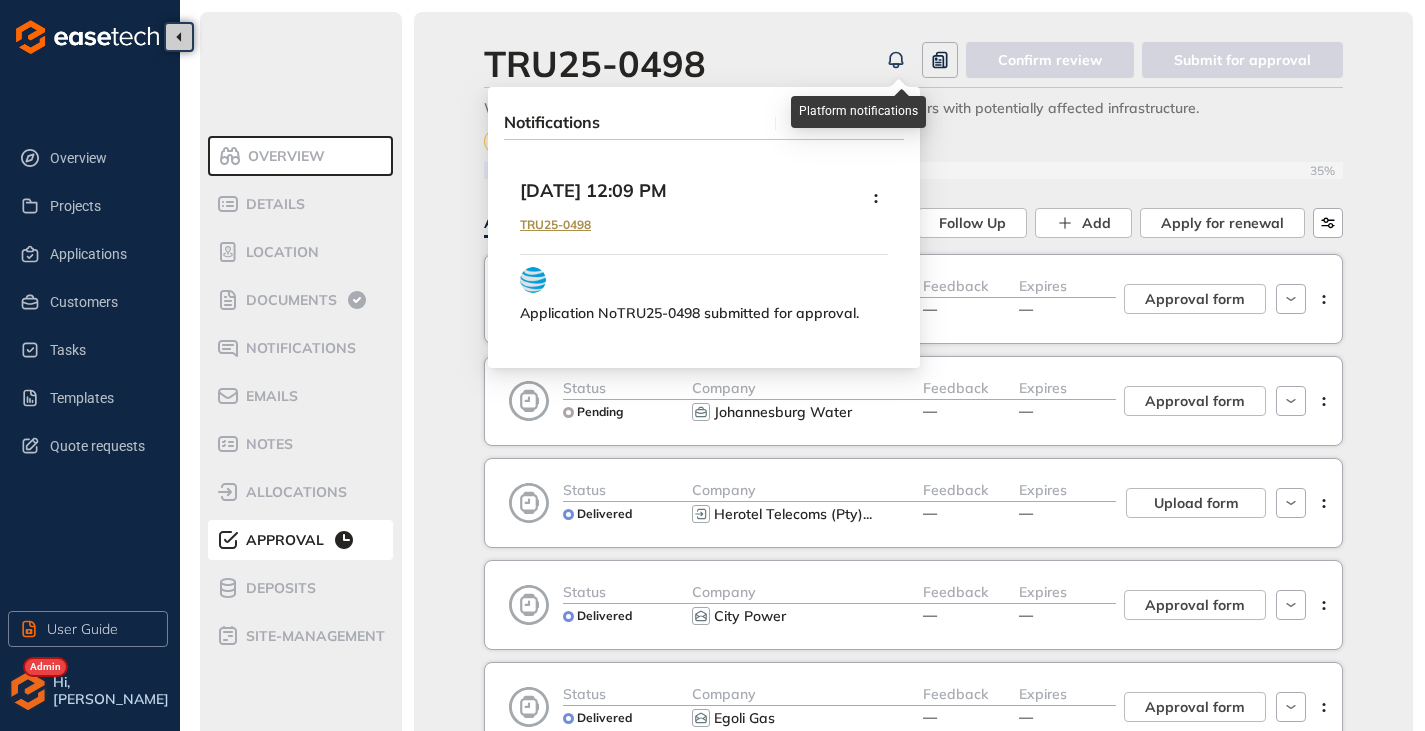 click 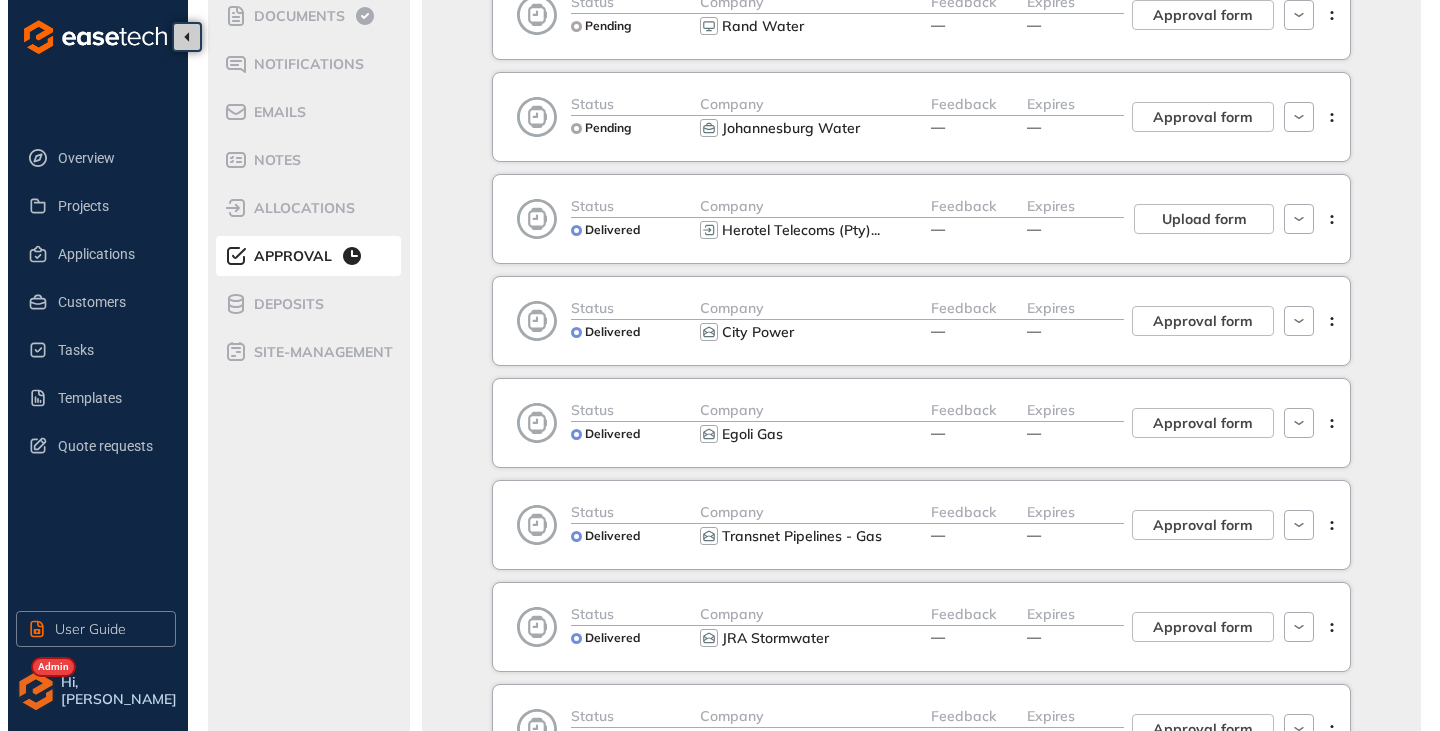 scroll, scrollTop: 300, scrollLeft: 0, axis: vertical 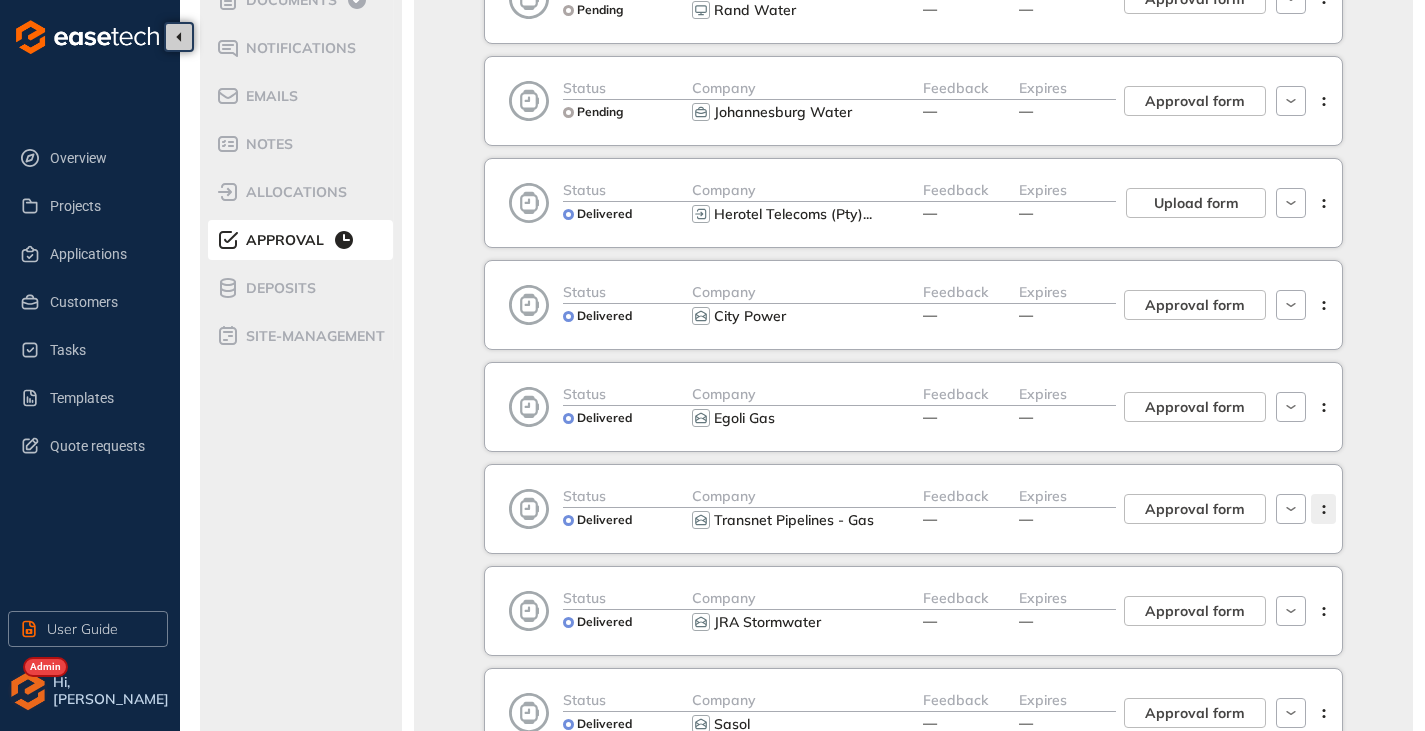 click 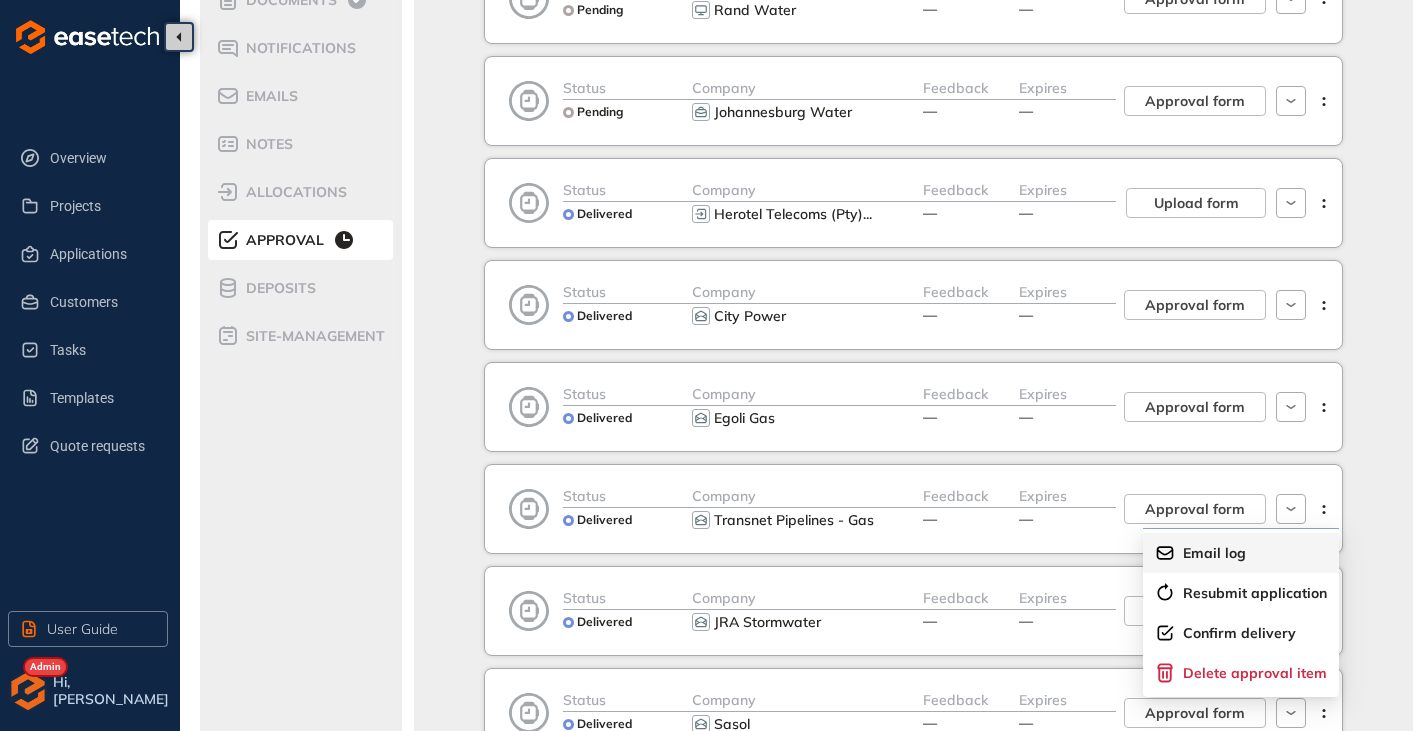 click on "Email log" at bounding box center [1214, 553] 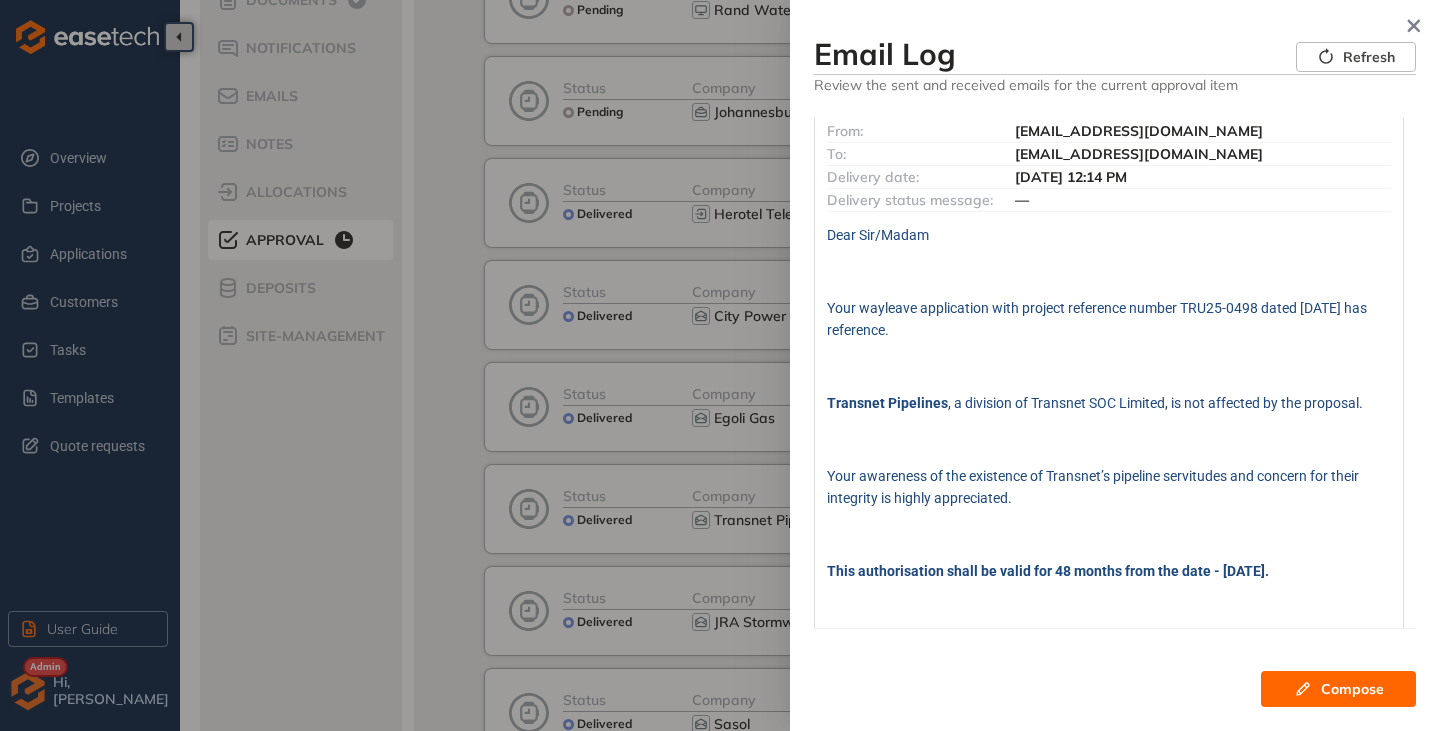 scroll, scrollTop: 0, scrollLeft: 0, axis: both 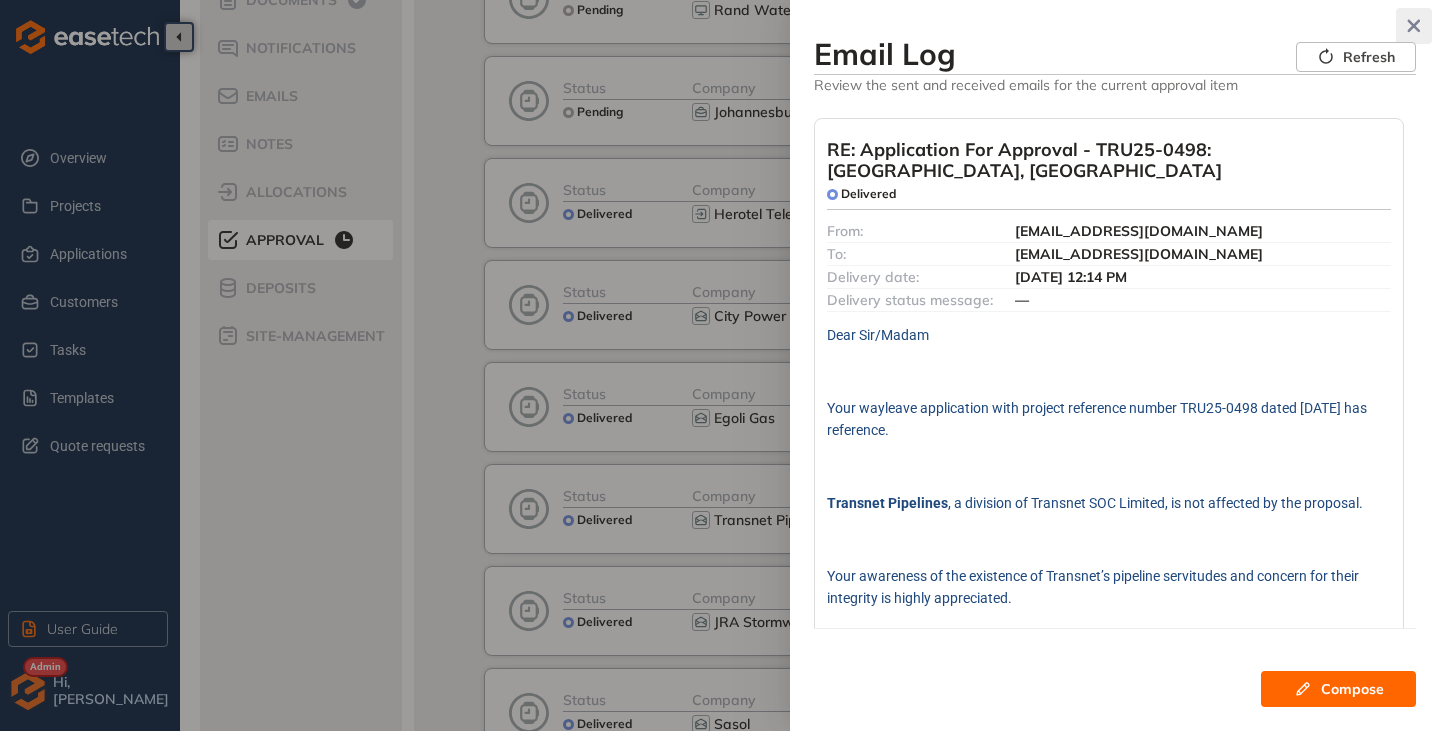 click 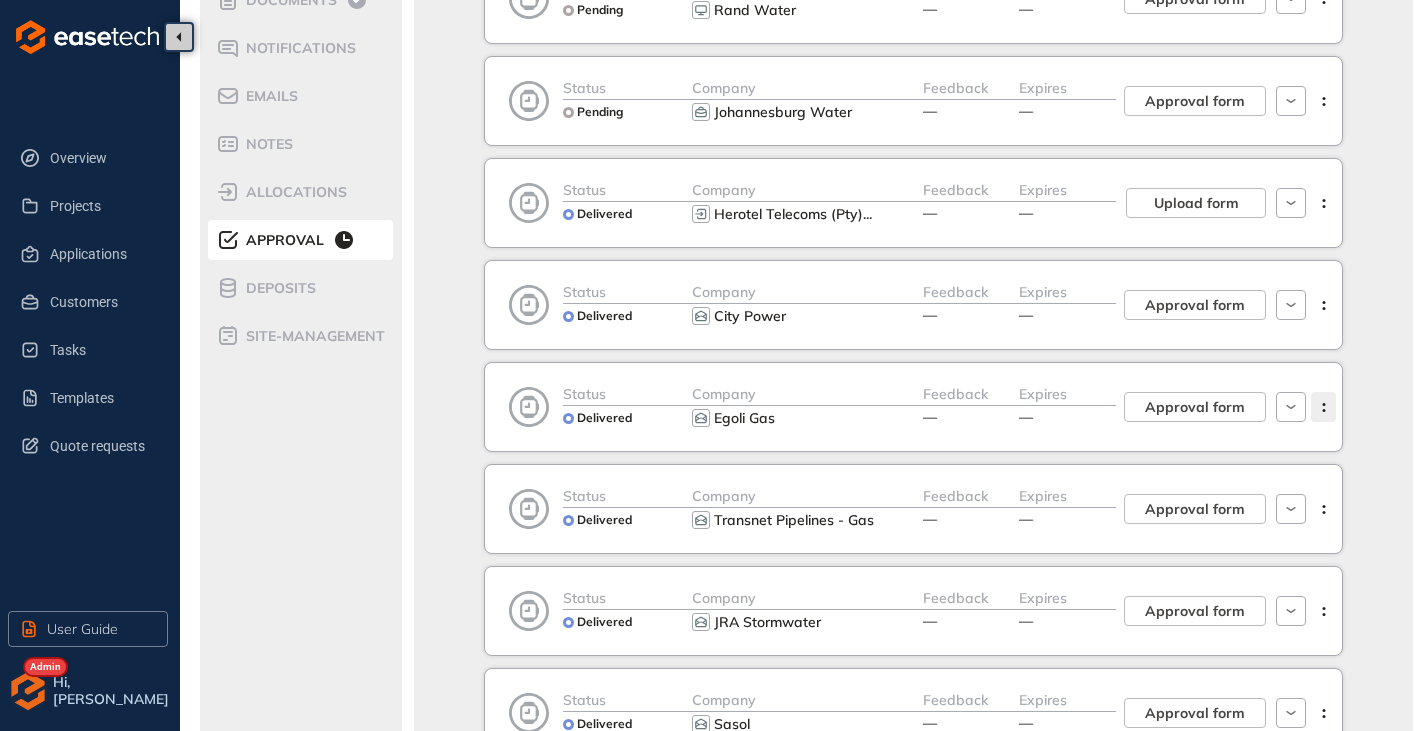 click at bounding box center [1323, 407] 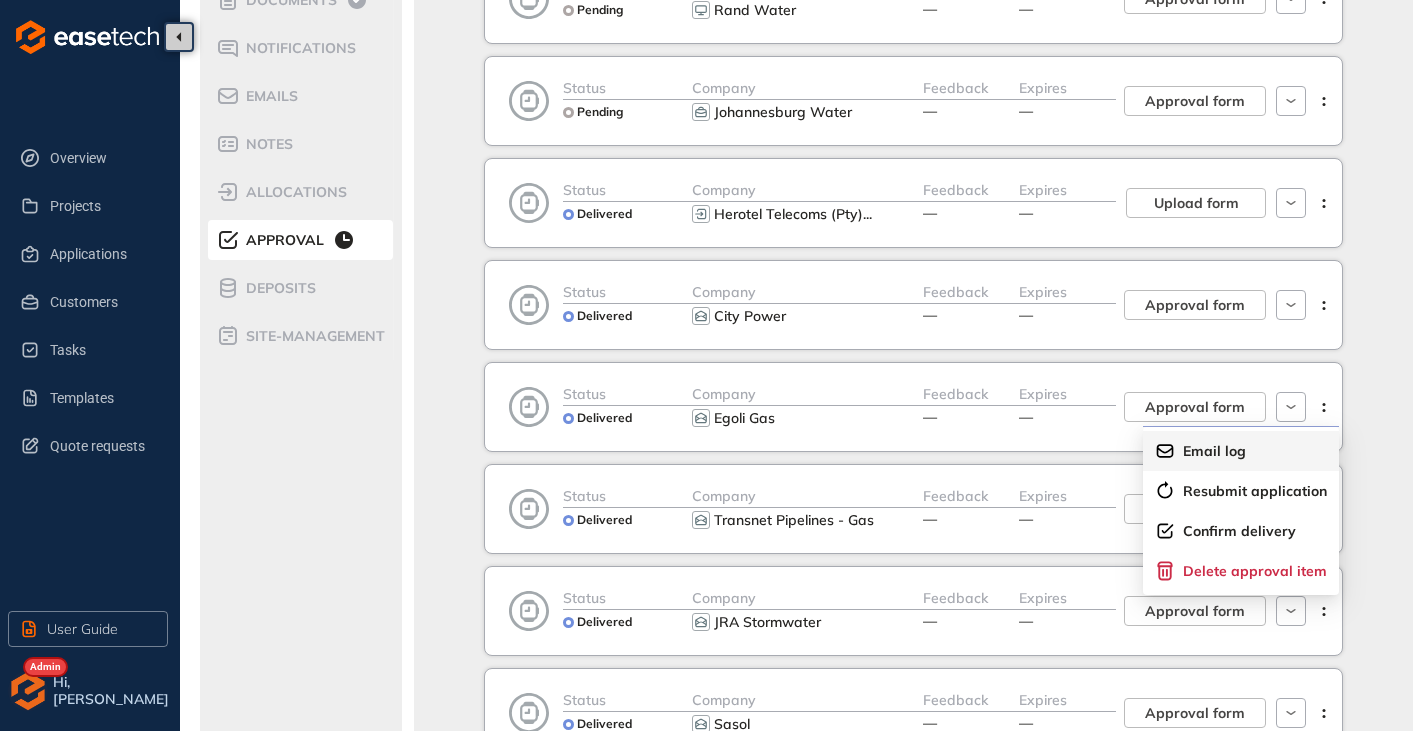 click on "Email log" at bounding box center (1241, 451) 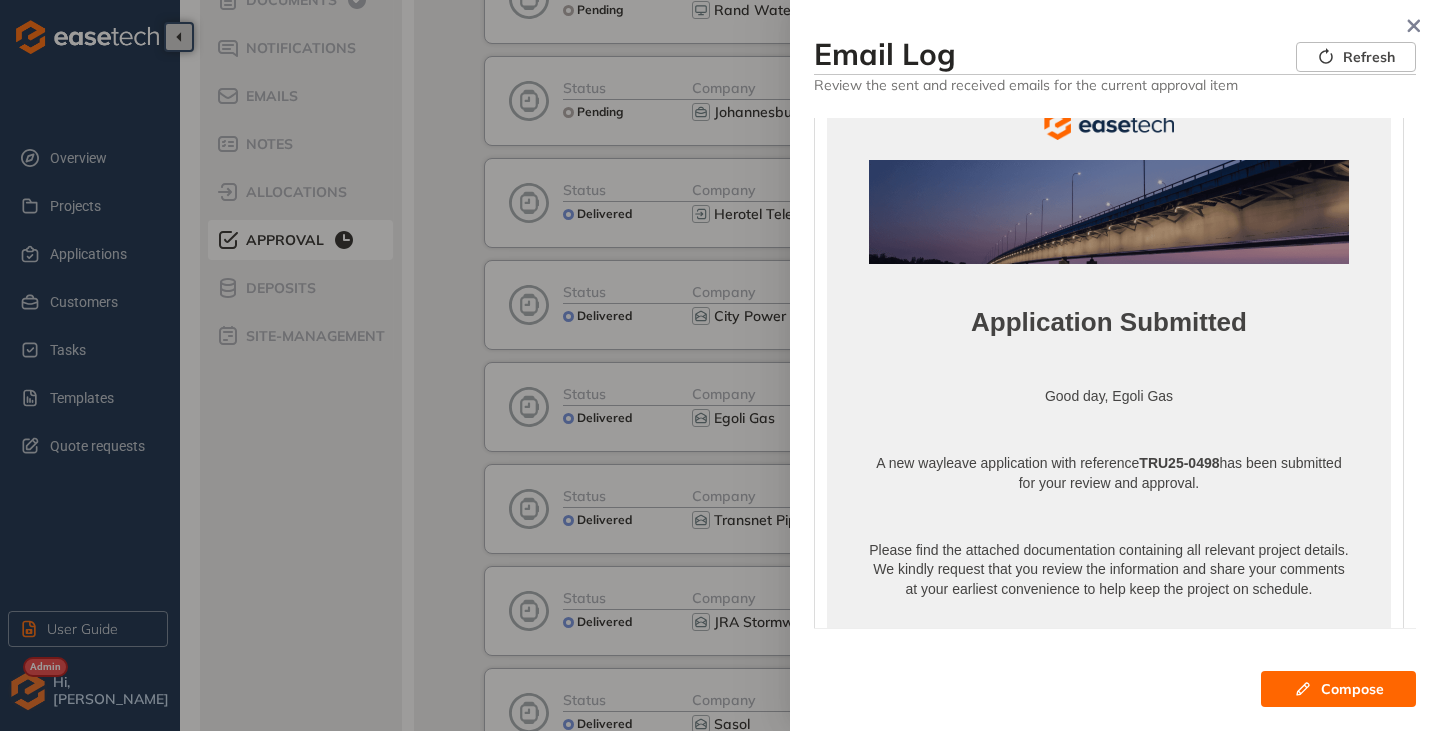 scroll, scrollTop: 0, scrollLeft: 0, axis: both 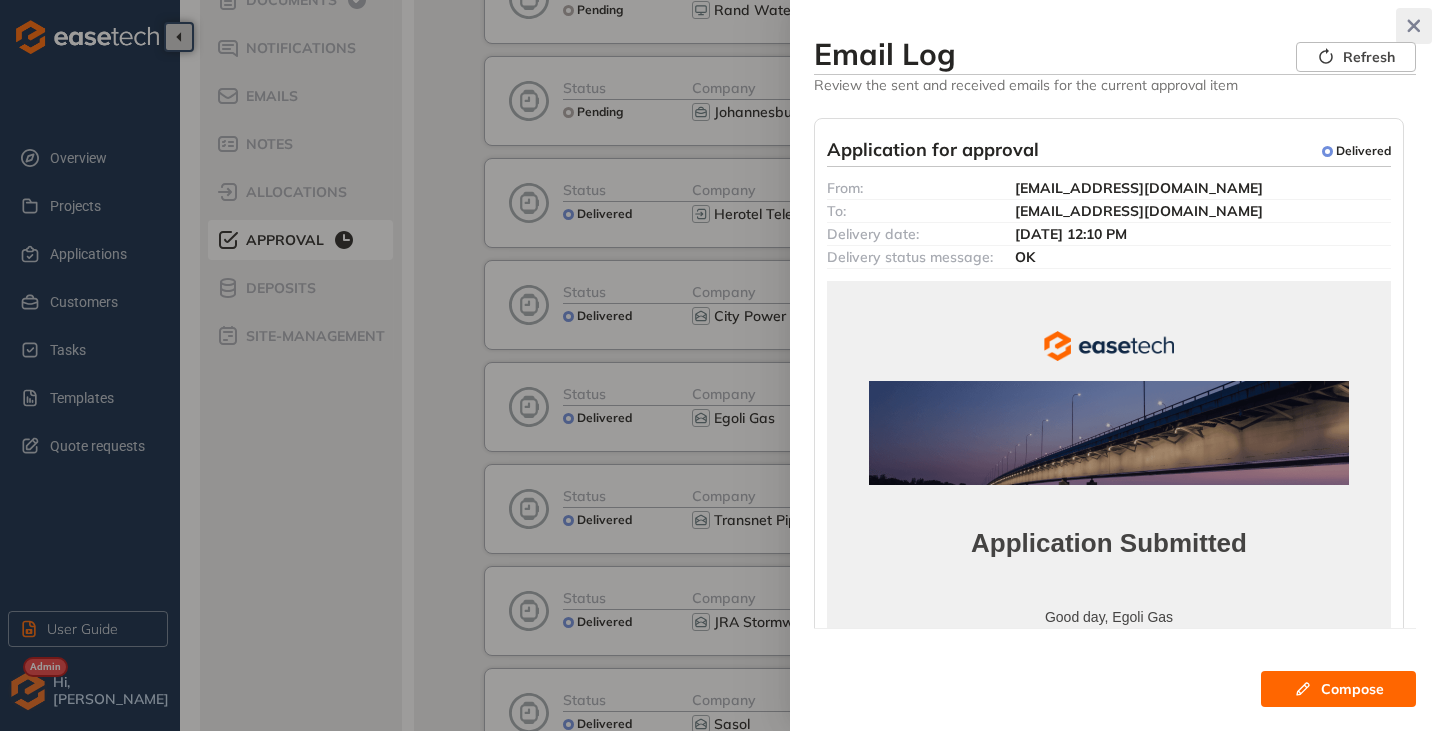 click 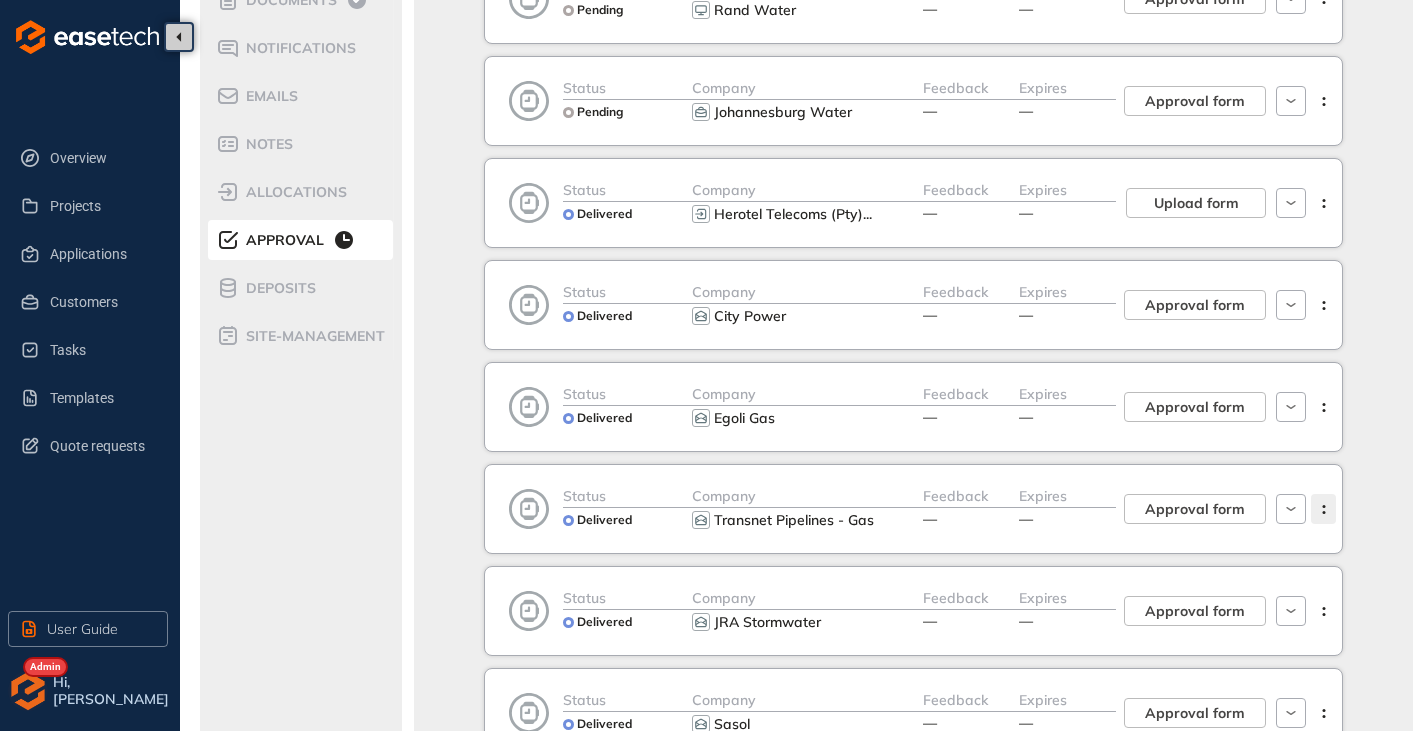 click 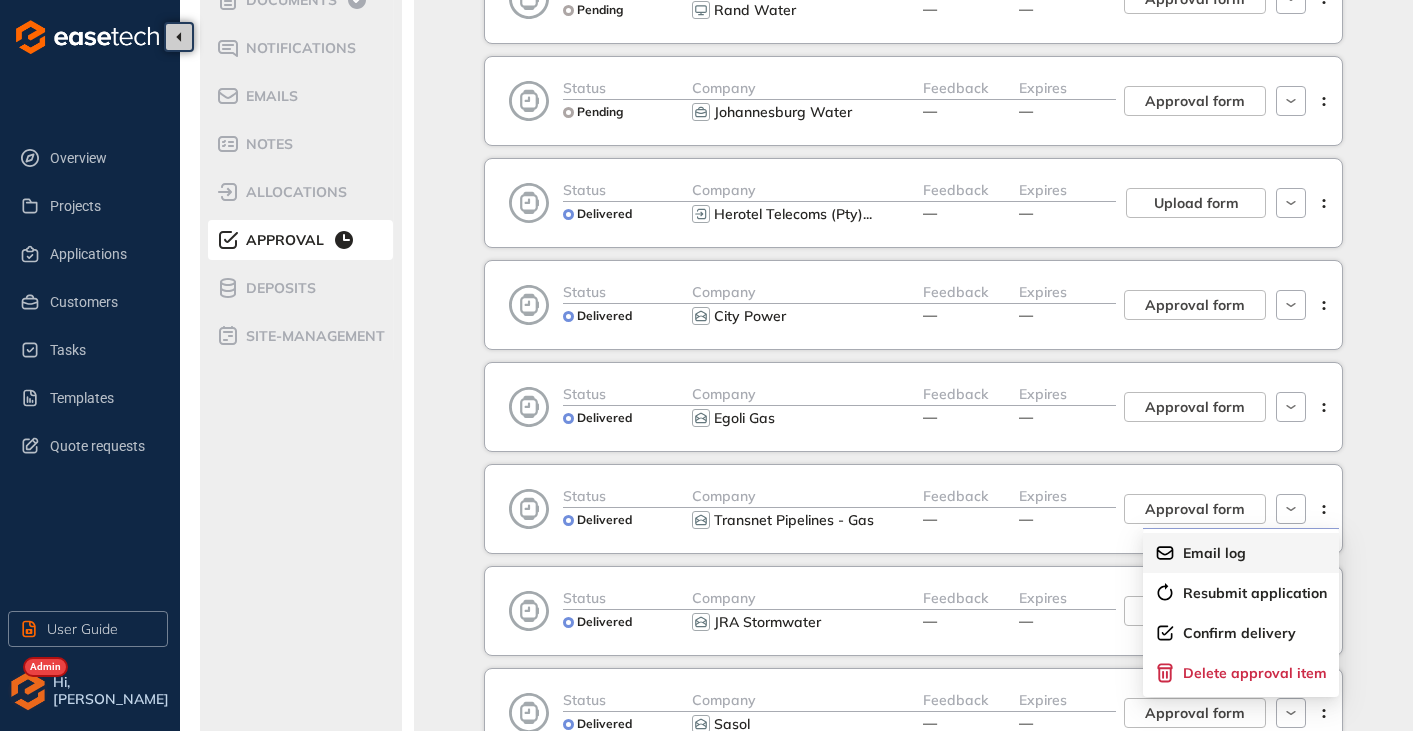 click on "Email log" at bounding box center [1214, 553] 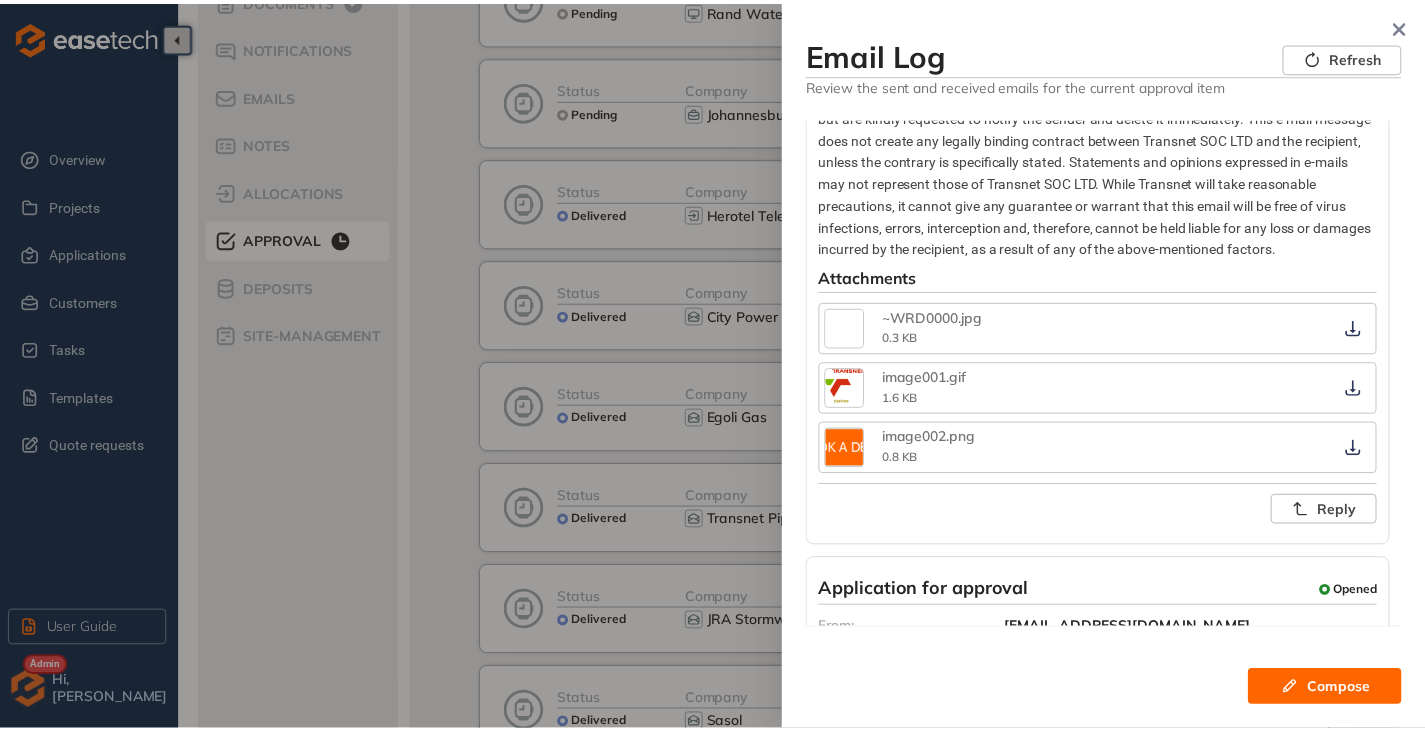 scroll, scrollTop: 1500, scrollLeft: 0, axis: vertical 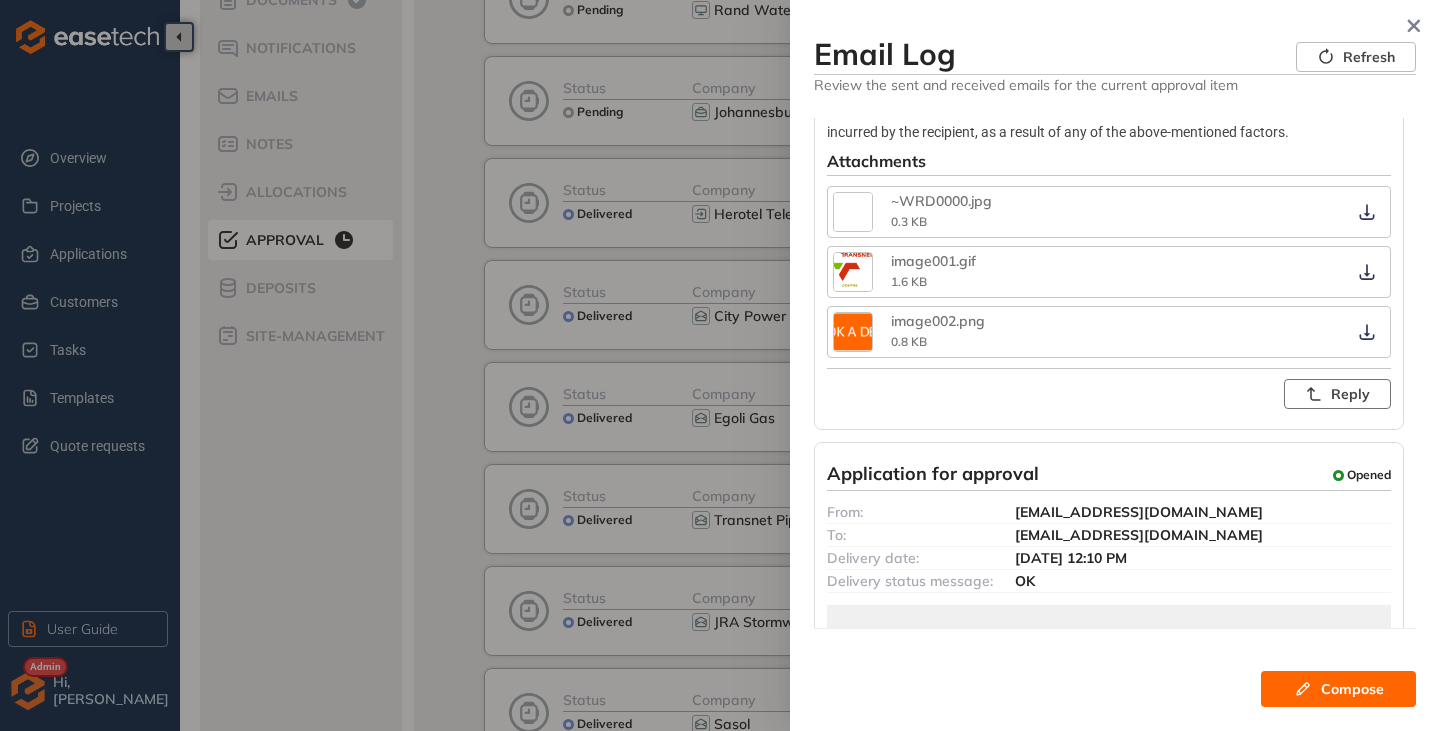 click on "Reply" at bounding box center [1350, 394] 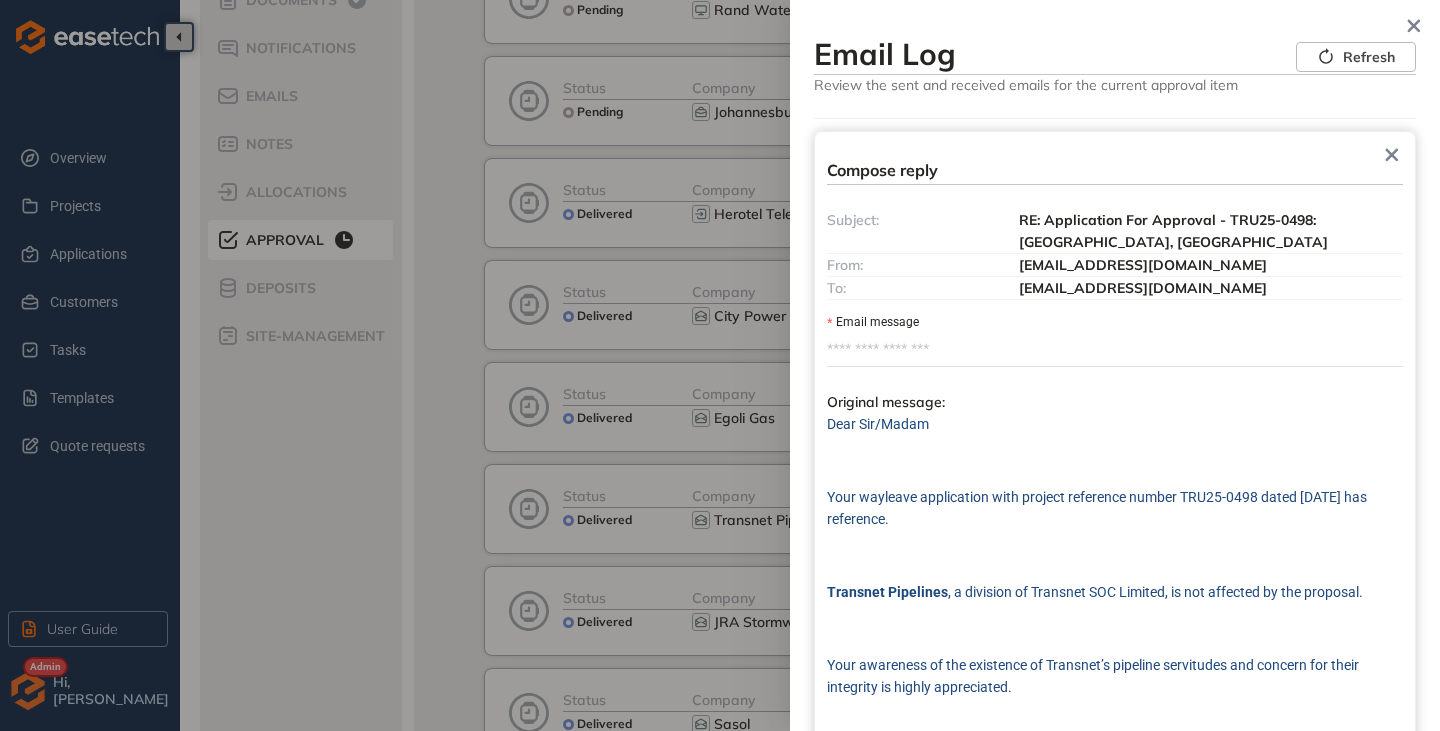 click on "Email message" at bounding box center [1115, 350] 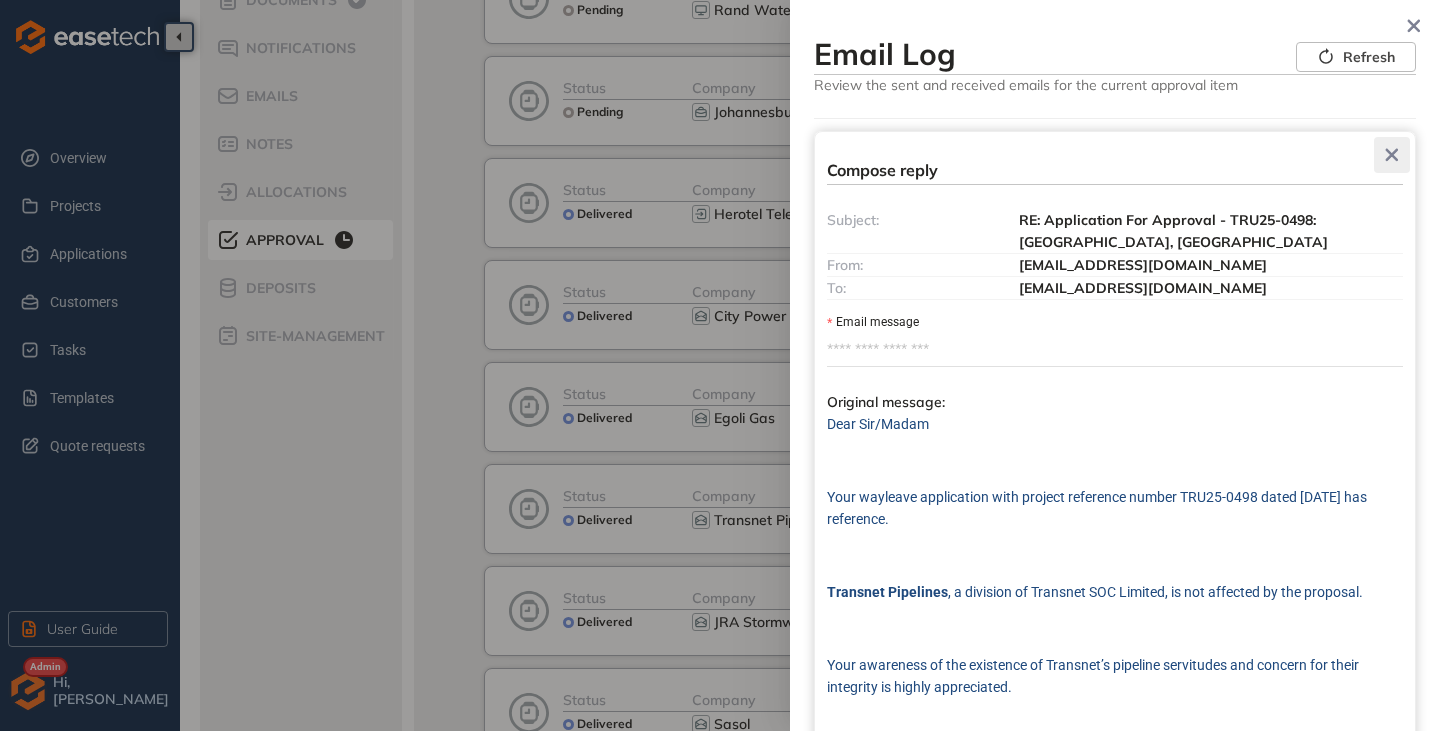 click 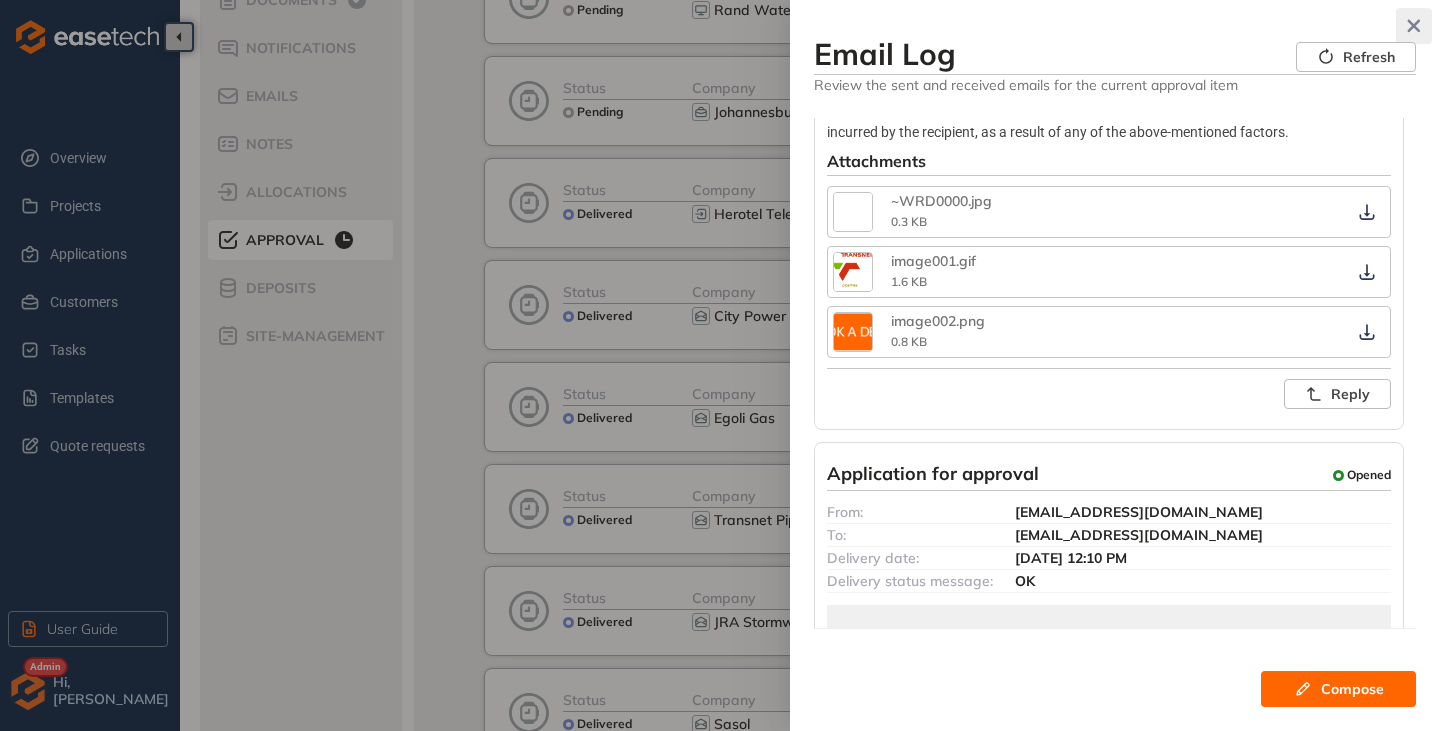 drag, startPoint x: 1416, startPoint y: 11, endPoint x: 1411, endPoint y: 38, distance: 27.45906 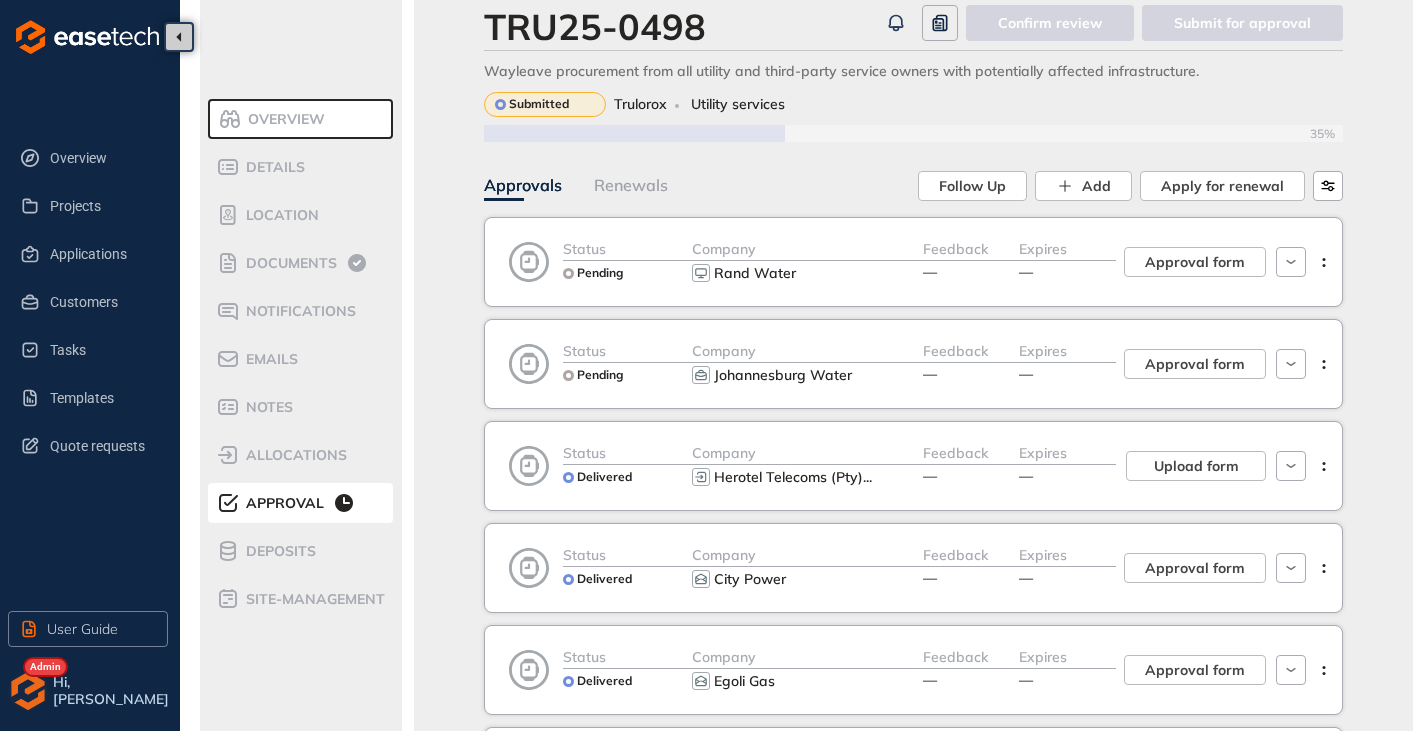 scroll, scrollTop: 0, scrollLeft: 0, axis: both 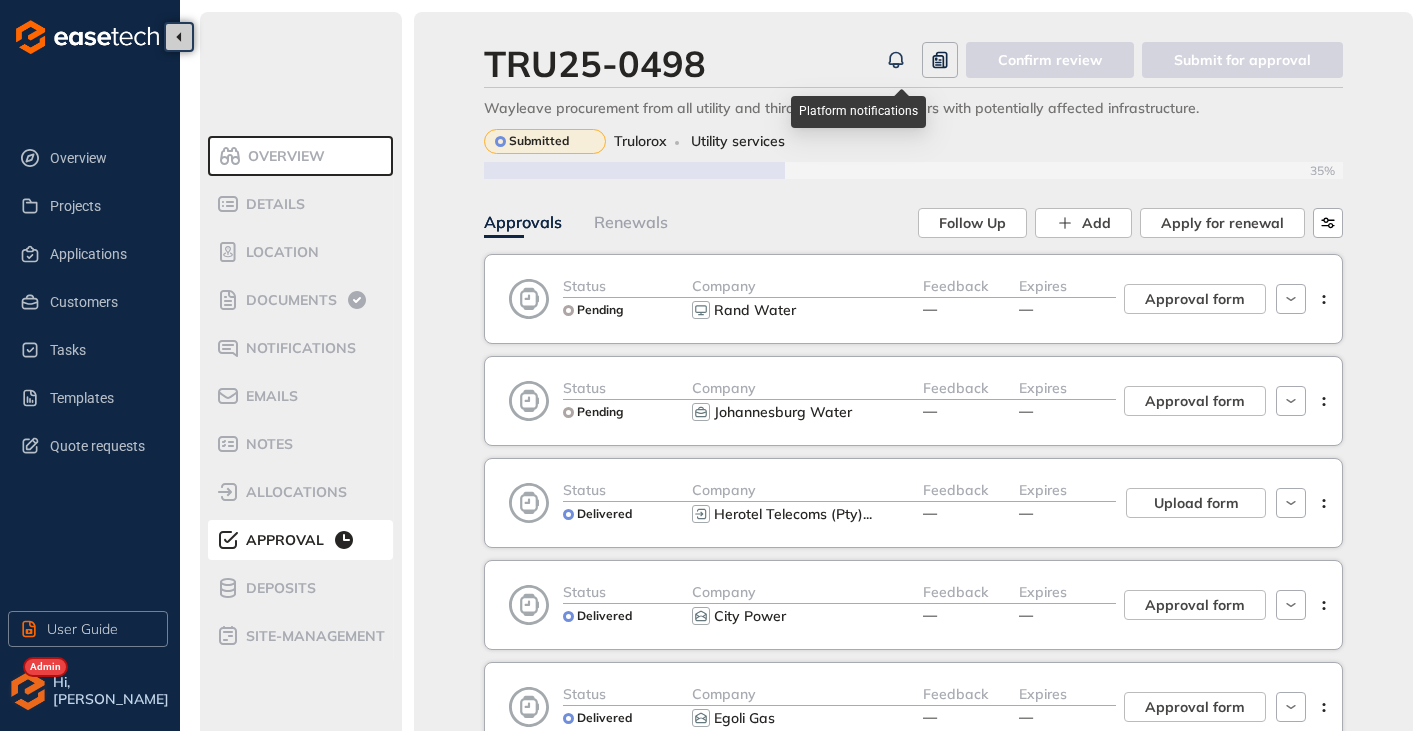 click 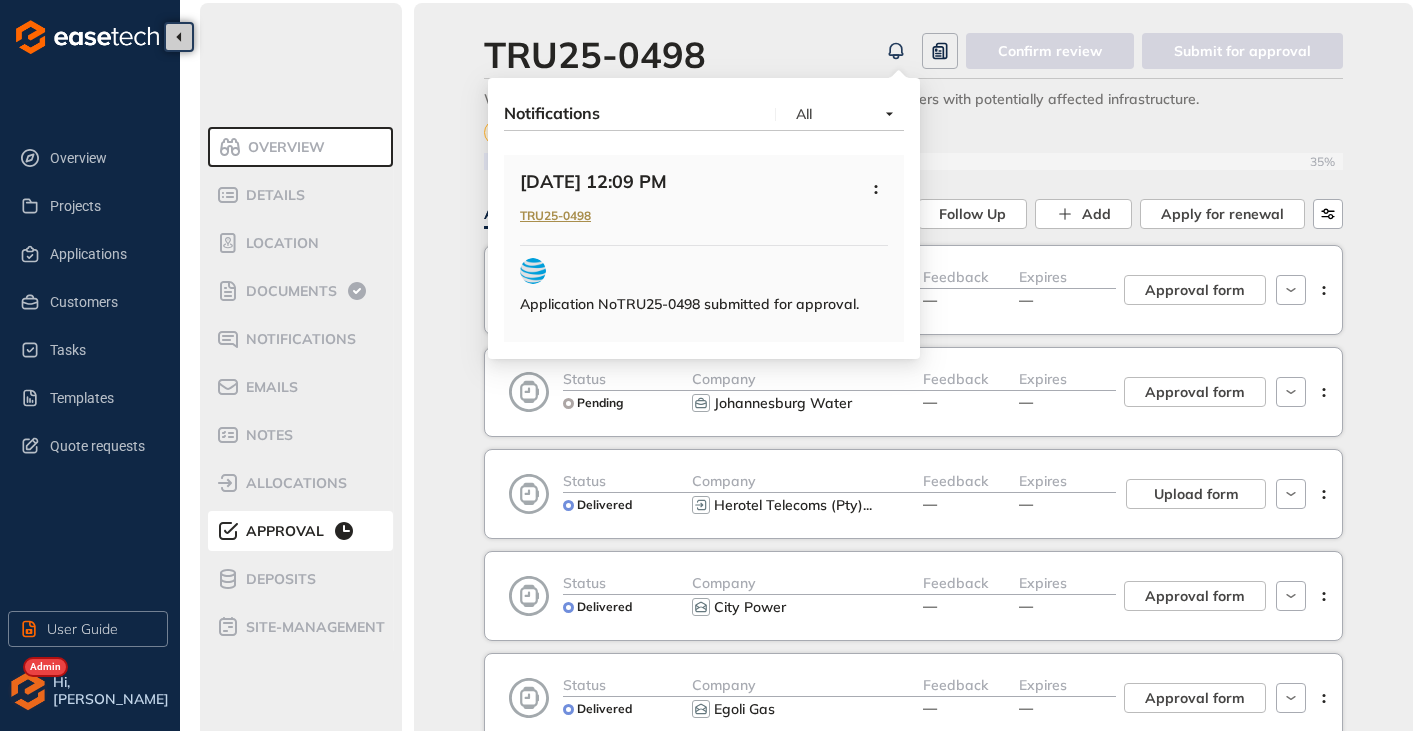 scroll, scrollTop: 0, scrollLeft: 0, axis: both 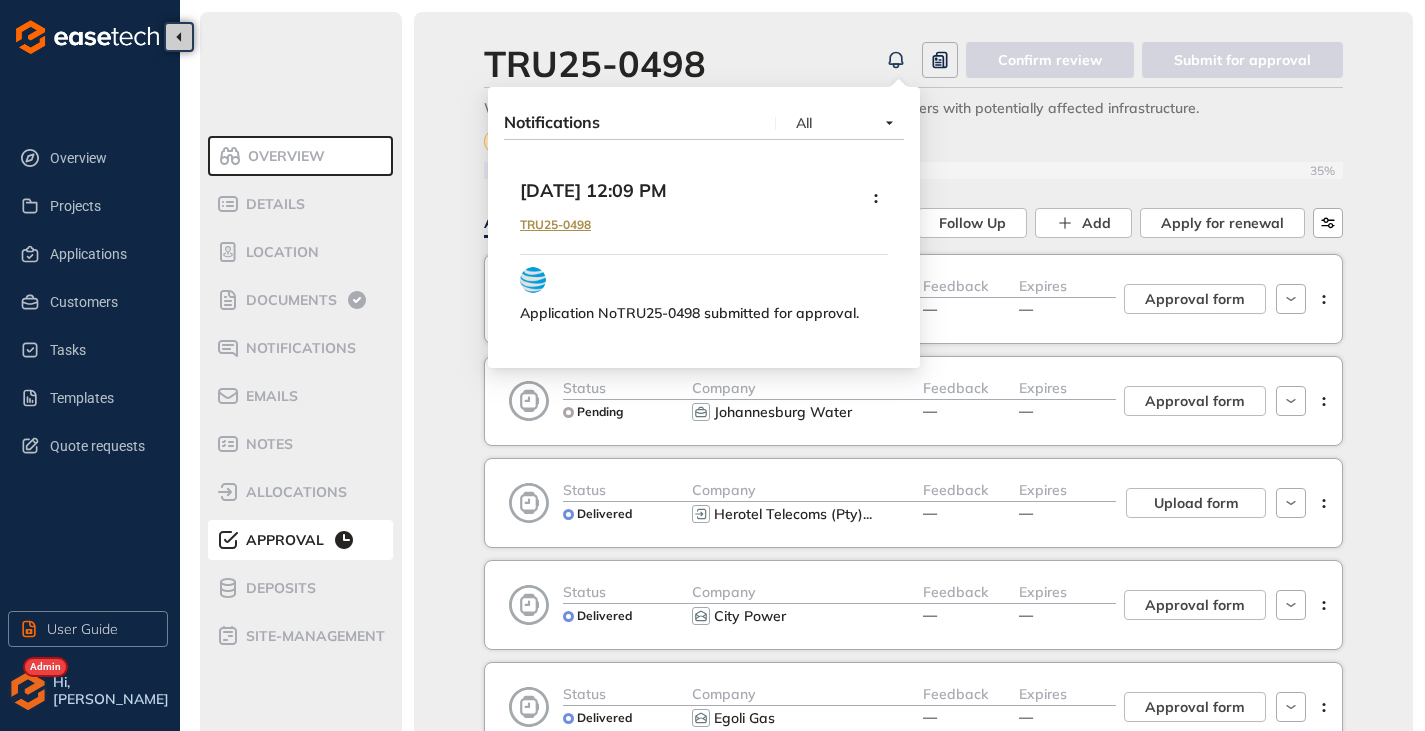 click on "TRU25-0498" at bounding box center [681, 63] 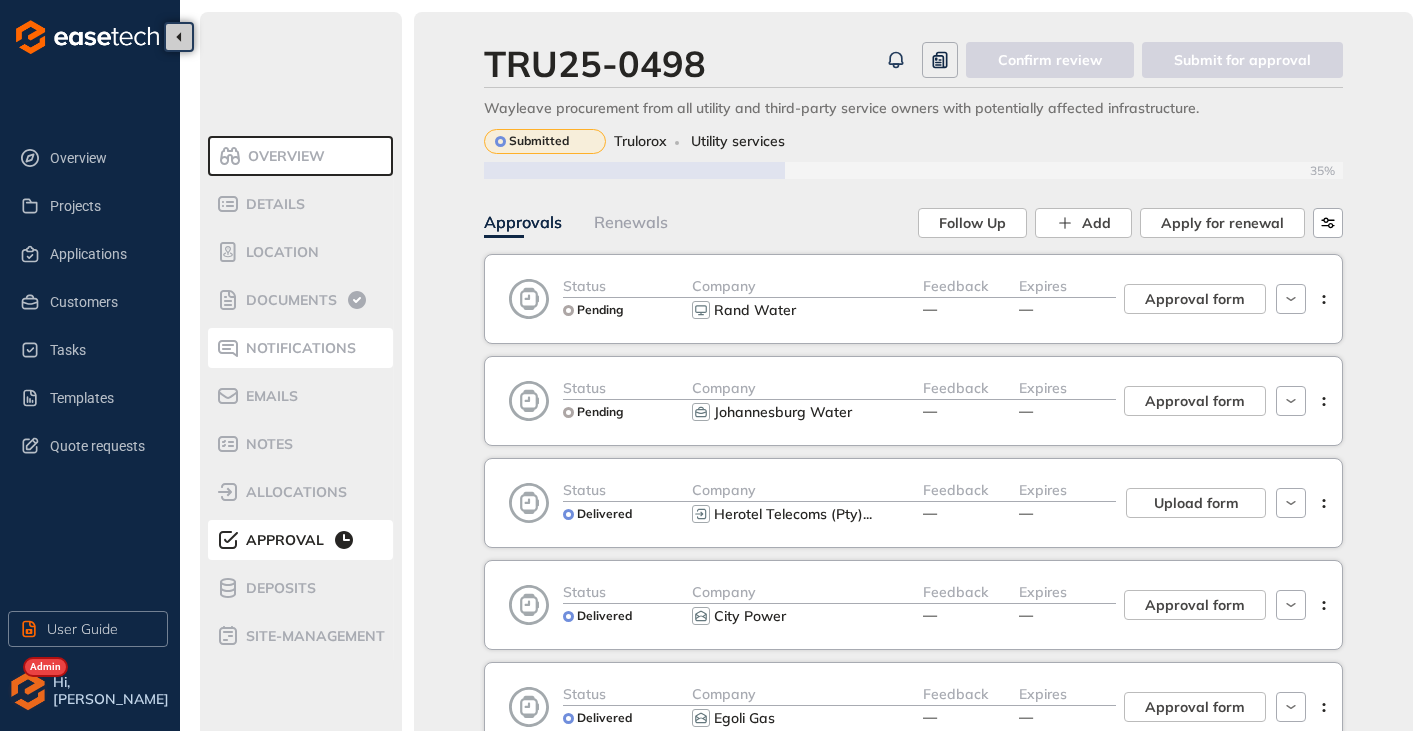 click on "Notifications" at bounding box center (298, 348) 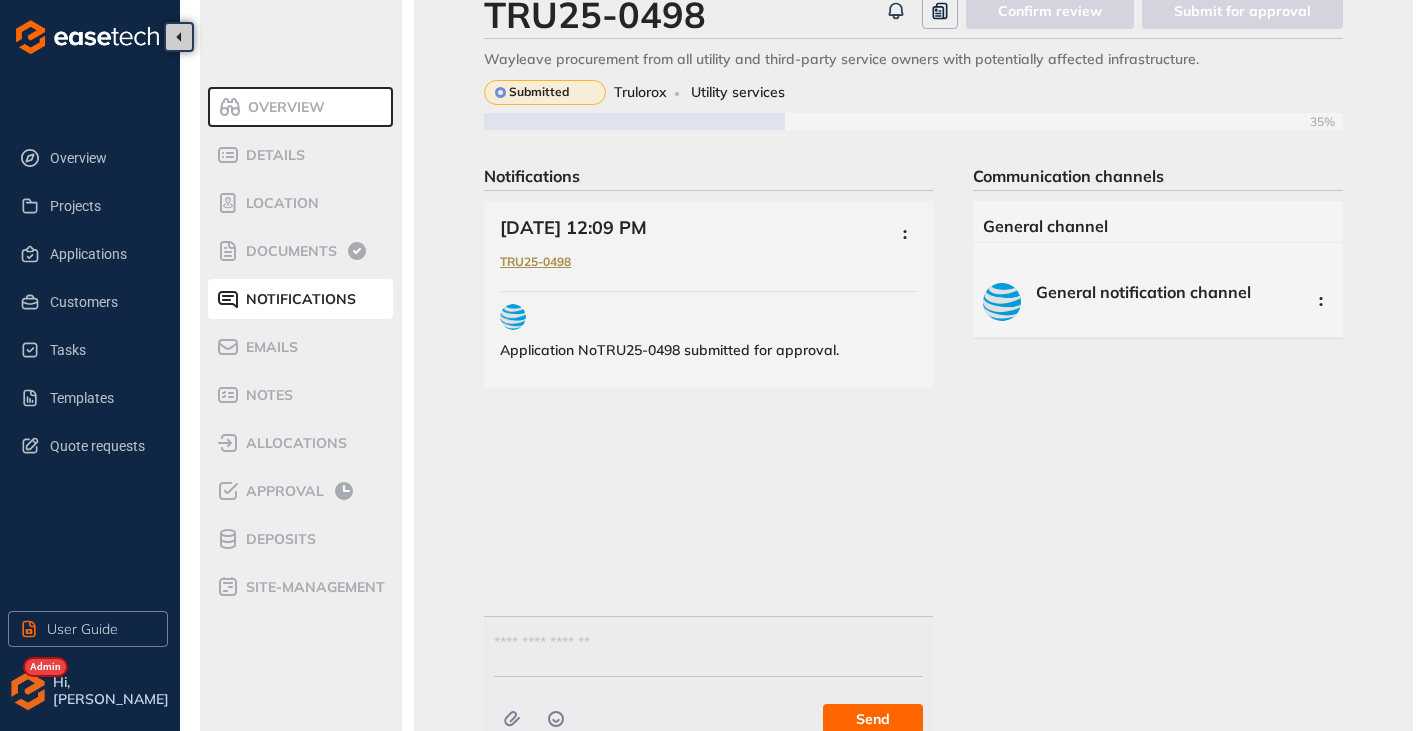 scroll, scrollTop: 14, scrollLeft: 0, axis: vertical 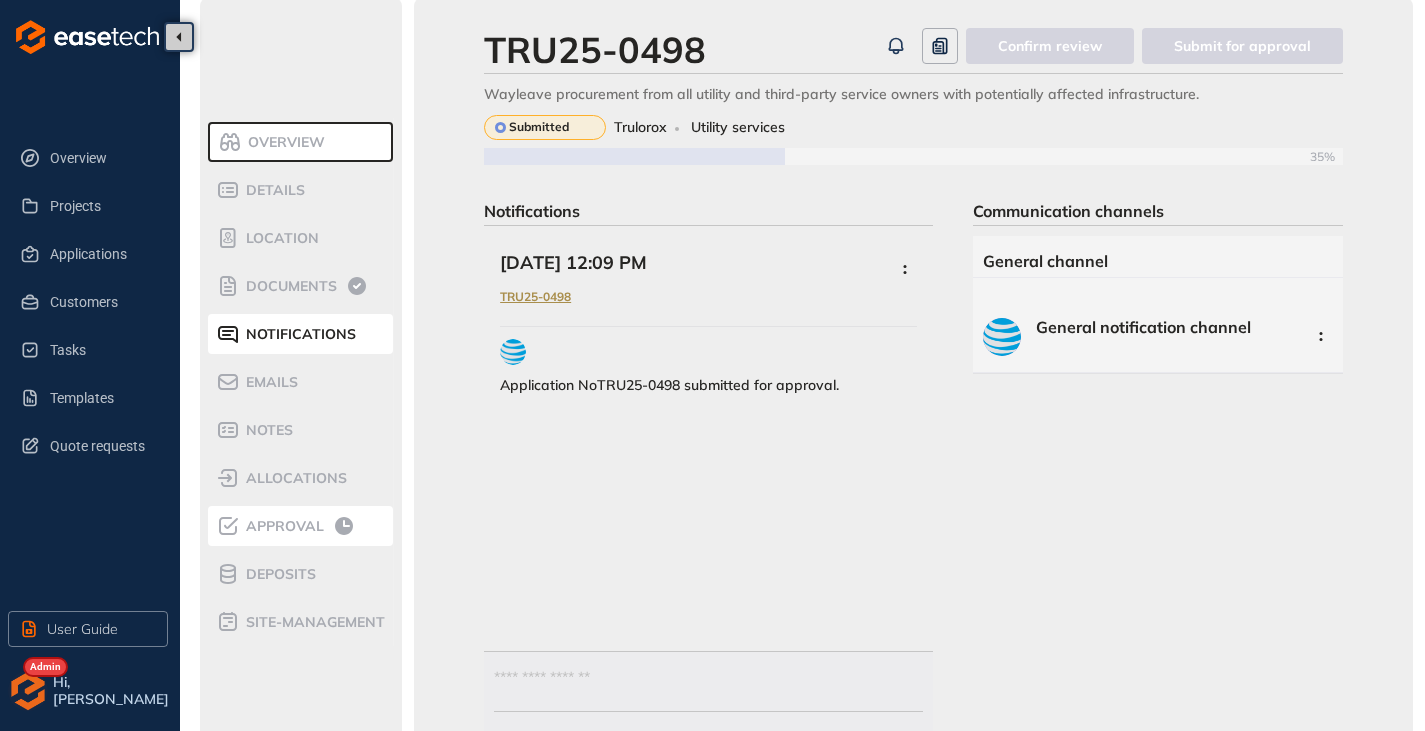click on "Approval" at bounding box center [300, 526] 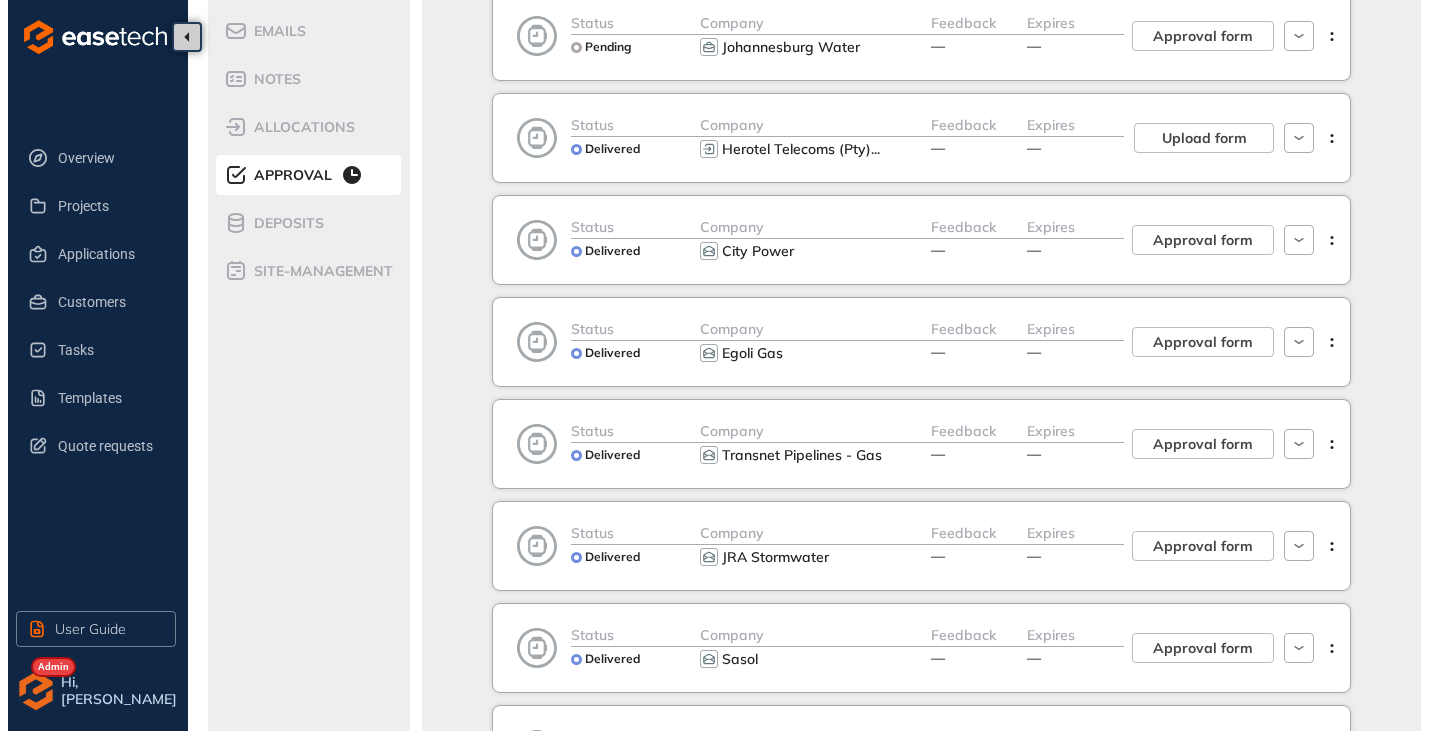scroll, scrollTop: 414, scrollLeft: 0, axis: vertical 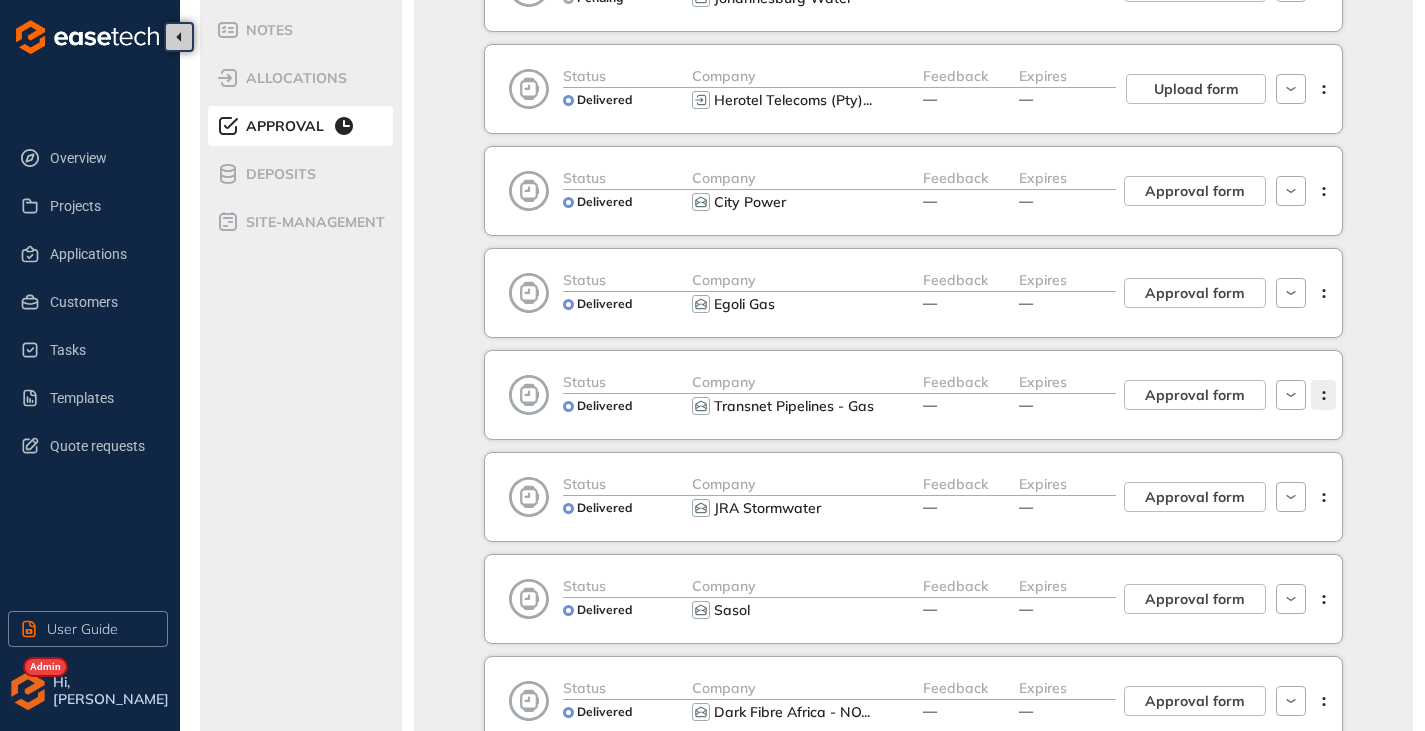click 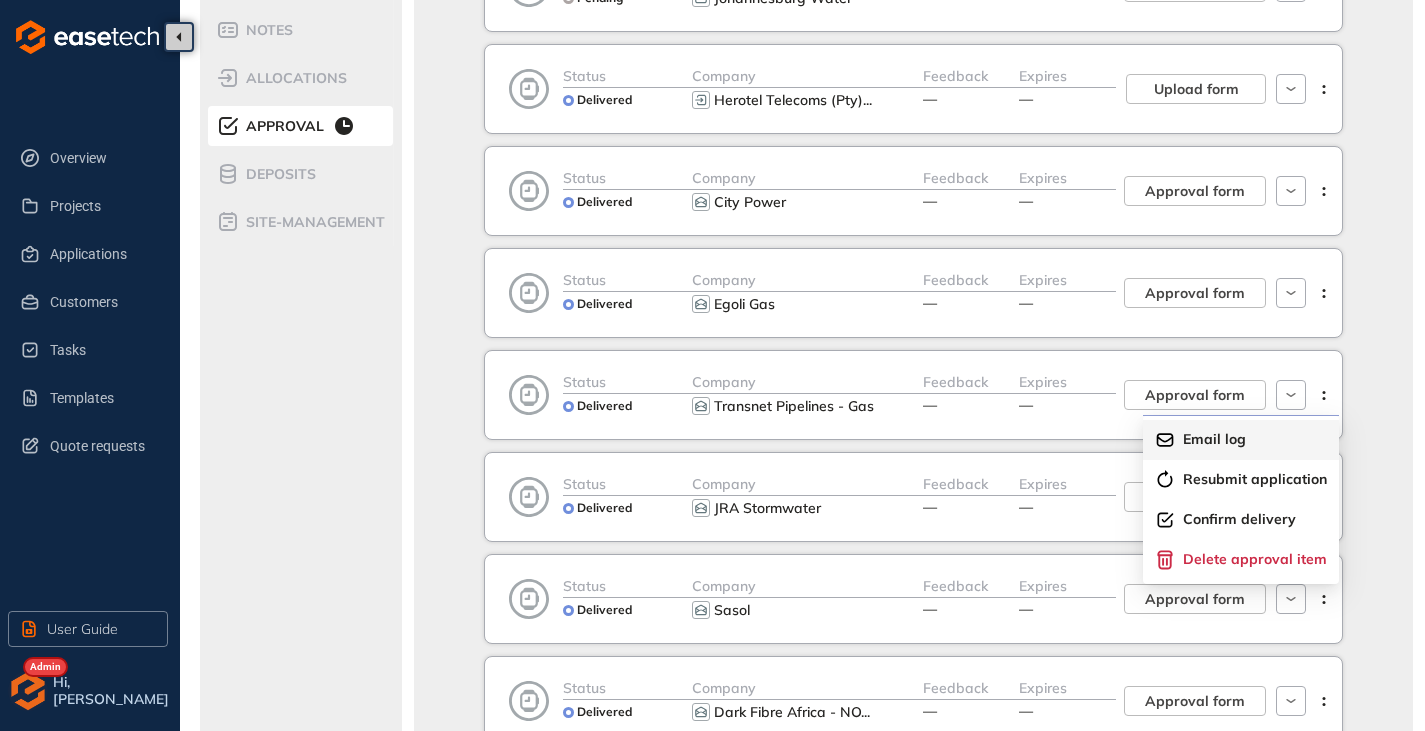 click on "Email log" at bounding box center [1241, 440] 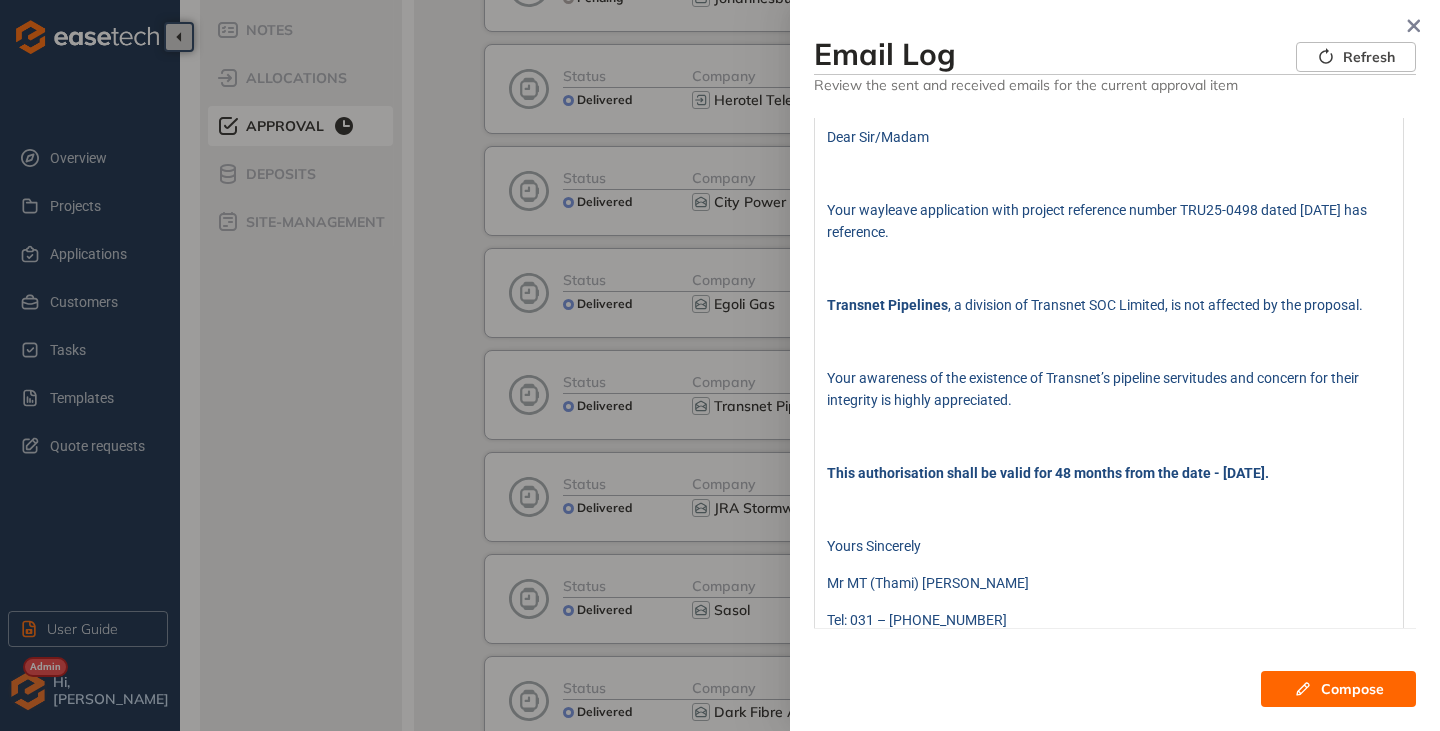scroll, scrollTop: 200, scrollLeft: 0, axis: vertical 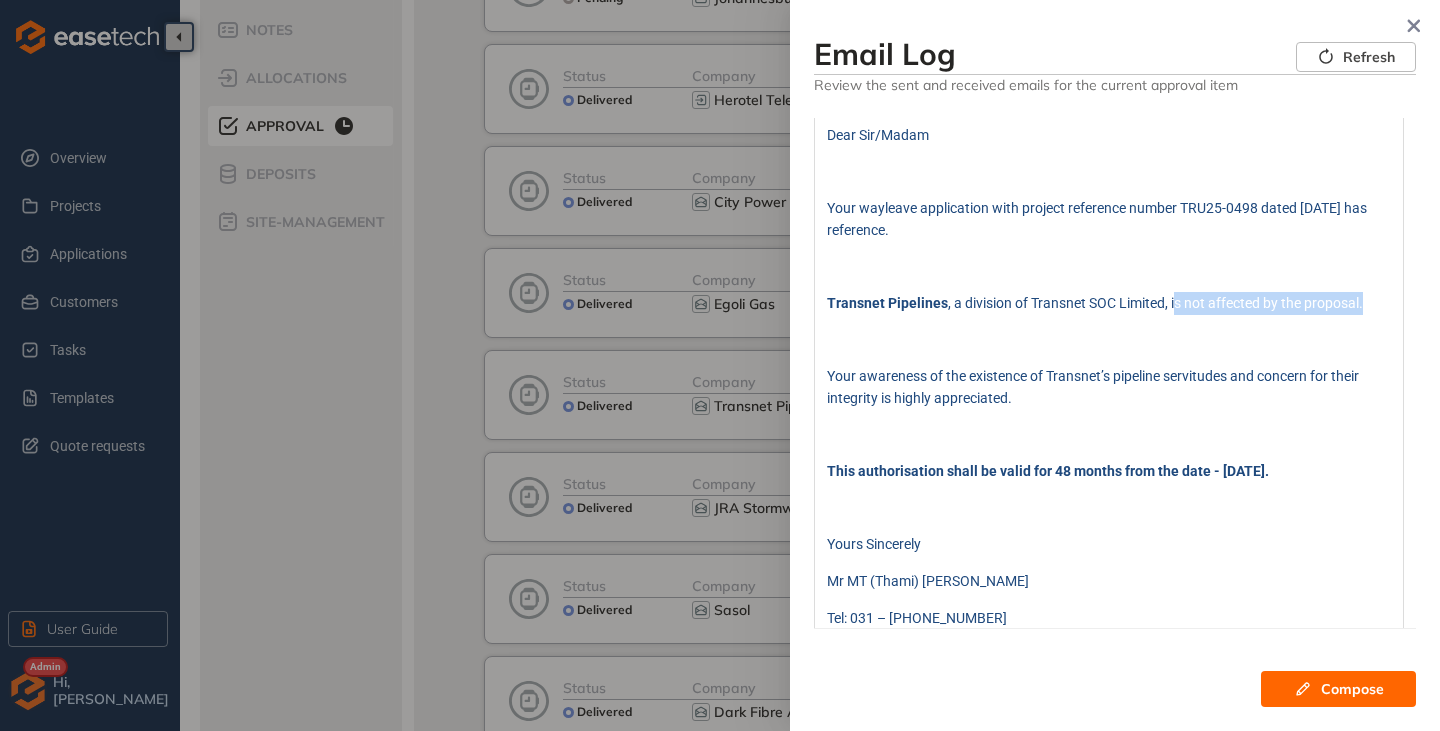 drag, startPoint x: 1181, startPoint y: 306, endPoint x: 1375, endPoint y: 310, distance: 194.04123 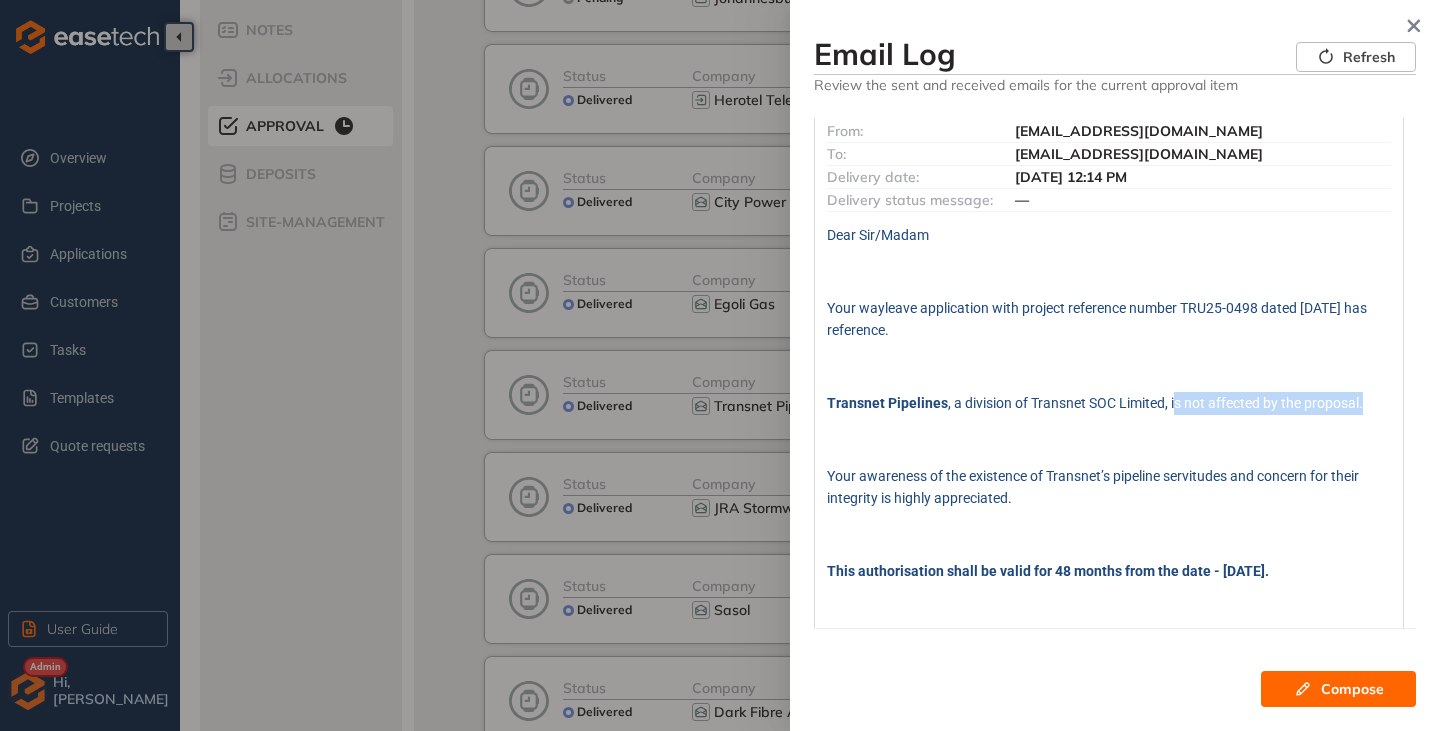 scroll, scrollTop: 100, scrollLeft: 0, axis: vertical 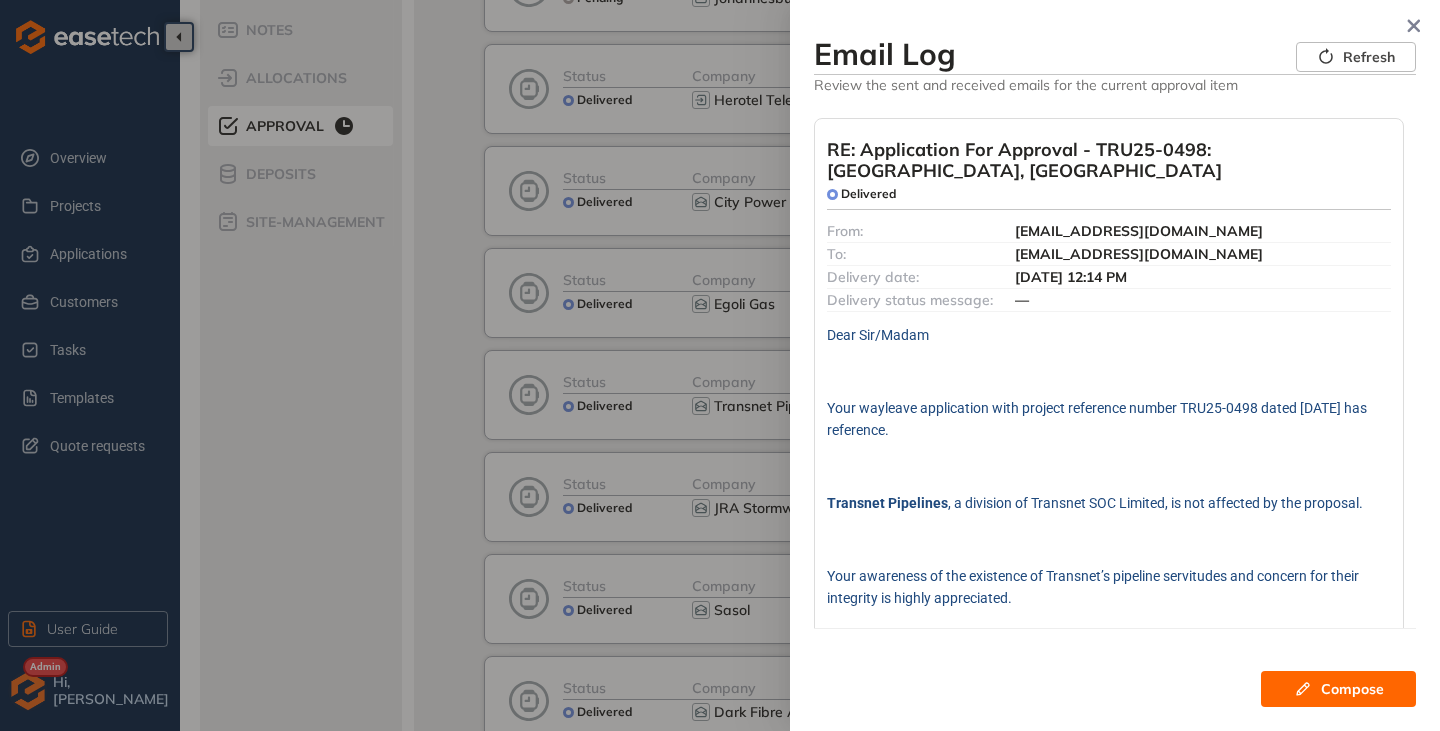 click at bounding box center (720, 365) 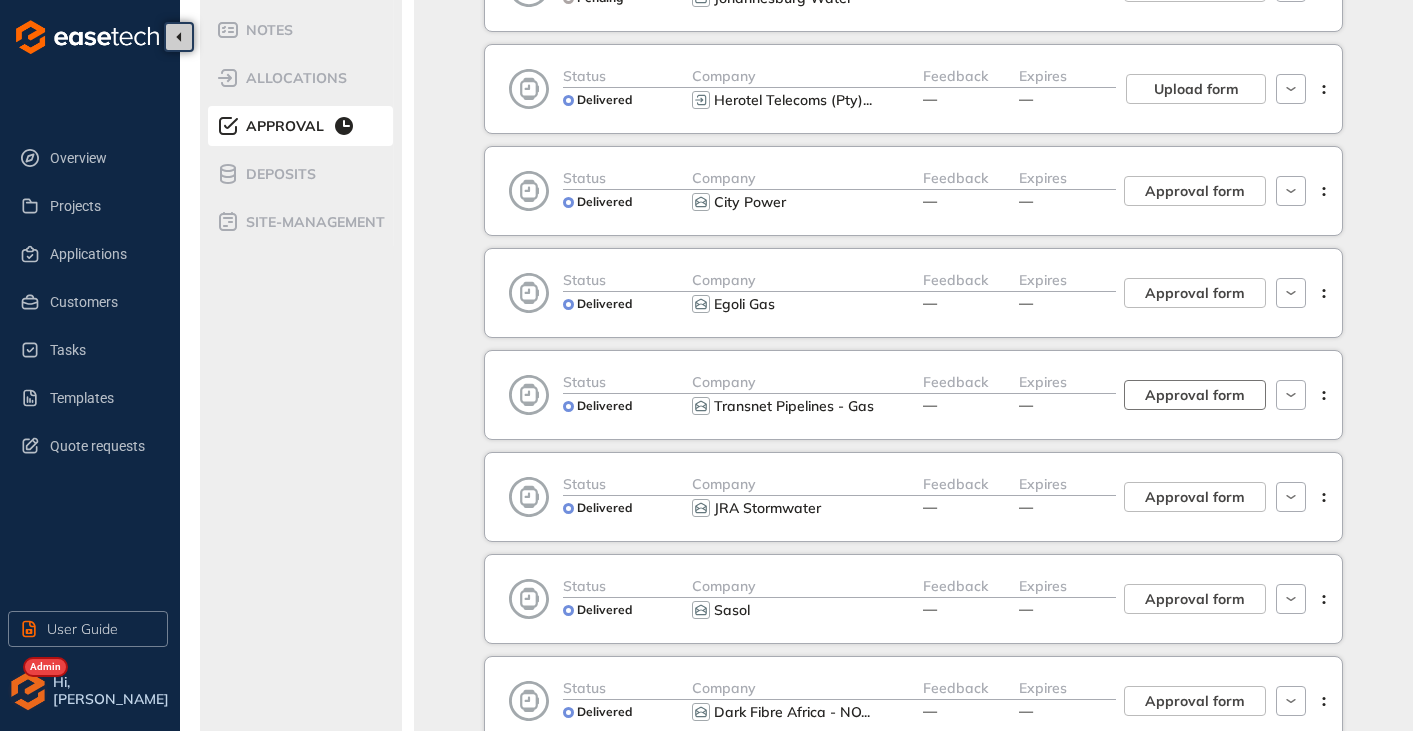 click on "Approval form" at bounding box center [1195, 395] 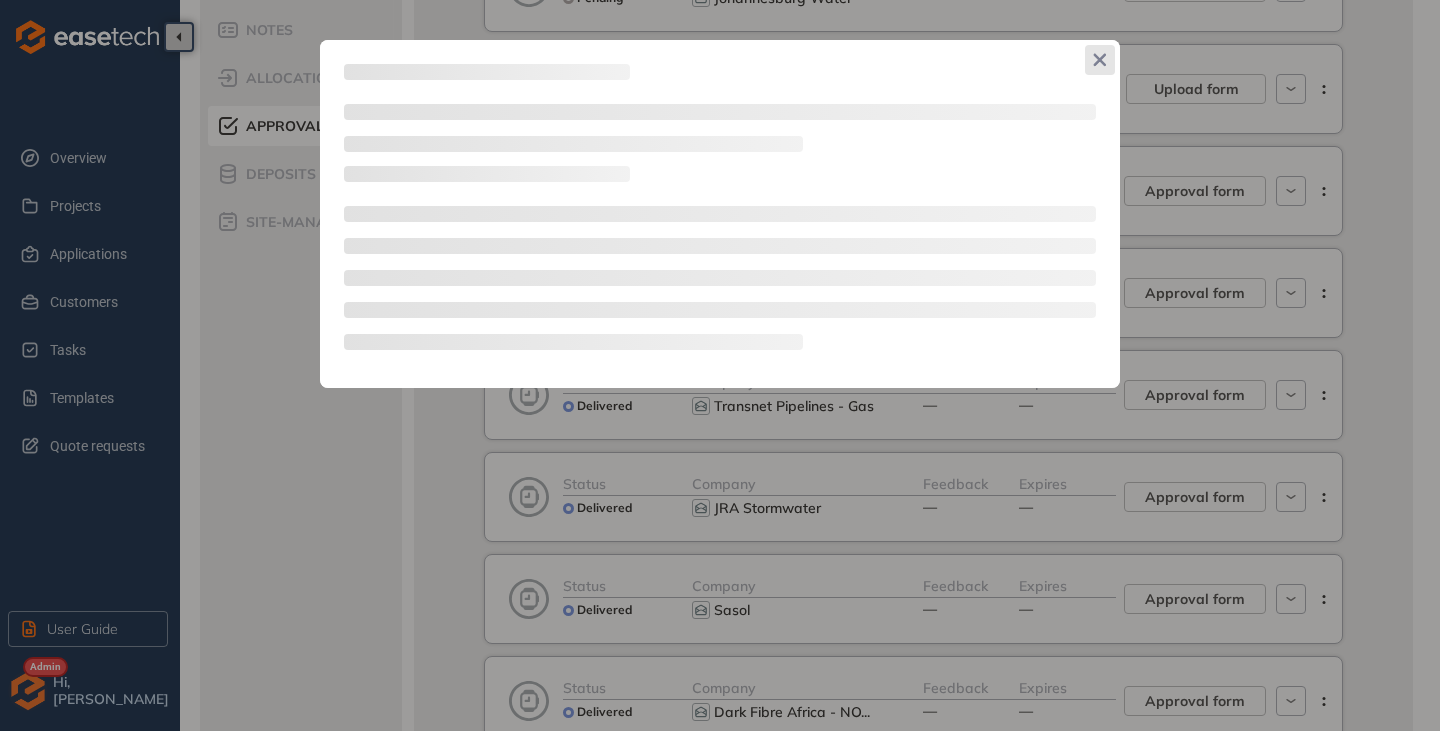 click 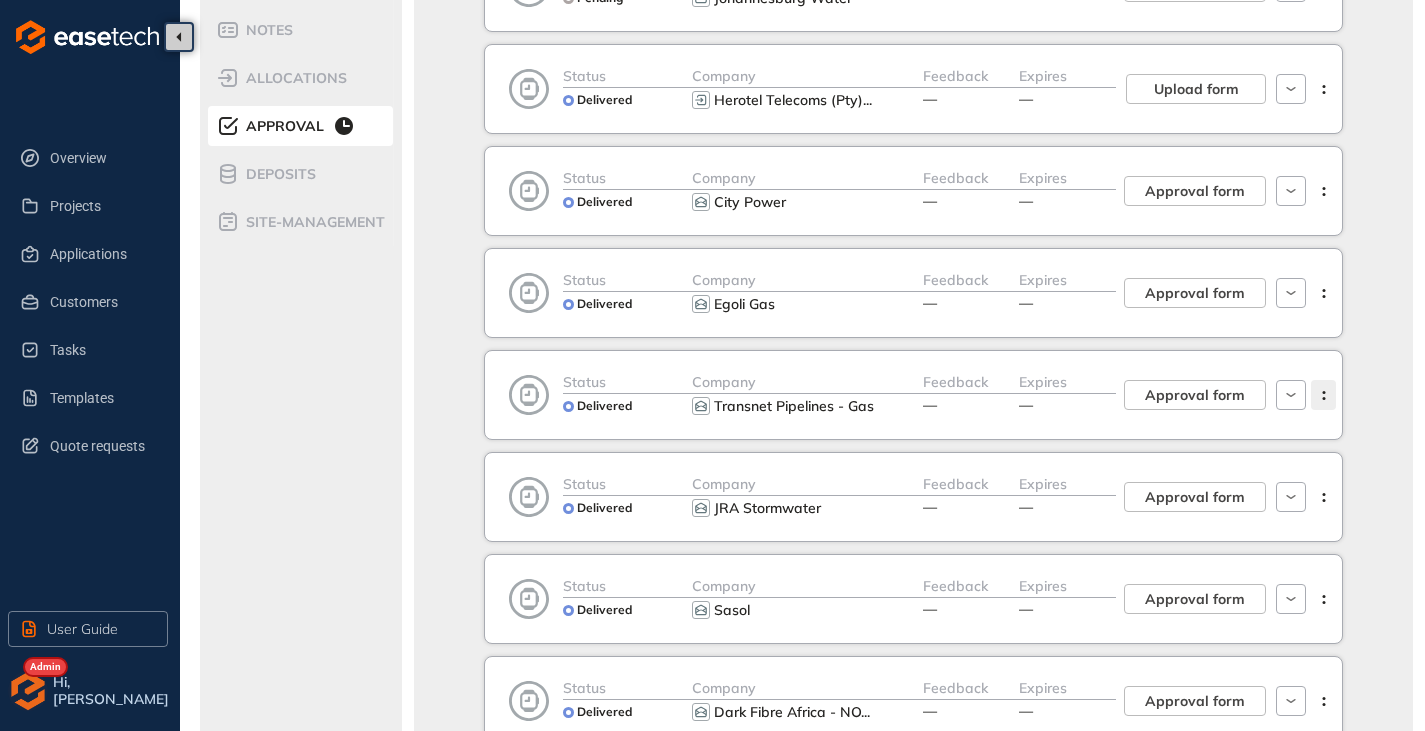 click at bounding box center (1323, 395) 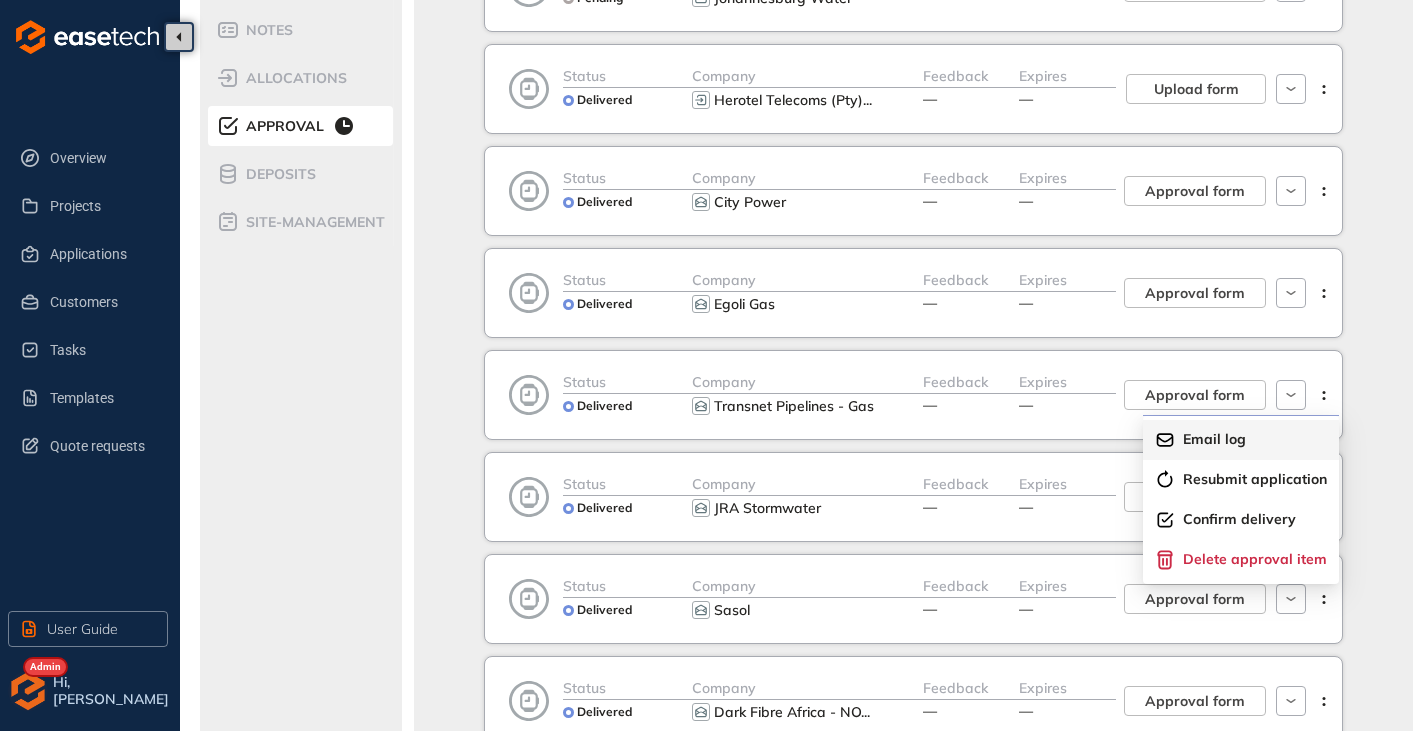 click on "Email log" at bounding box center [1214, 439] 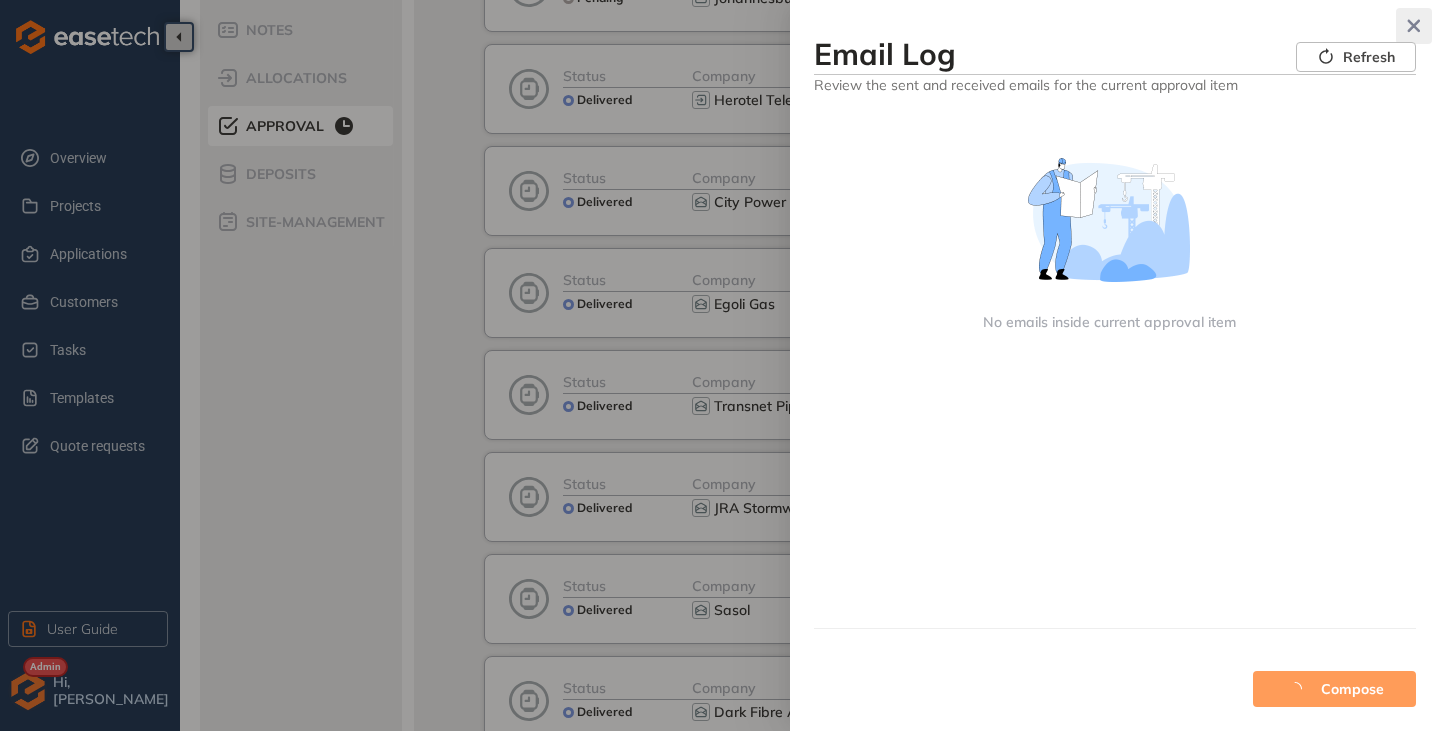 click 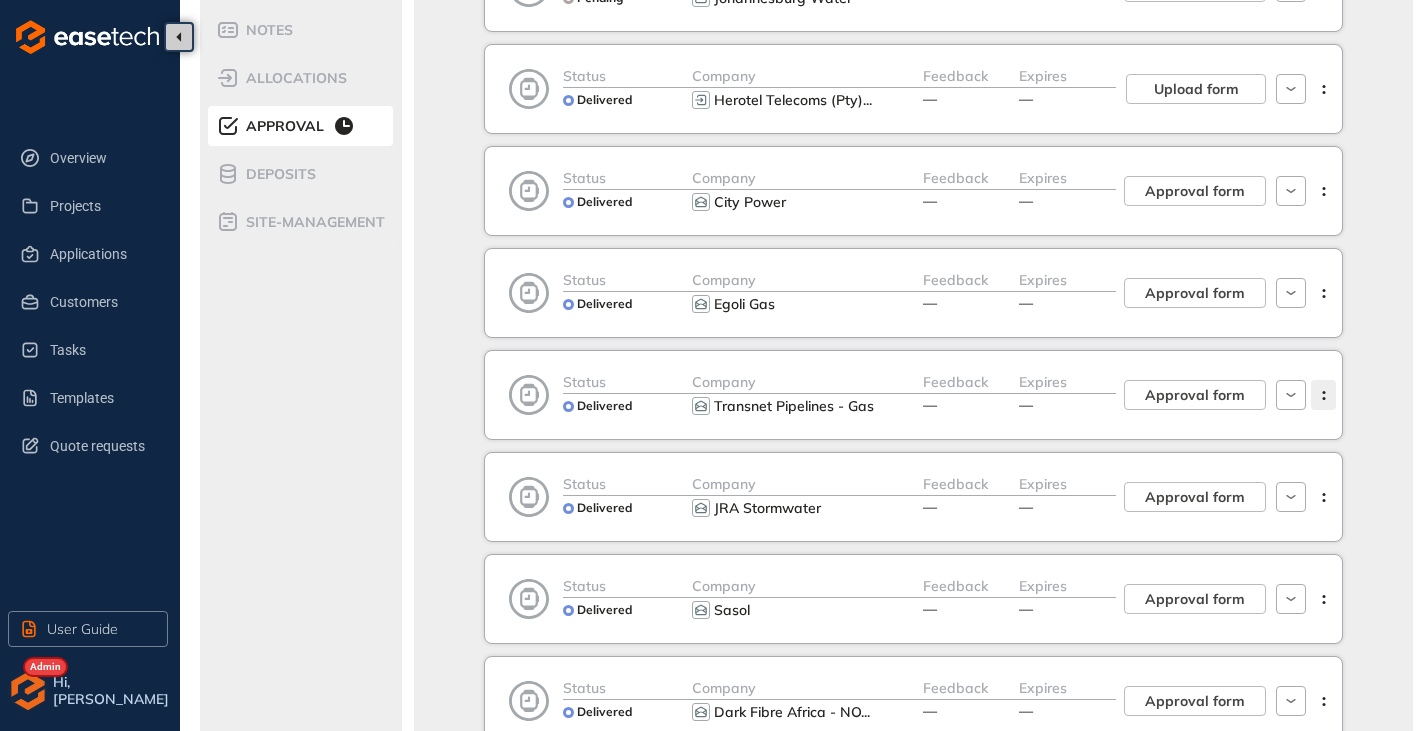 click 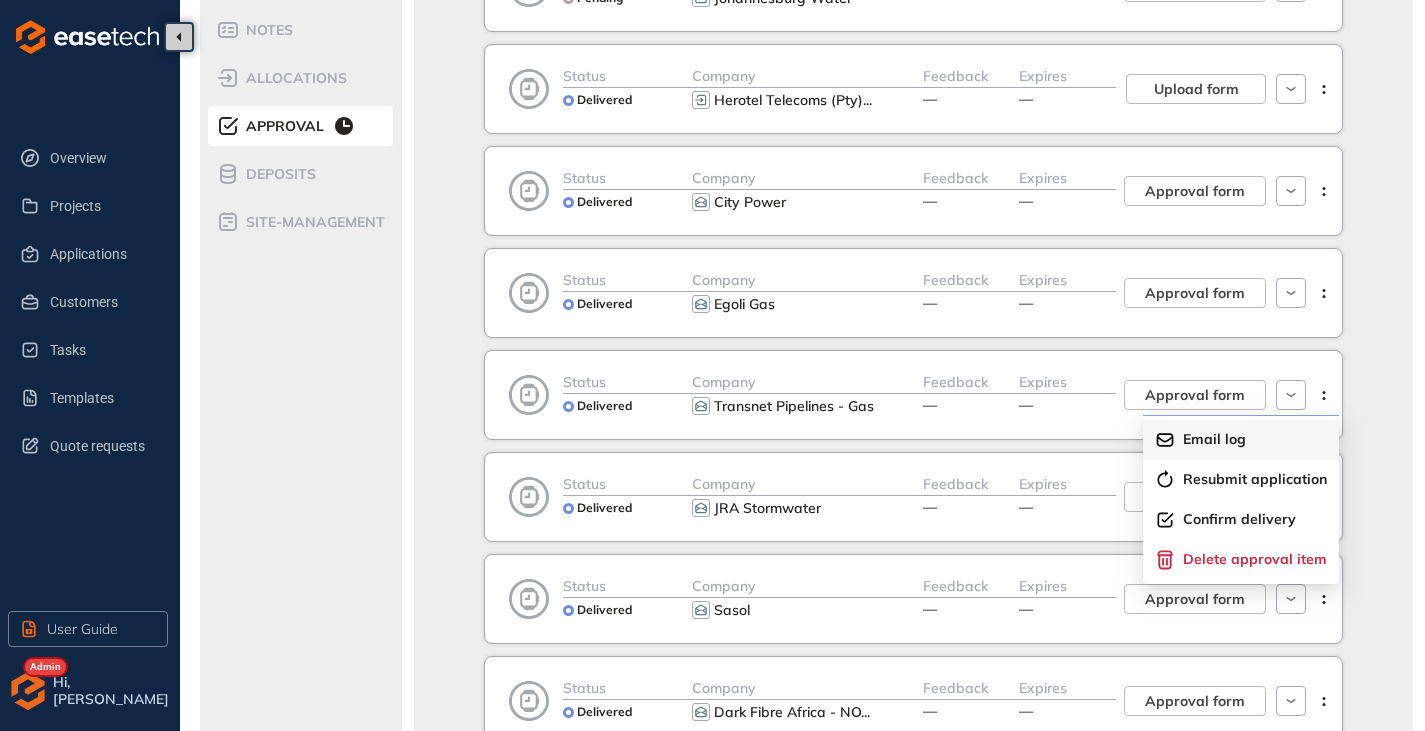 click on "Email log" at bounding box center [1214, 439] 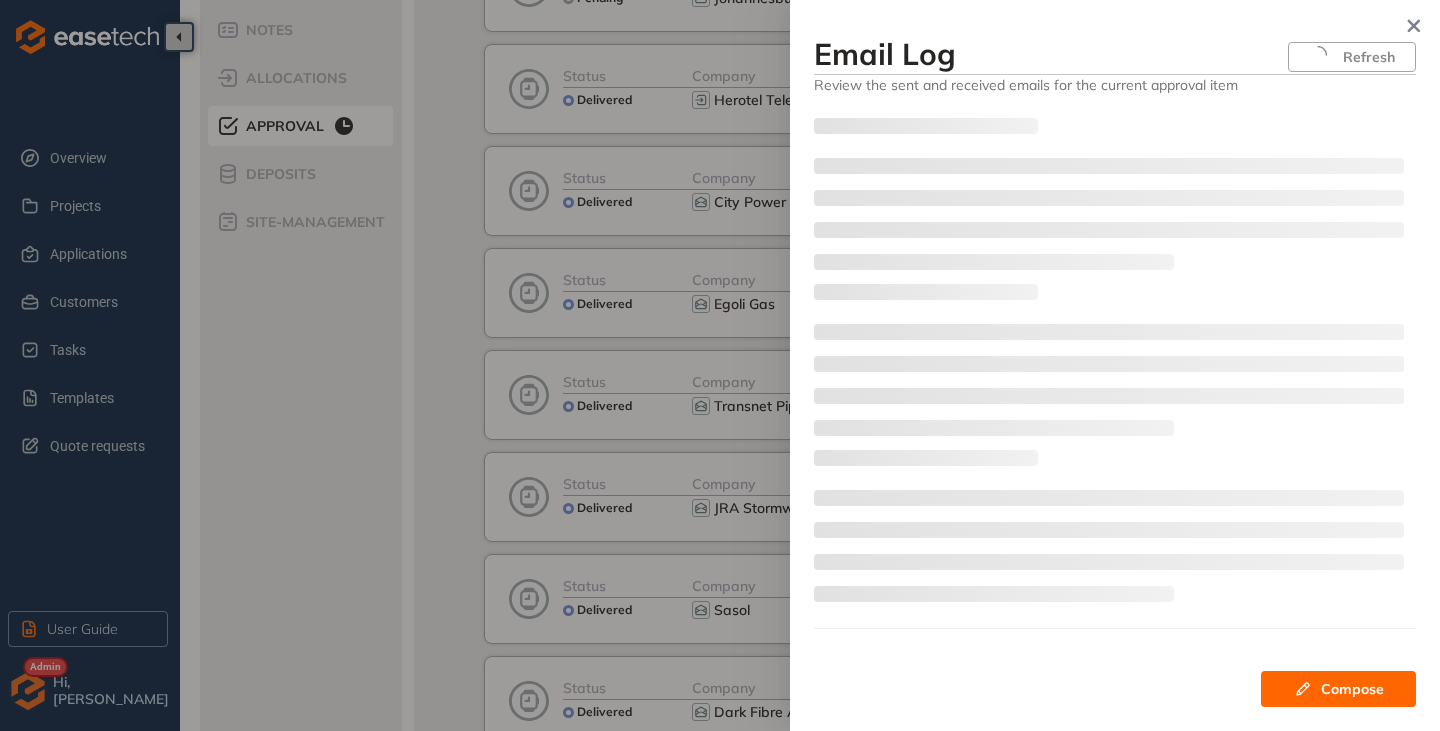 click on "Refresh" at bounding box center (1369, 57) 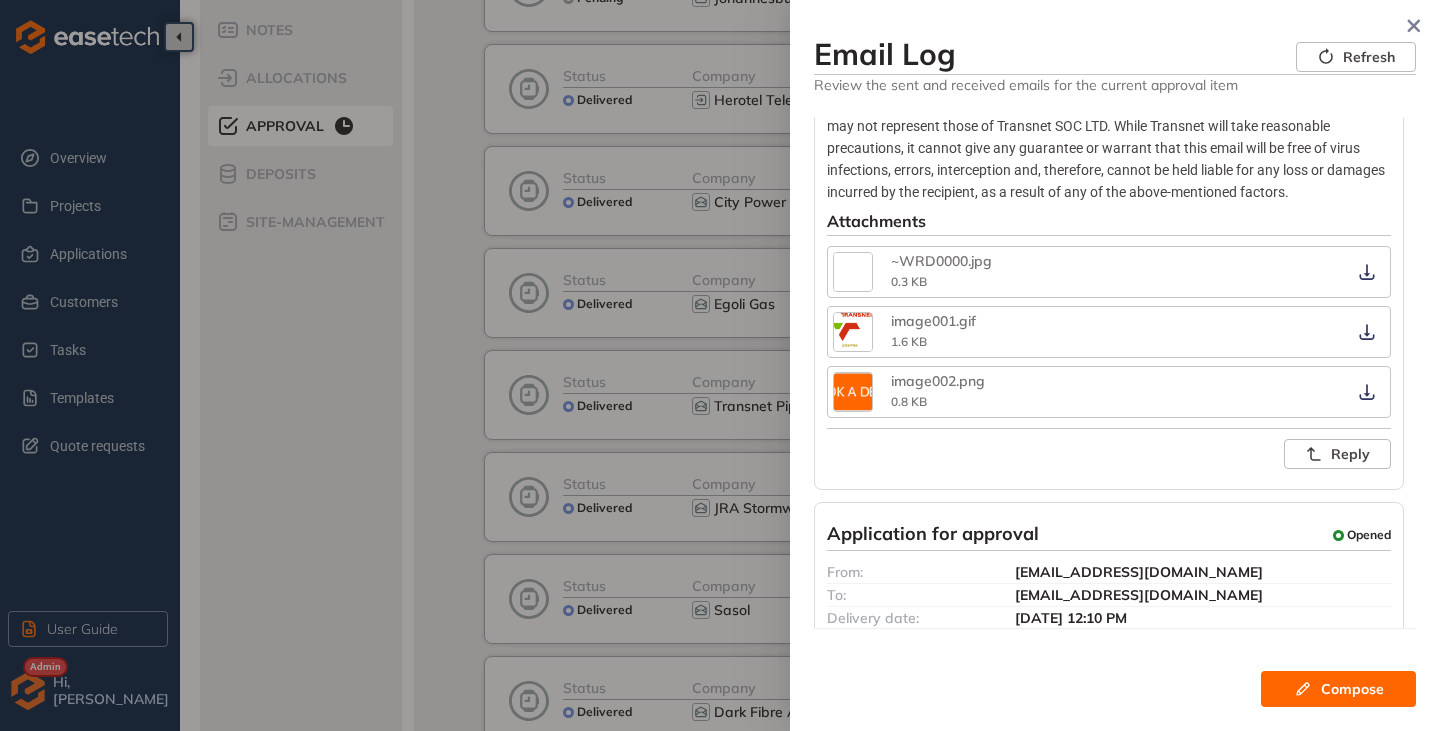 scroll, scrollTop: 1500, scrollLeft: 0, axis: vertical 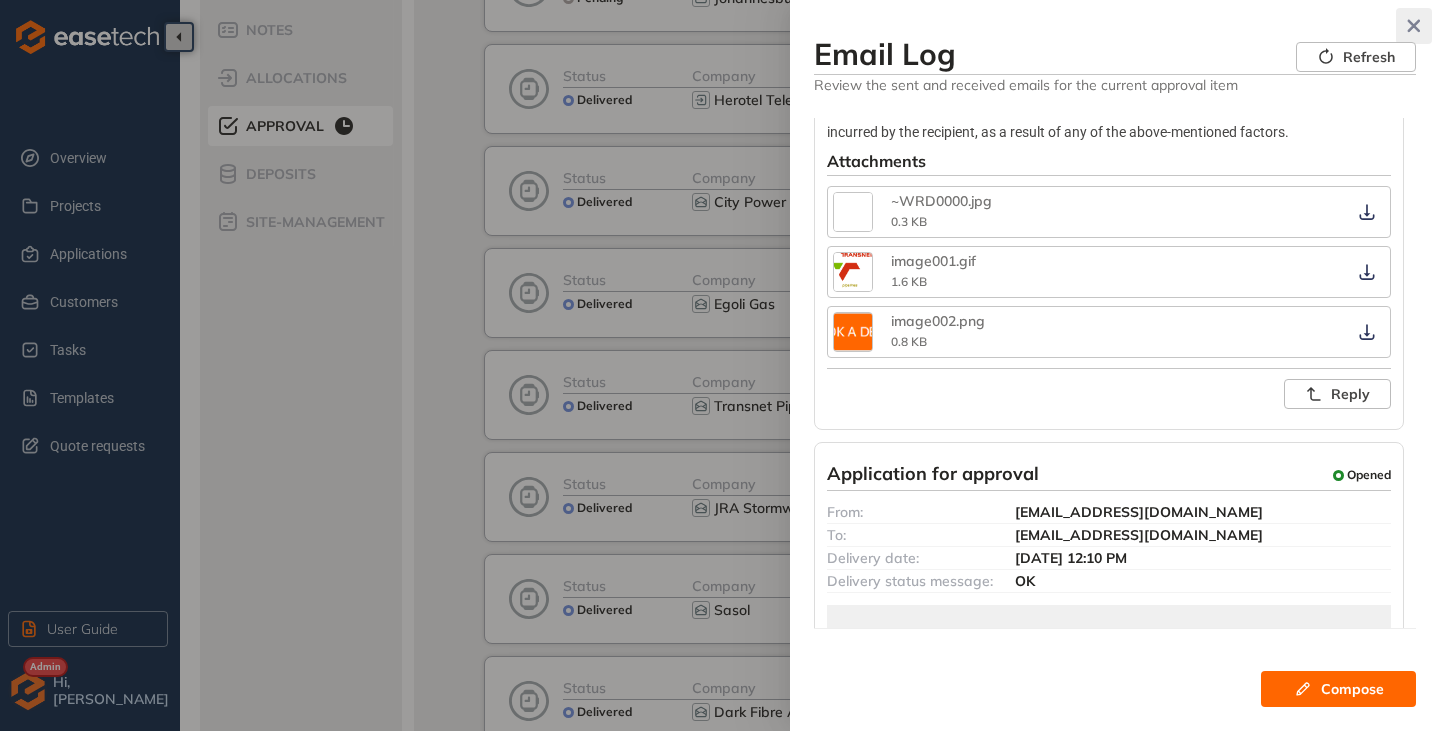 click 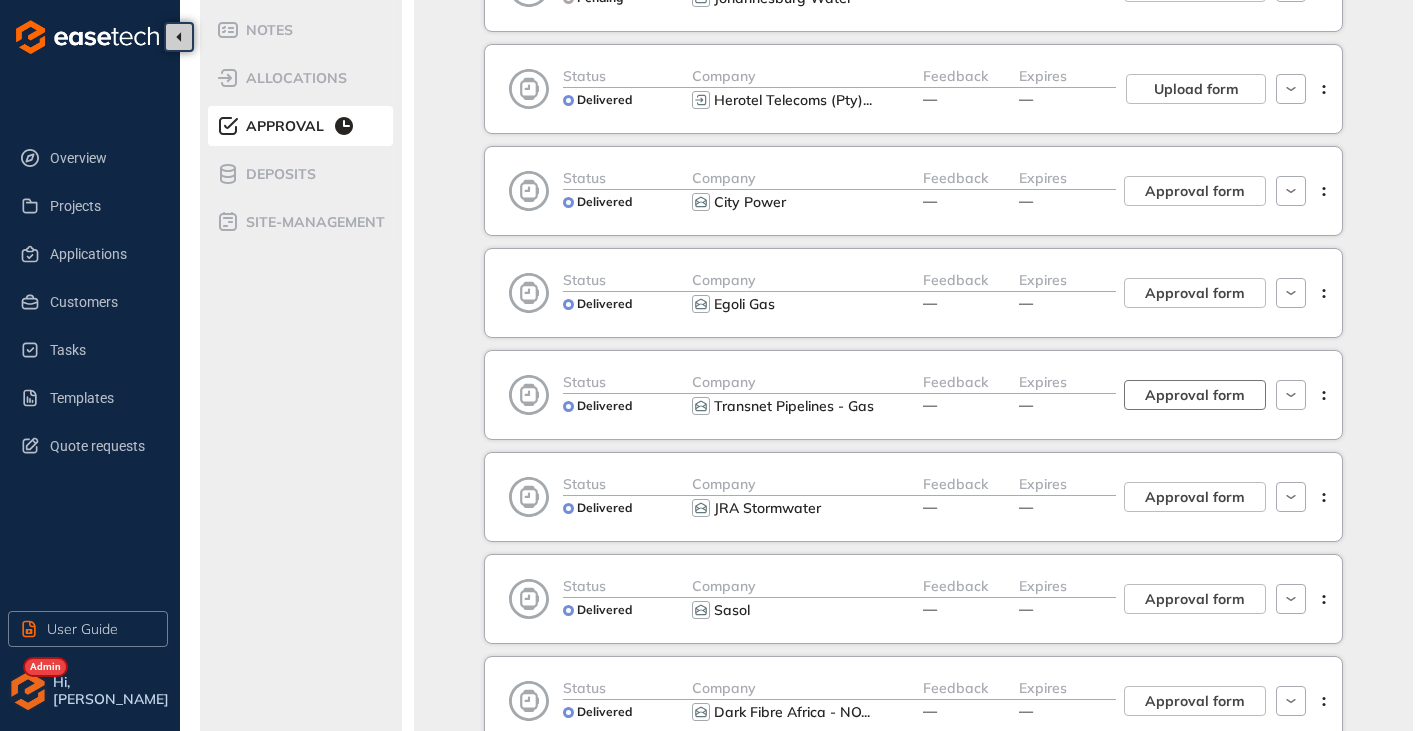 click on "Approval form" at bounding box center (1195, 395) 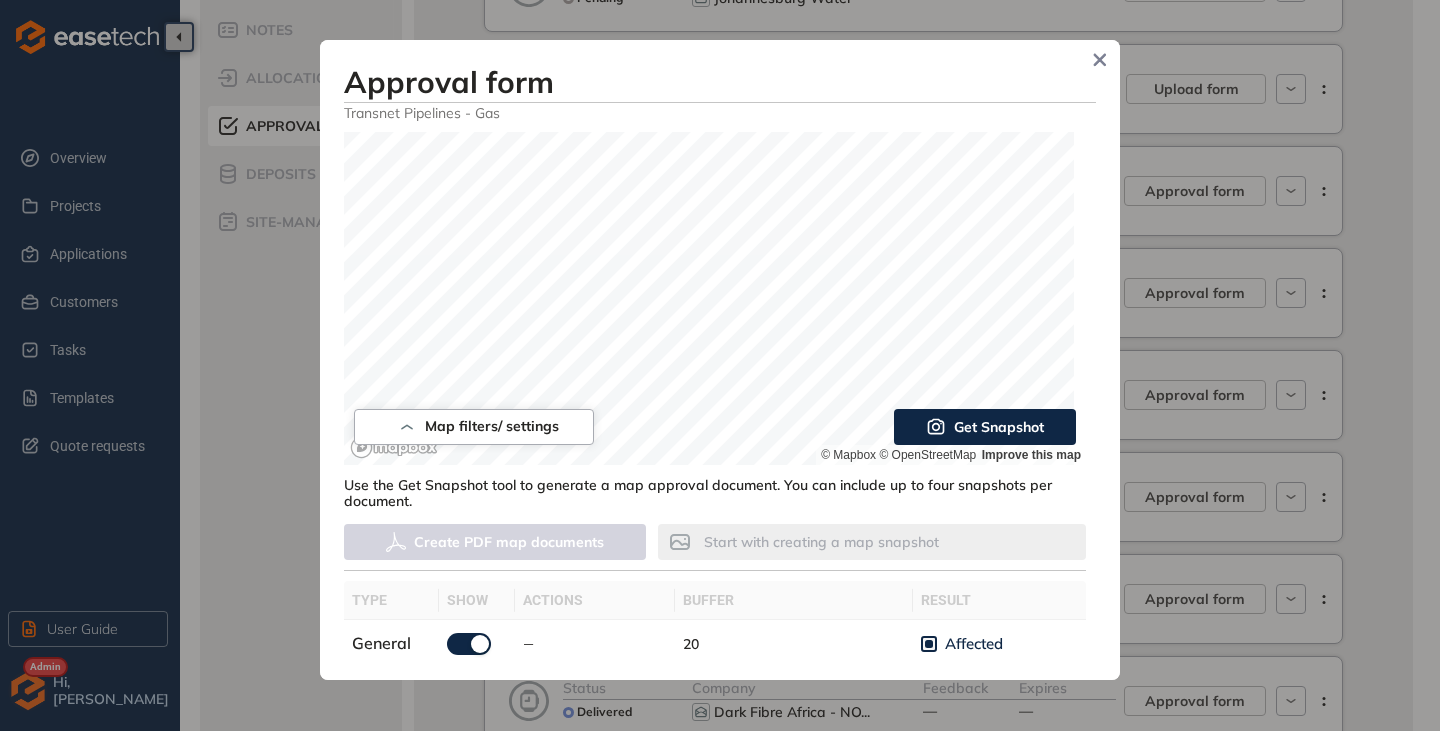 scroll, scrollTop: 0, scrollLeft: 0, axis: both 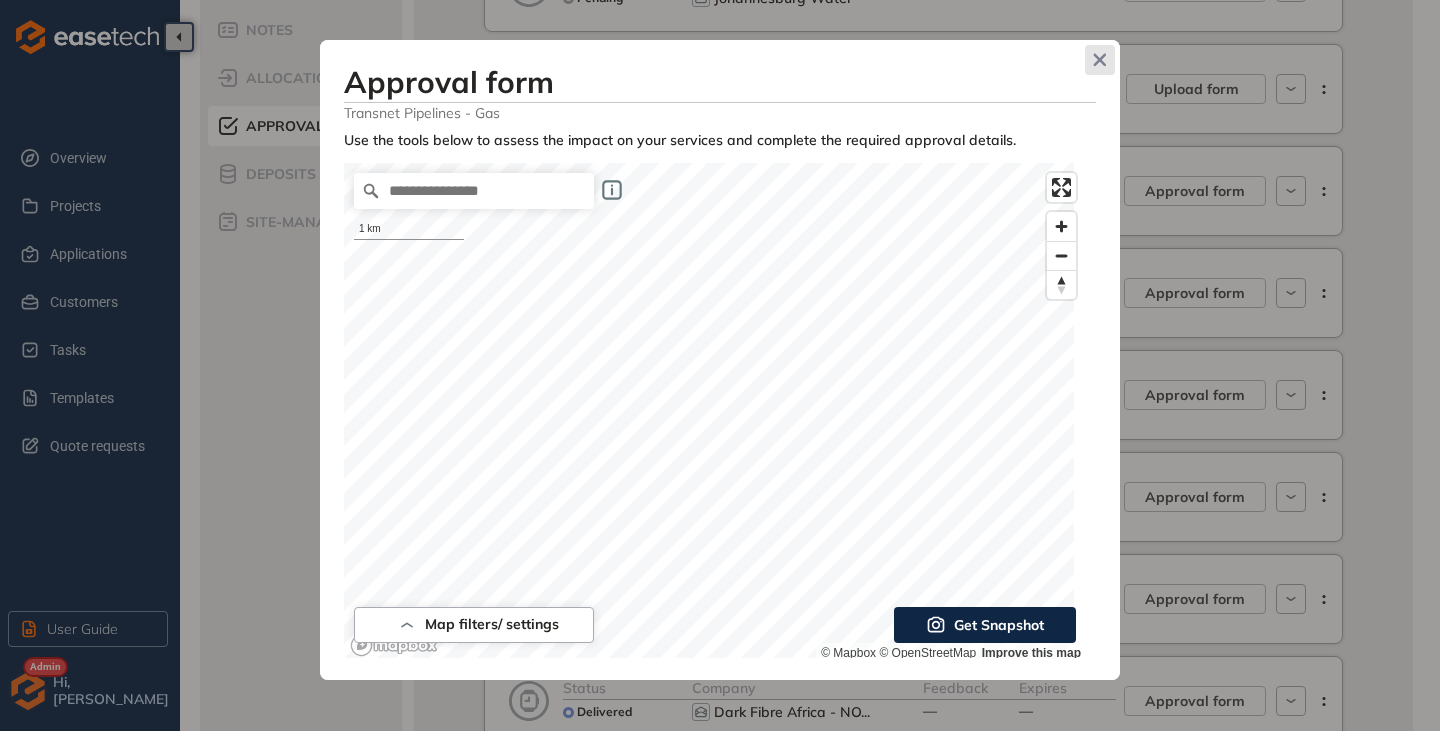 click 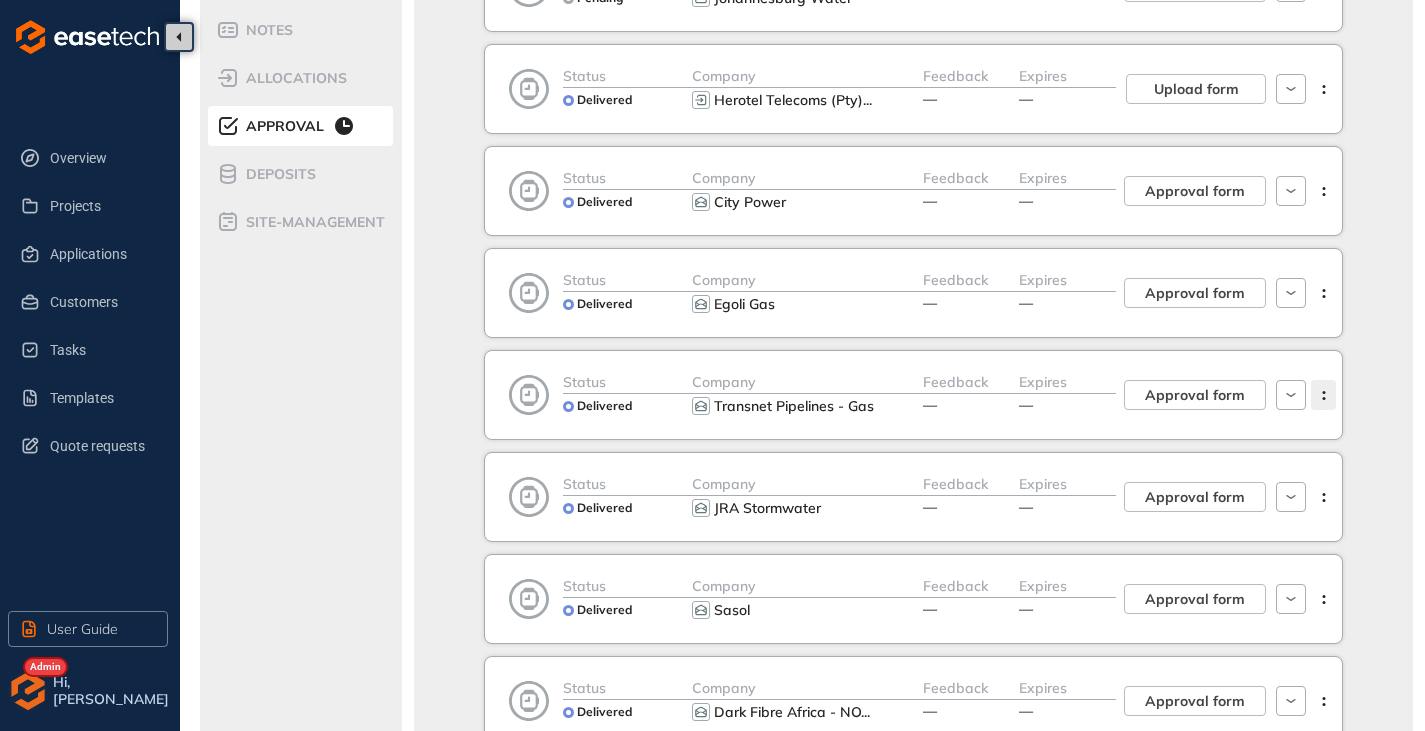 click 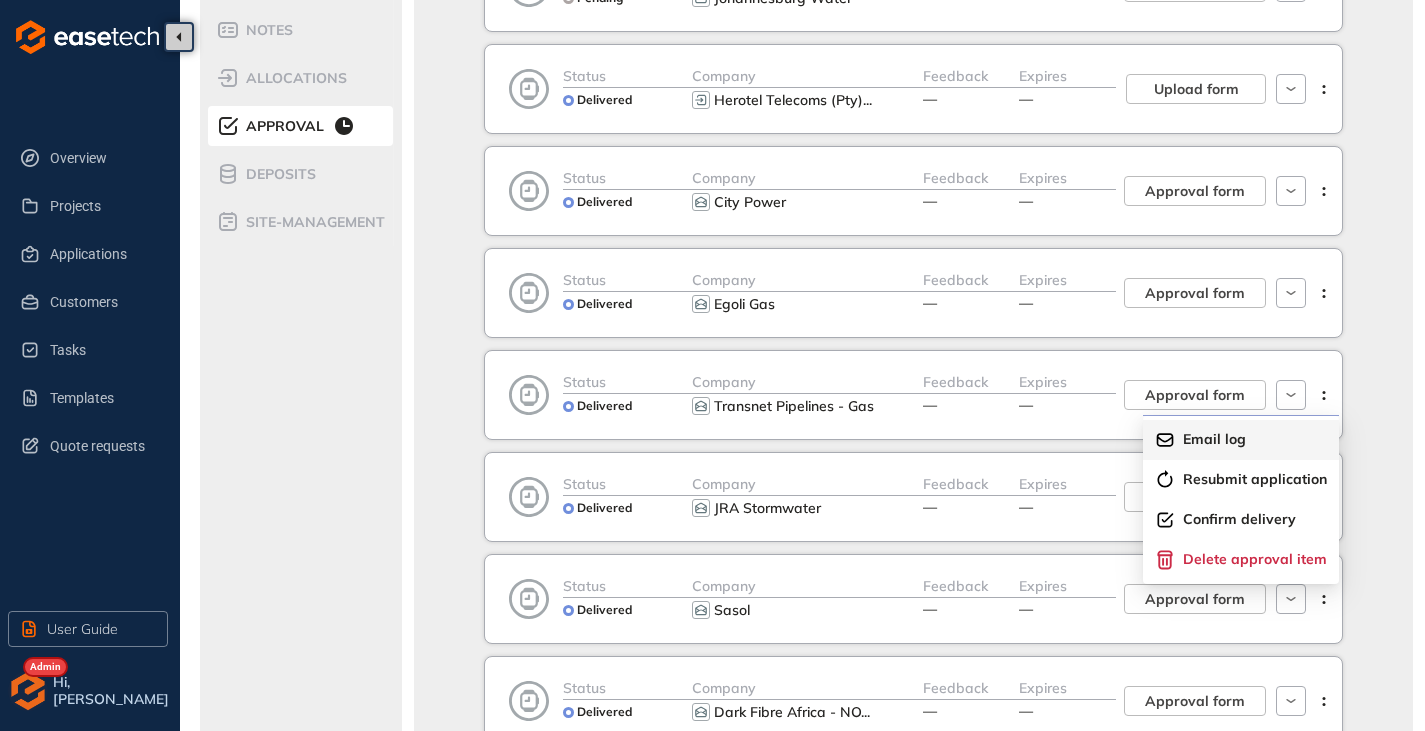 click on "Email log" at bounding box center (1214, 439) 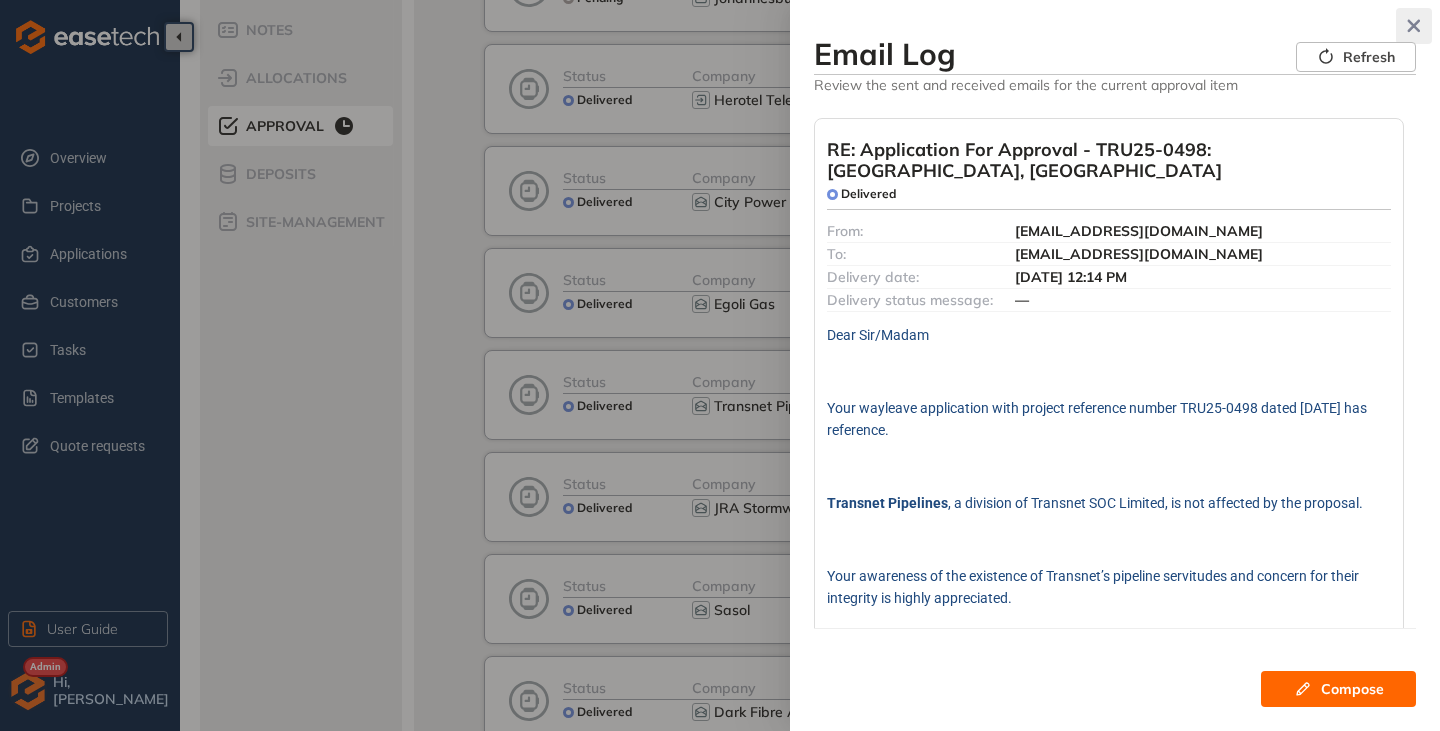 click 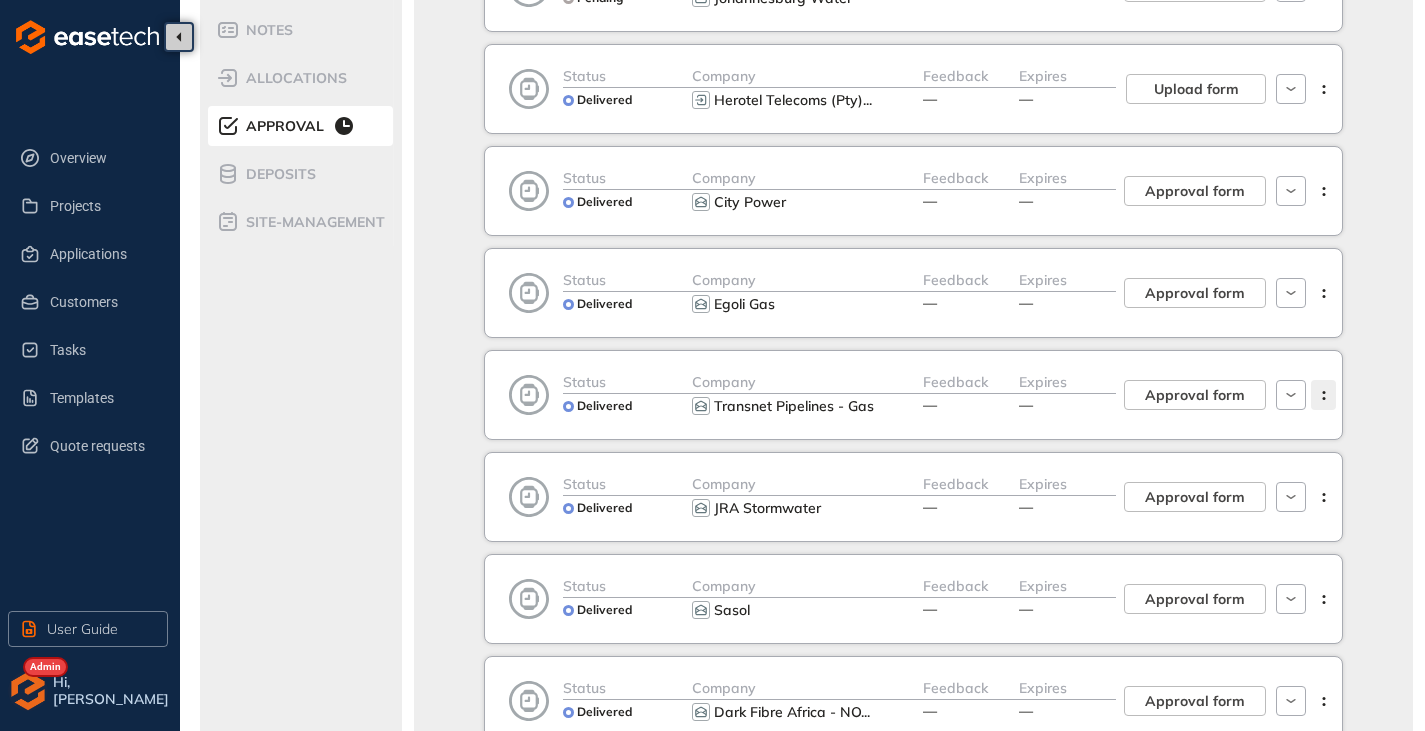 click 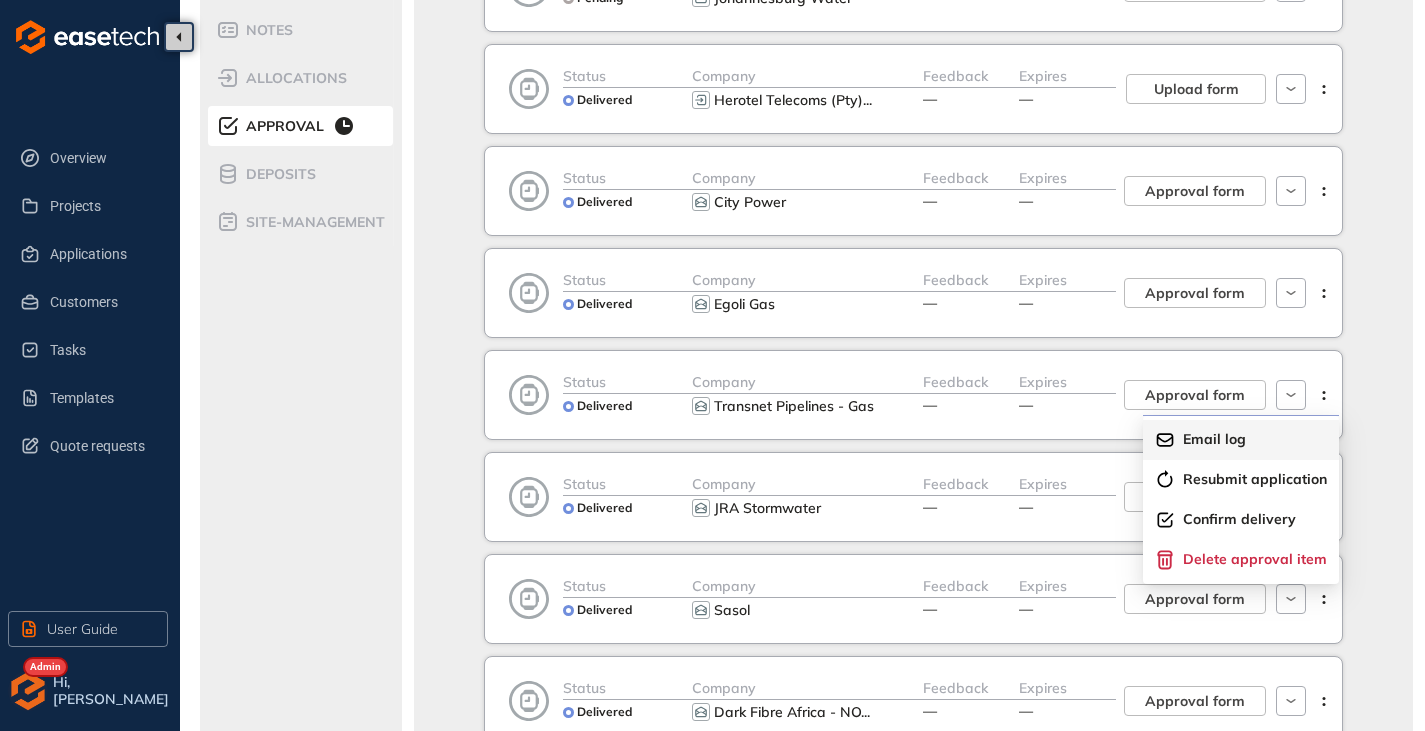 click on "Email log" at bounding box center (1214, 439) 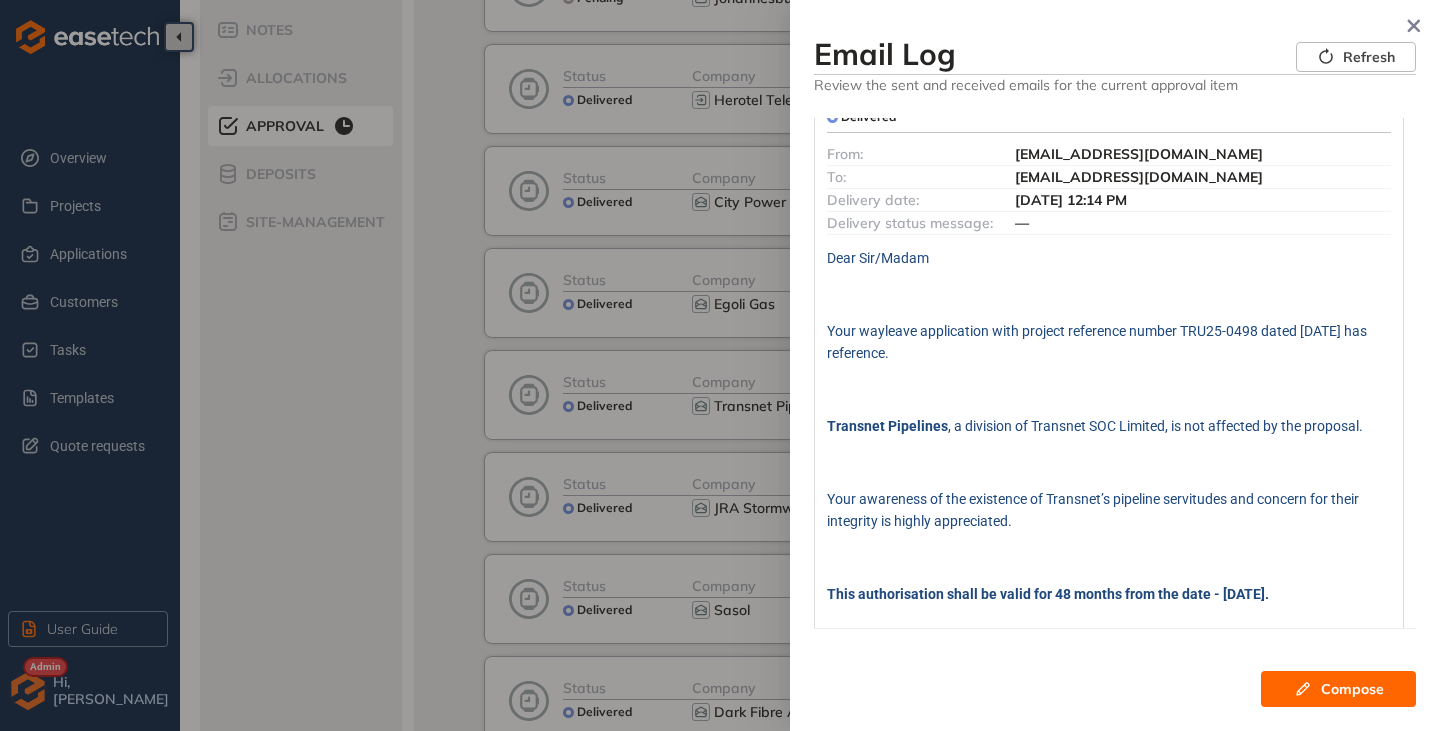 scroll, scrollTop: 0, scrollLeft: 0, axis: both 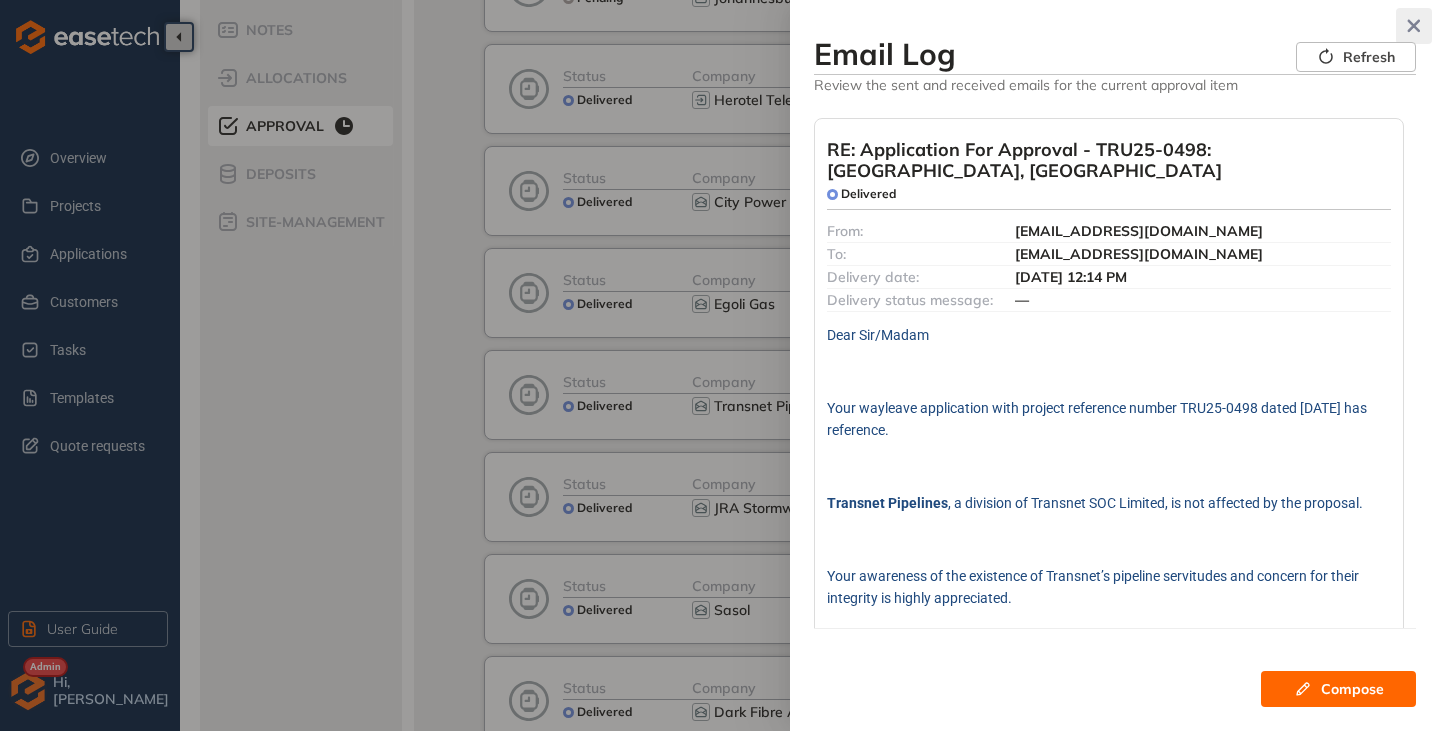 click 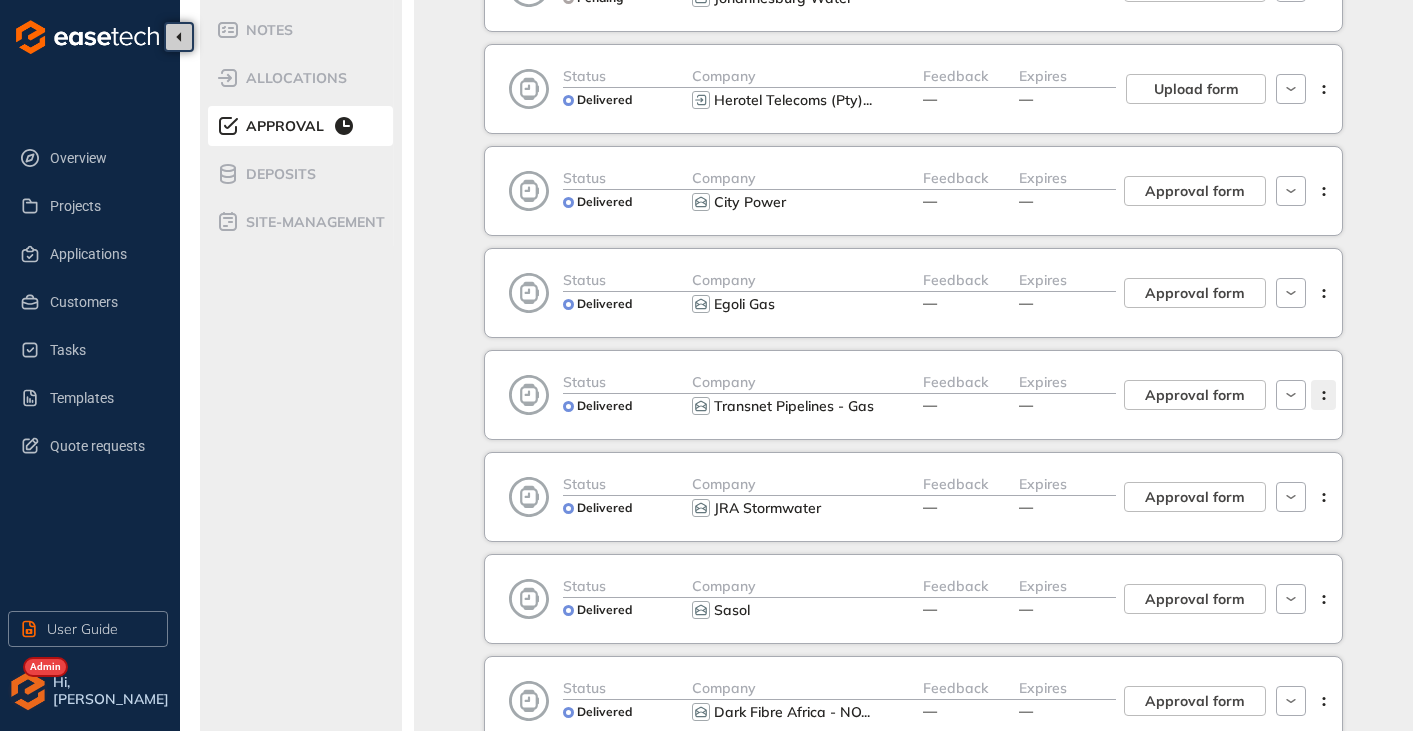 click 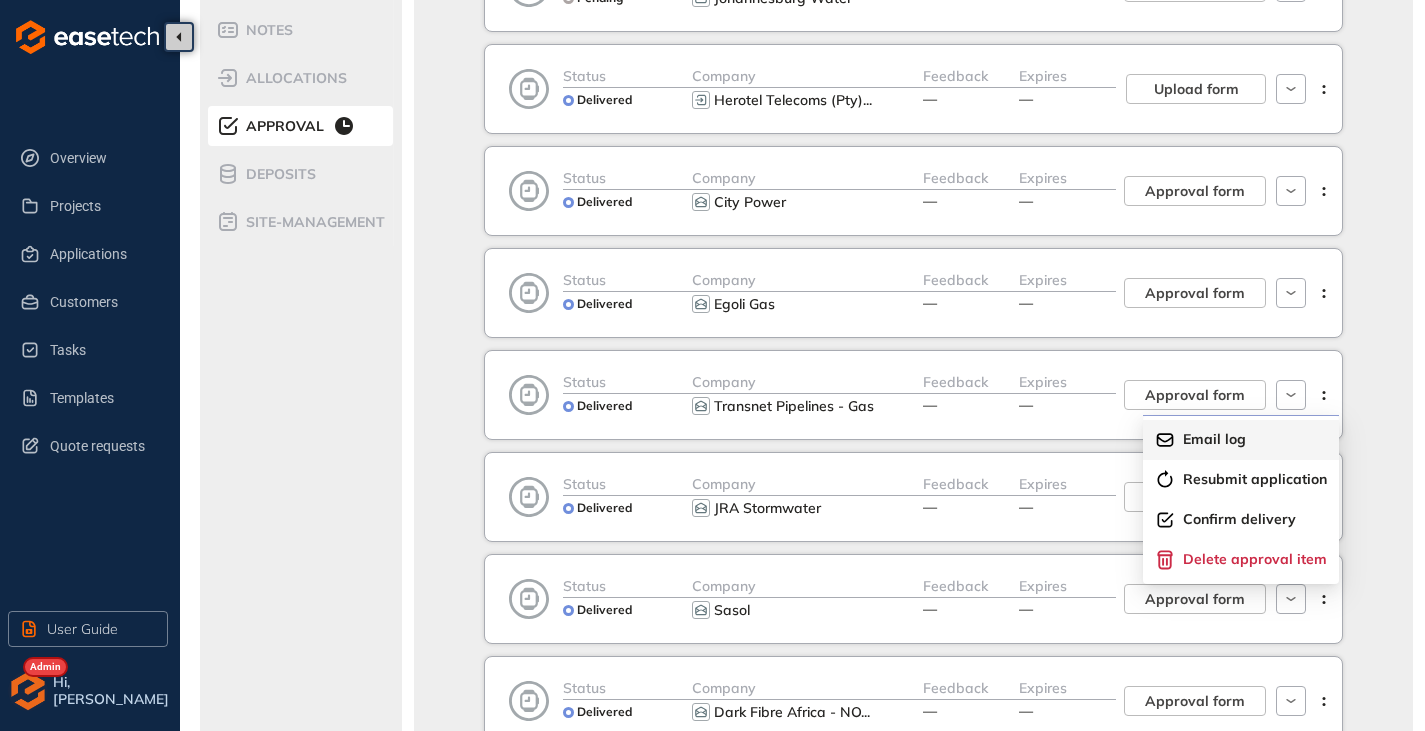 click on "Email log" at bounding box center [1214, 439] 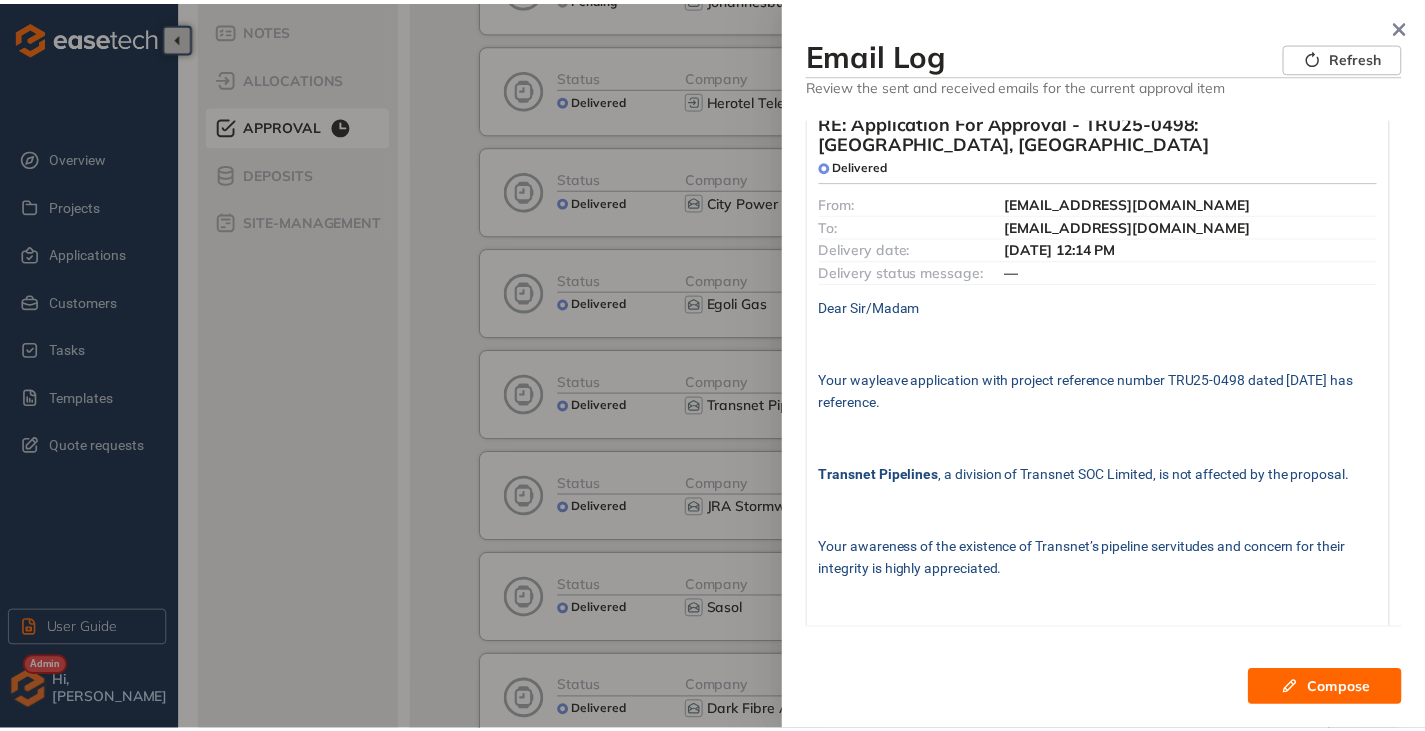 scroll, scrollTop: 0, scrollLeft: 0, axis: both 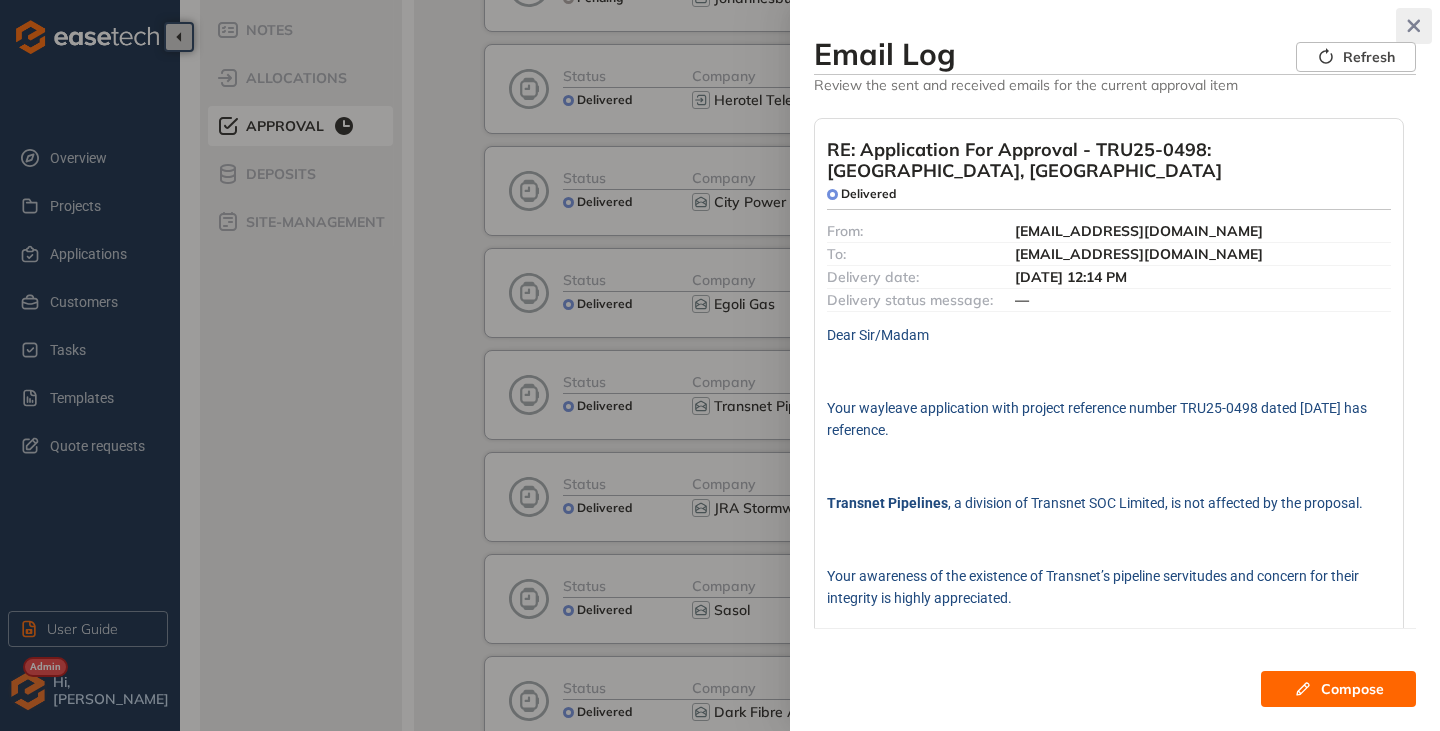 click 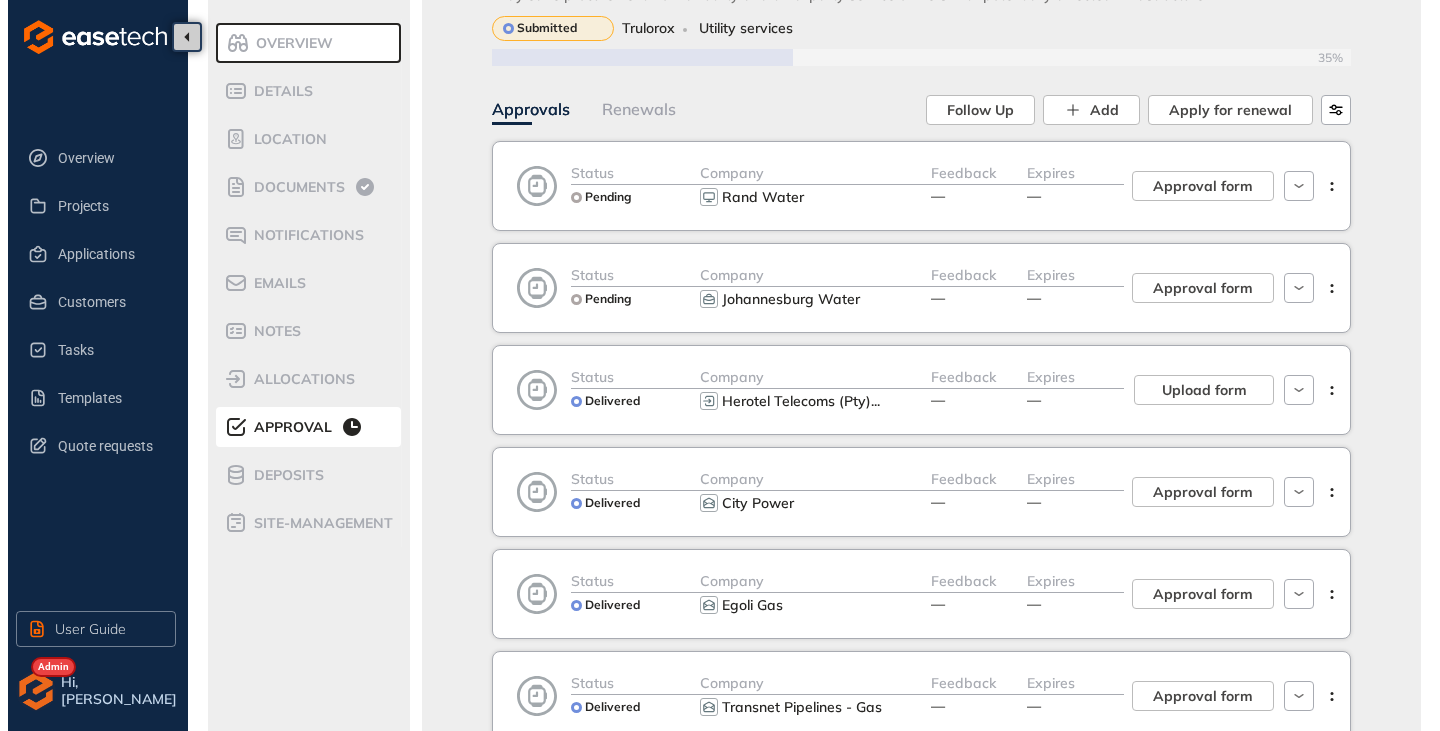 scroll, scrollTop: 0, scrollLeft: 0, axis: both 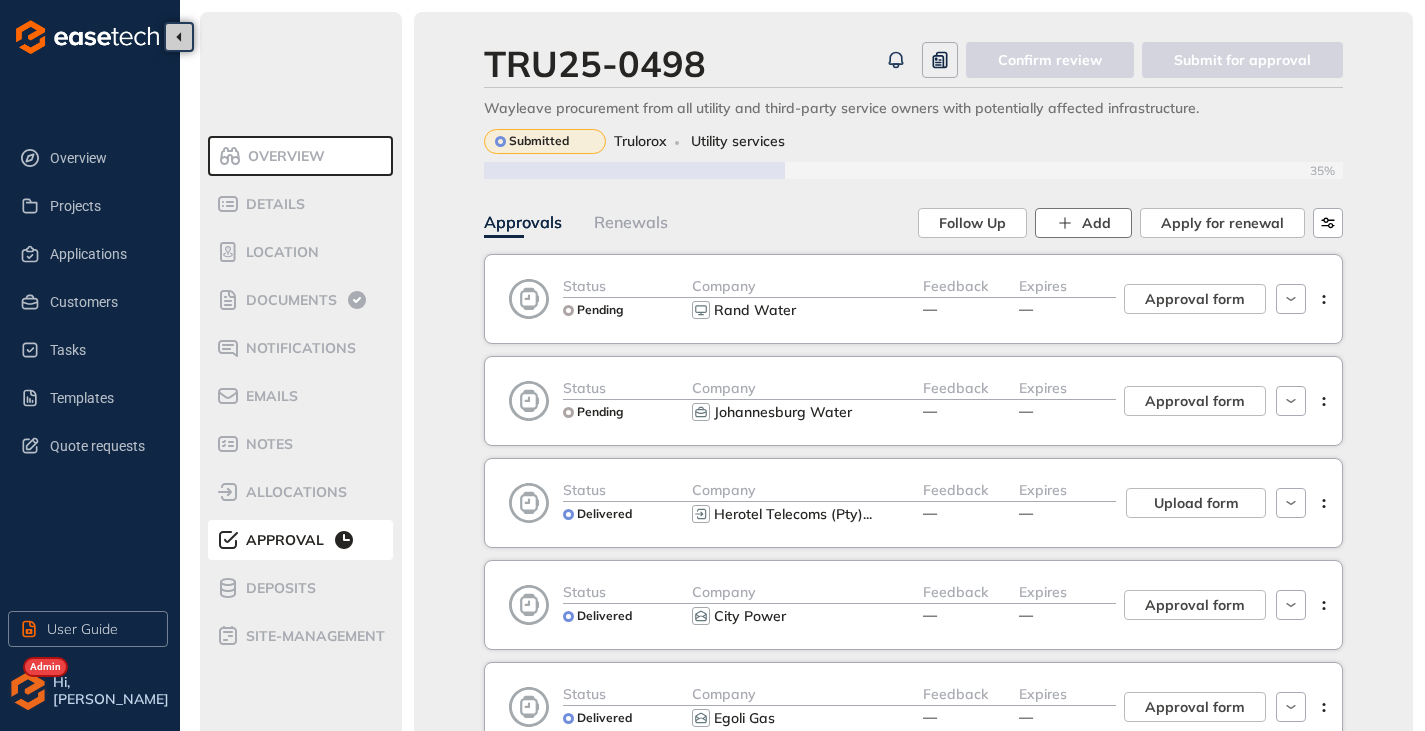 click on "Add" at bounding box center (1096, 223) 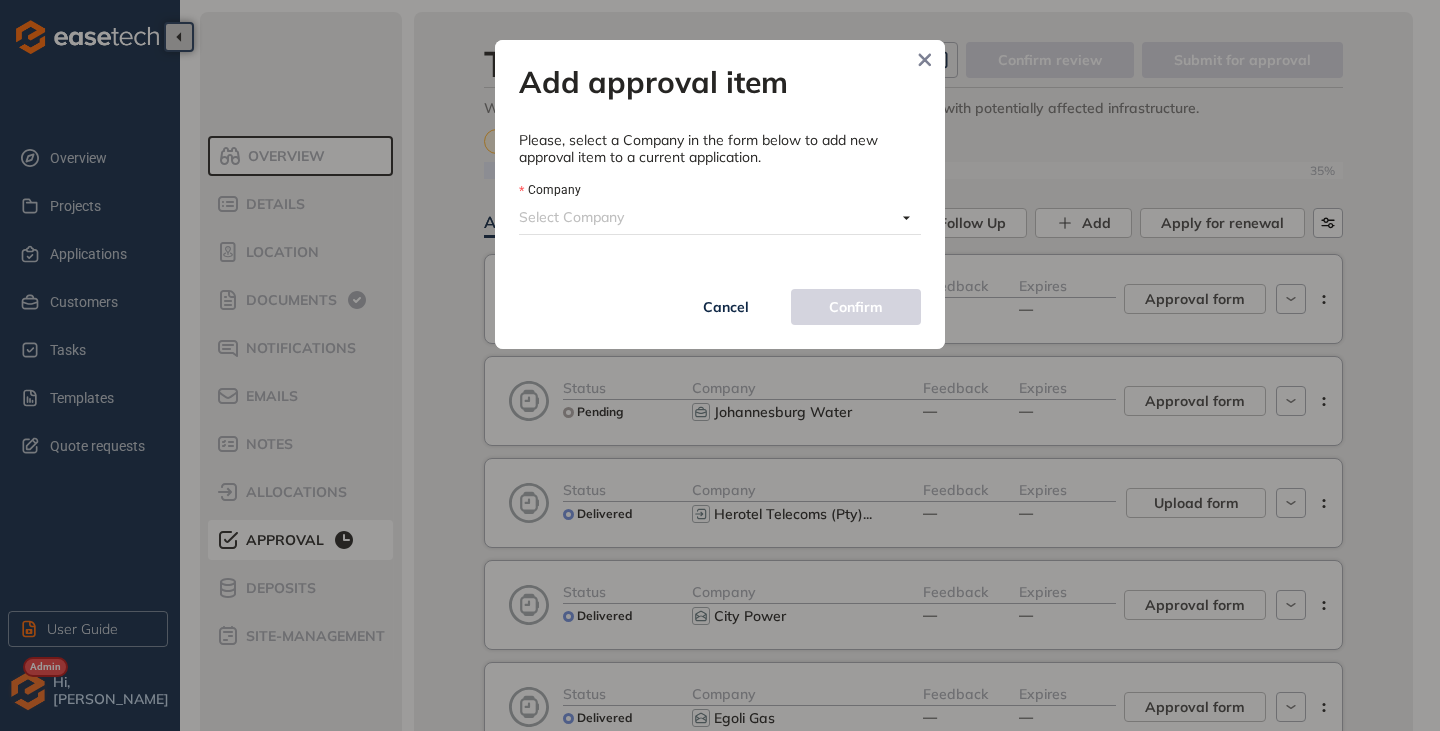 click on "Company" at bounding box center (707, 217) 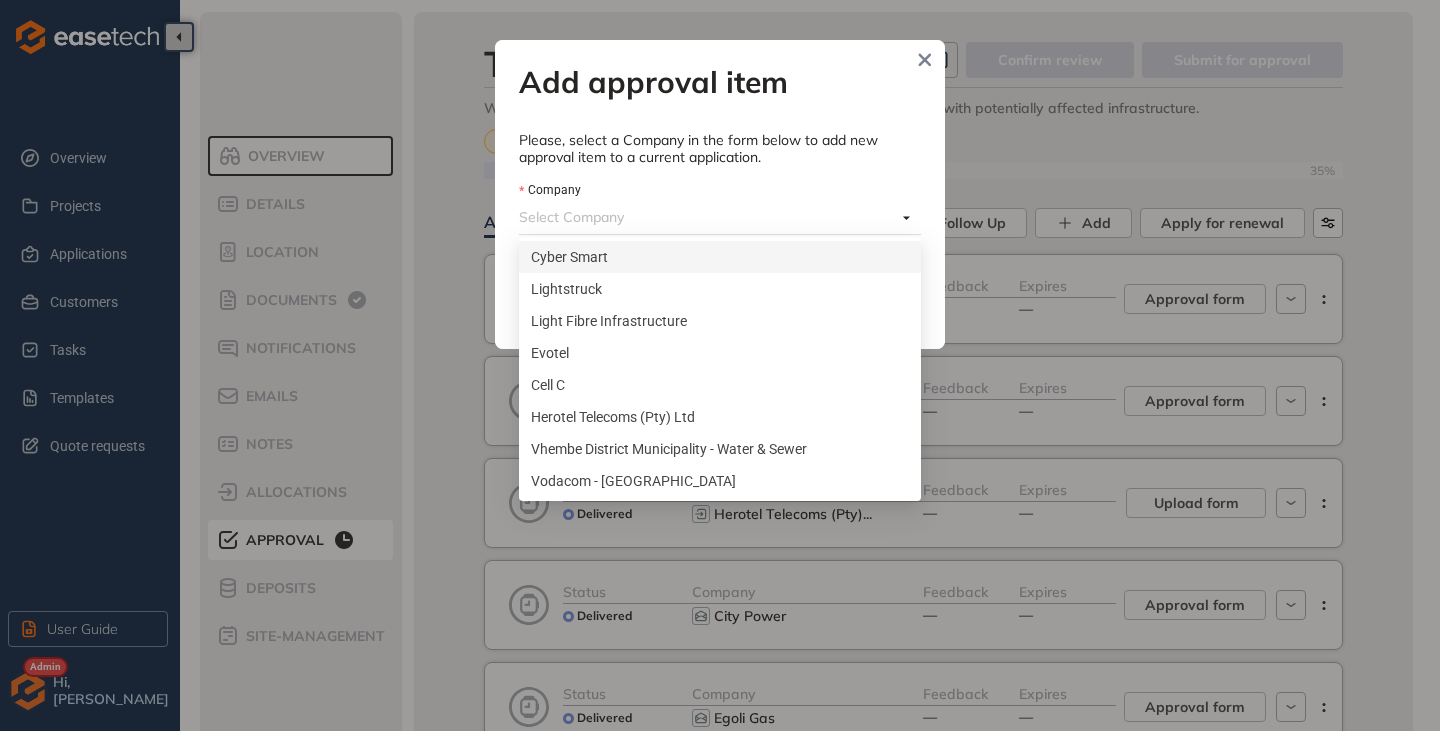 click on "Company" at bounding box center [707, 217] 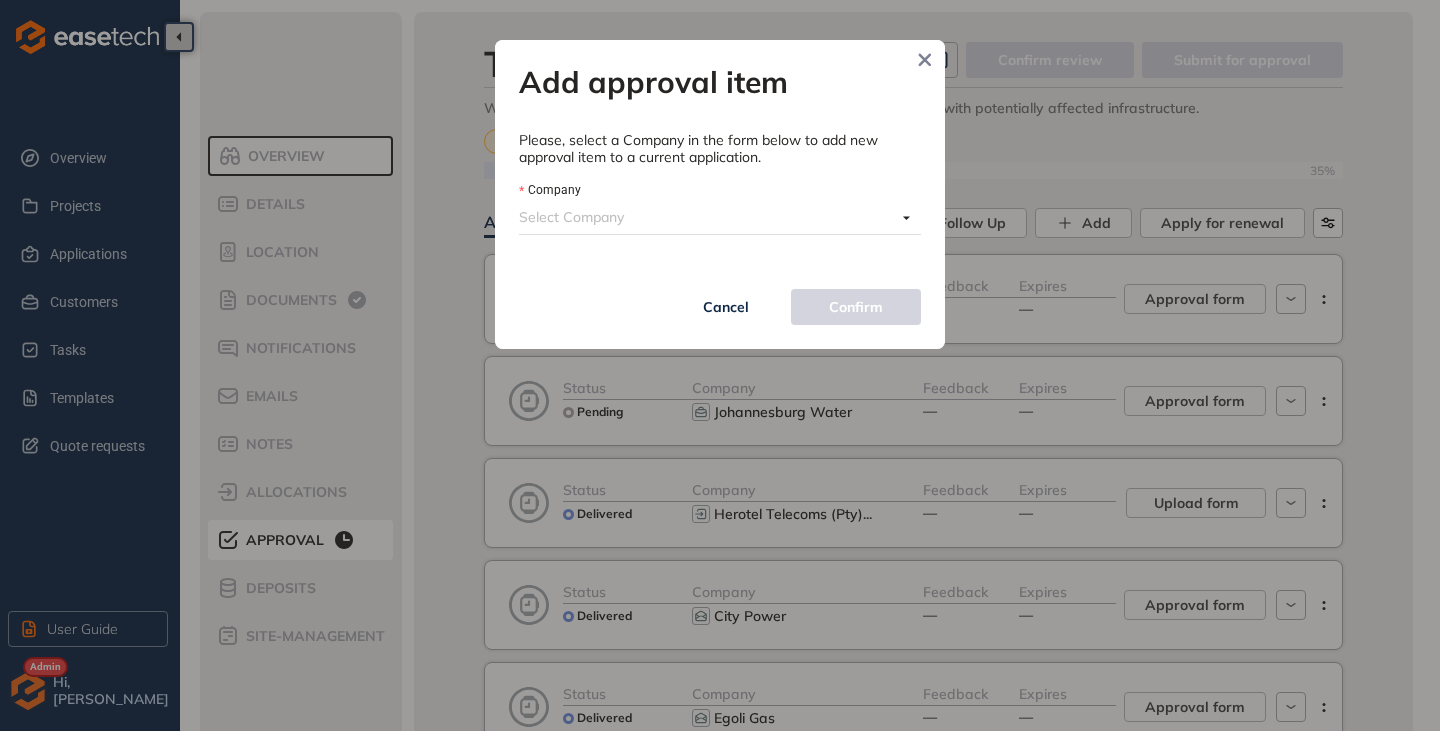 click on "Please, select a Company in the form below to add new approval item to a current application." at bounding box center [720, 149] 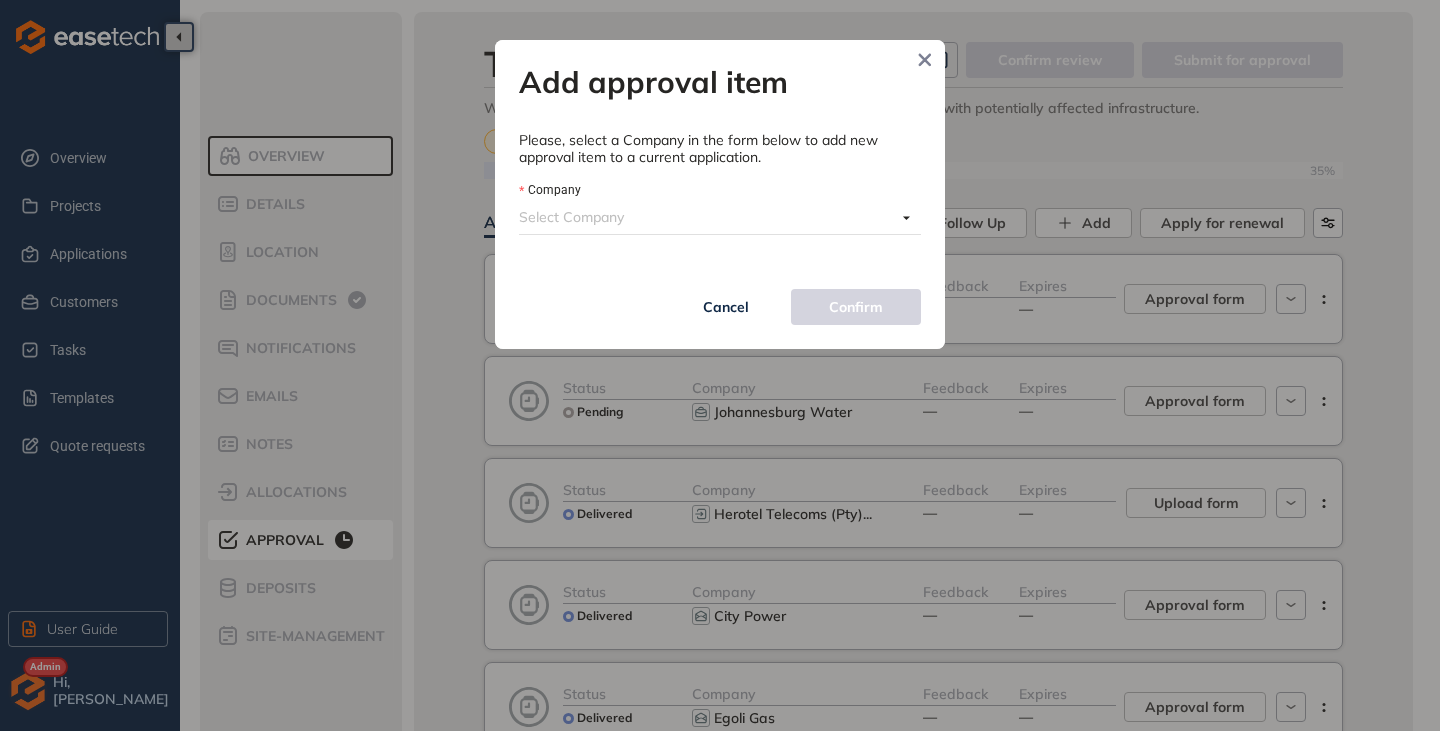 click on "Company" at bounding box center (707, 217) 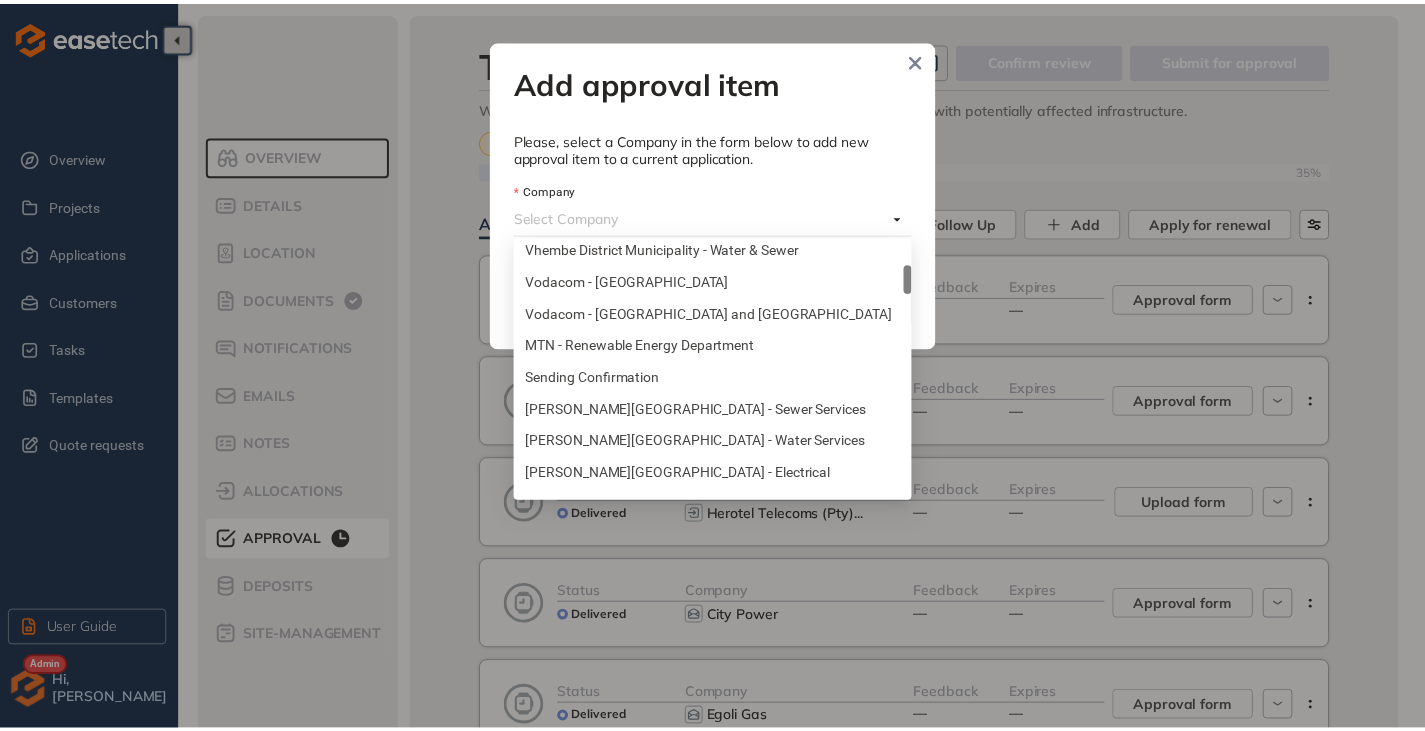 scroll, scrollTop: 0, scrollLeft: 0, axis: both 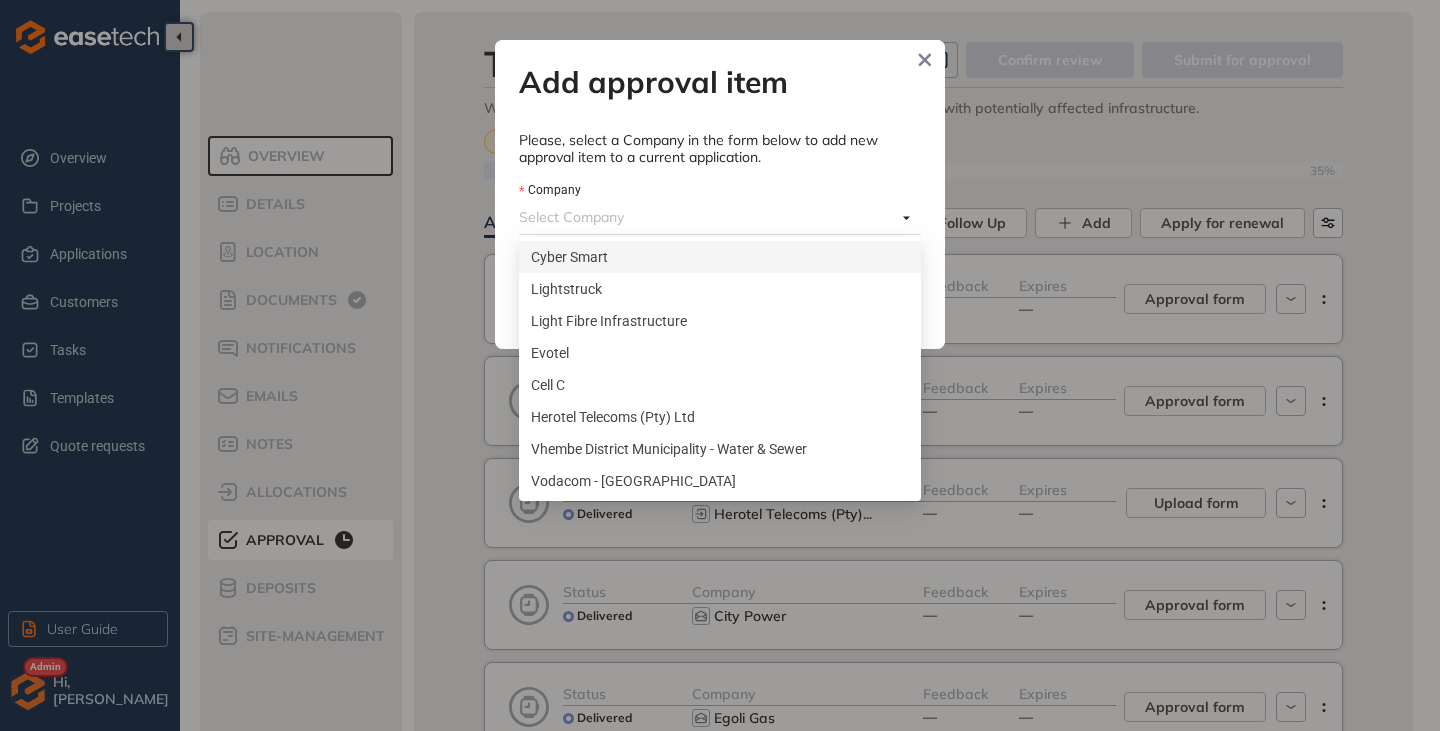 click on "Add approval item Please, select a Company in the form below to add new approval item to a current application. Company Select Company Cancel Confirm" at bounding box center (720, 194) 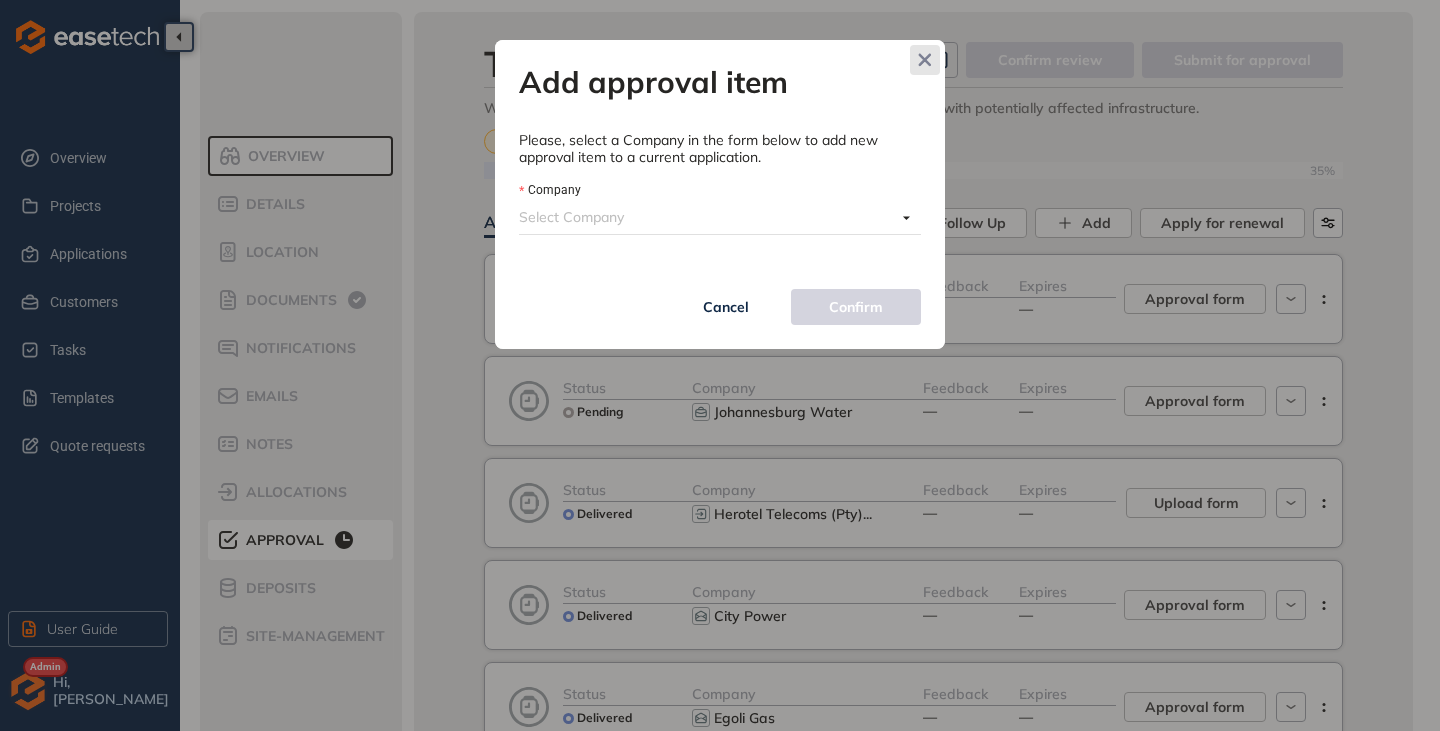 click 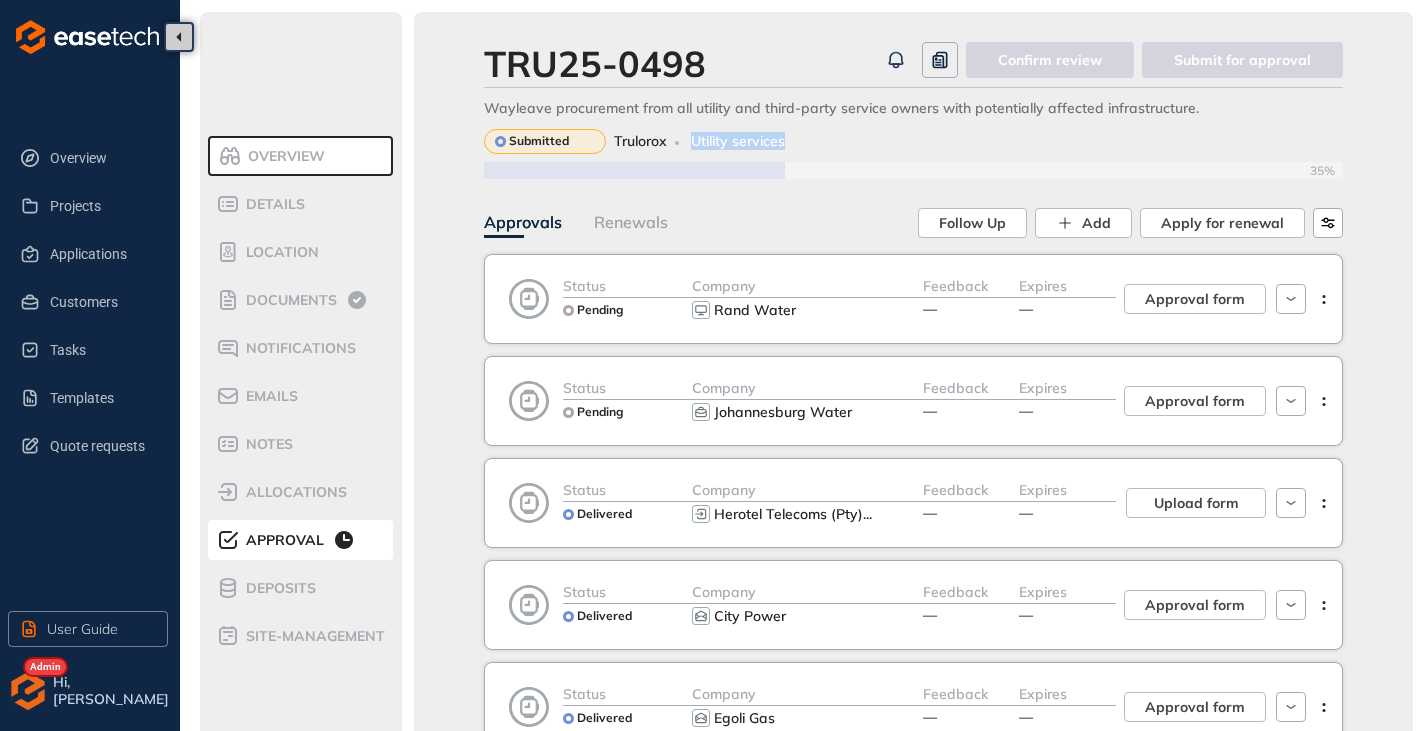 drag, startPoint x: 699, startPoint y: 140, endPoint x: 816, endPoint y: 135, distance: 117.10679 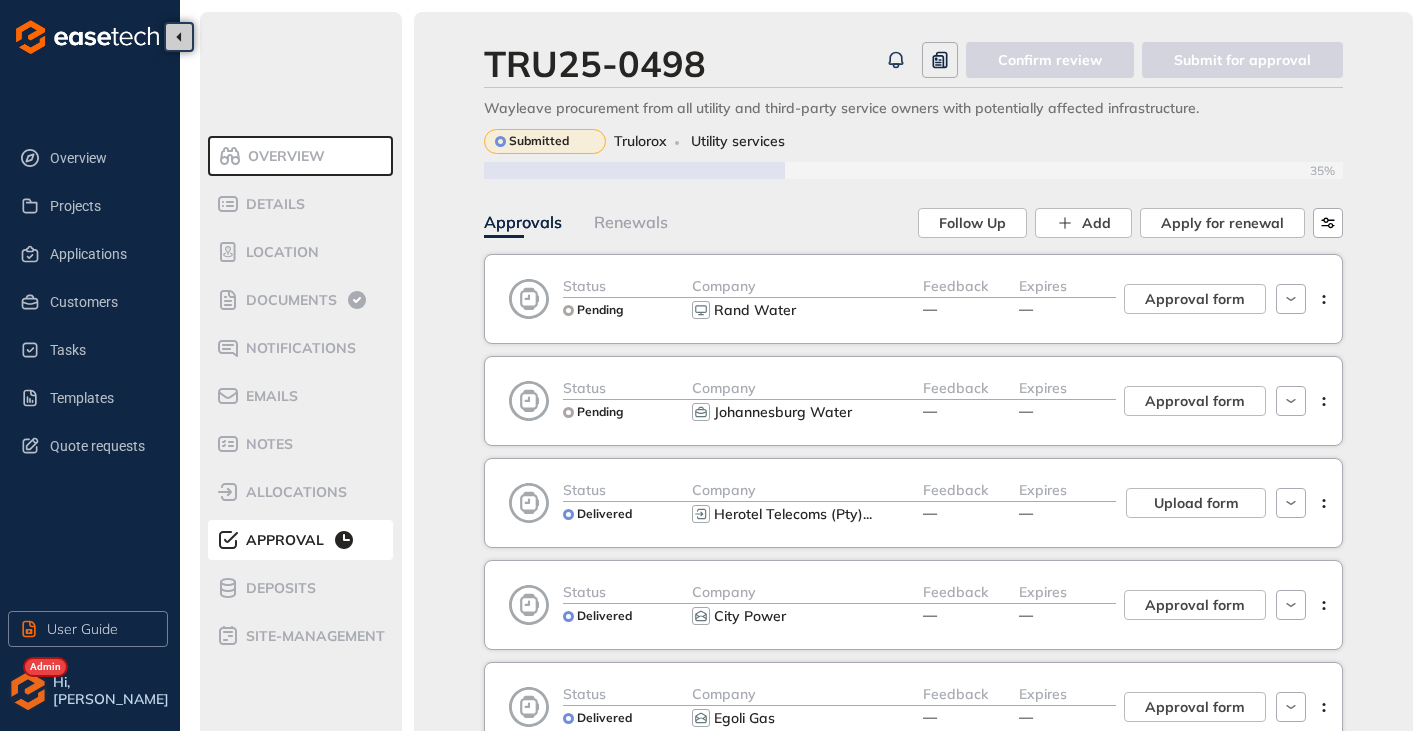 click on "Approvals Renewals" at bounding box center [701, 222] 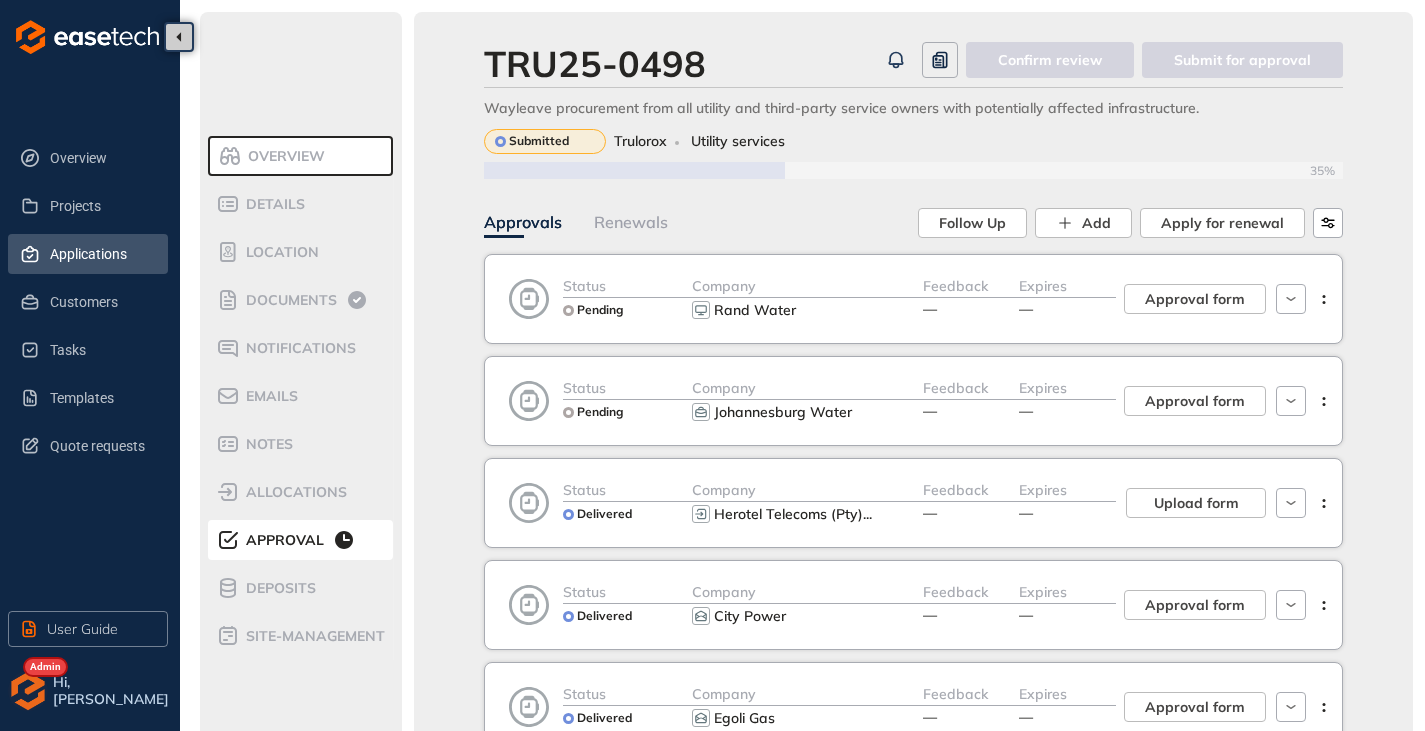 click on "Applications" at bounding box center [101, 254] 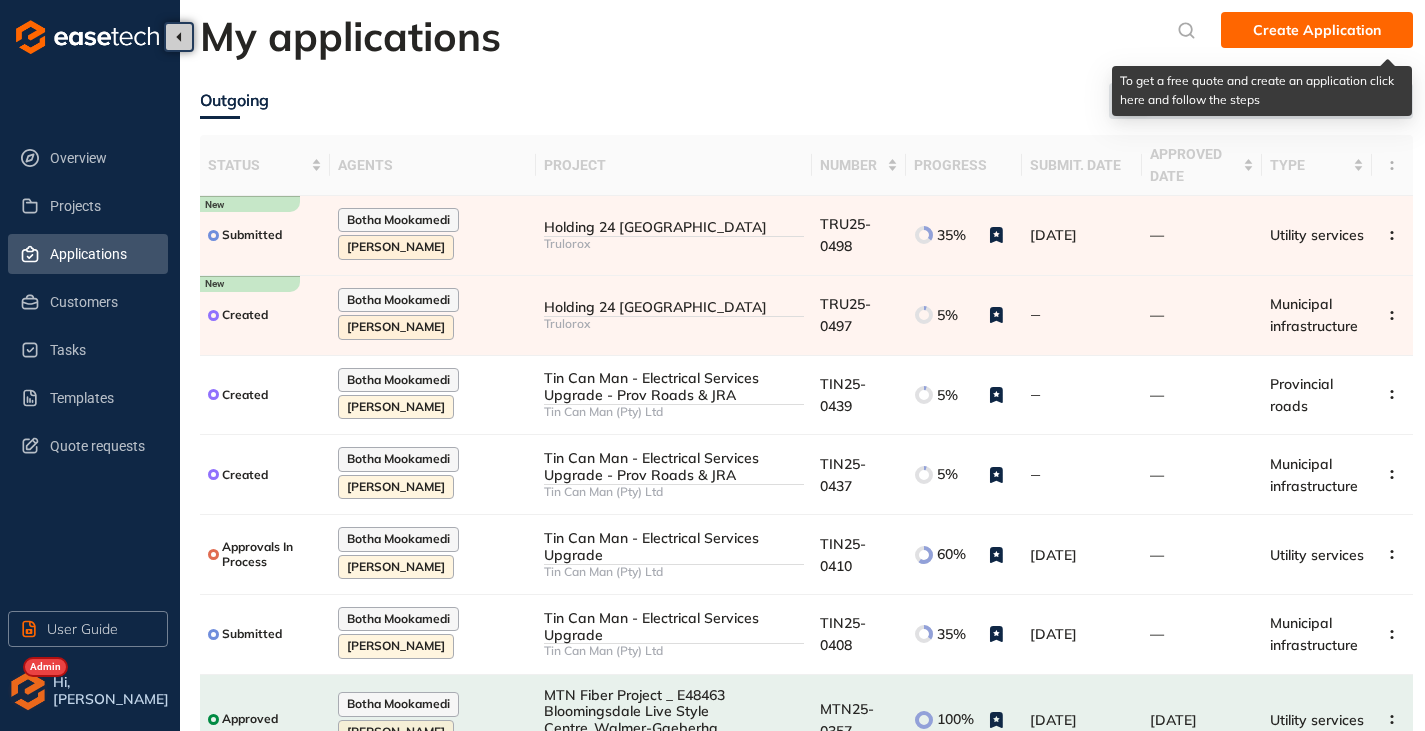 click on "Create Application" at bounding box center [1317, 30] 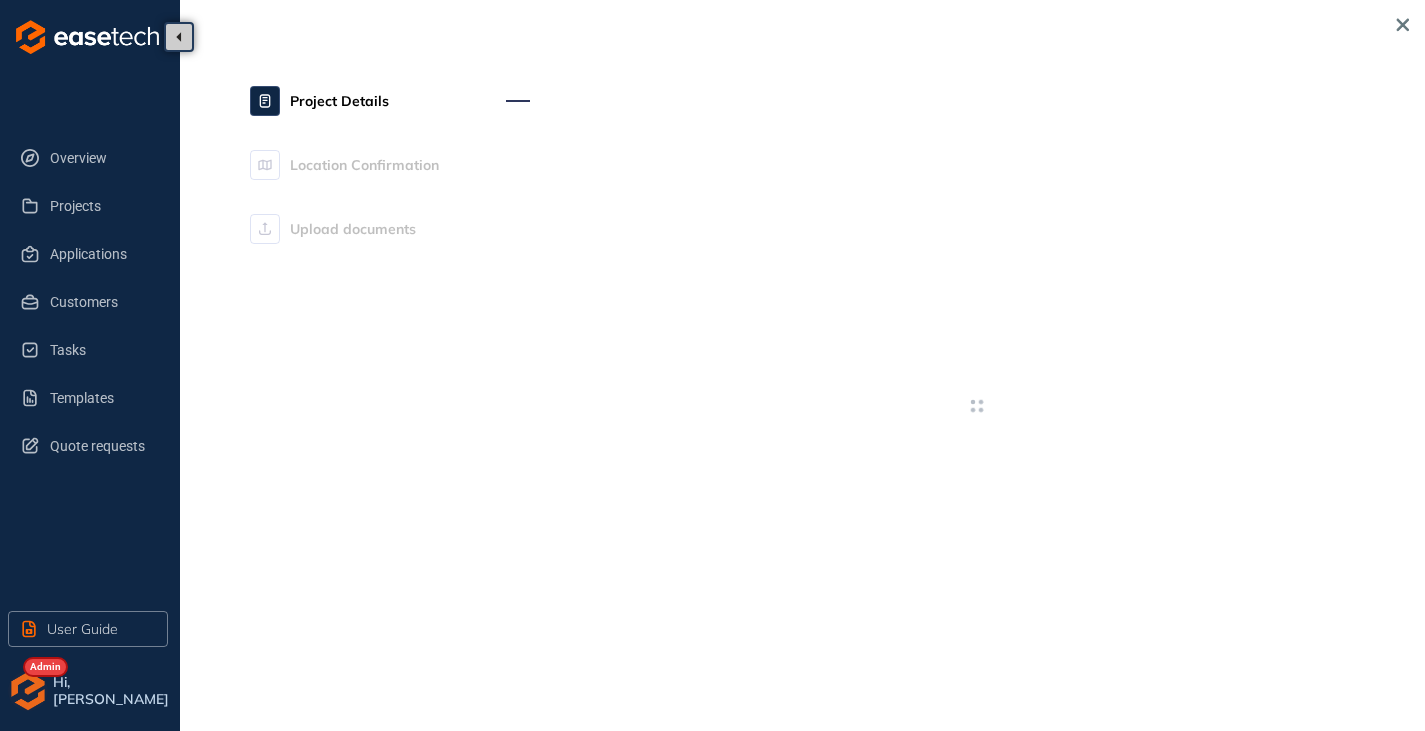 type on "**********" 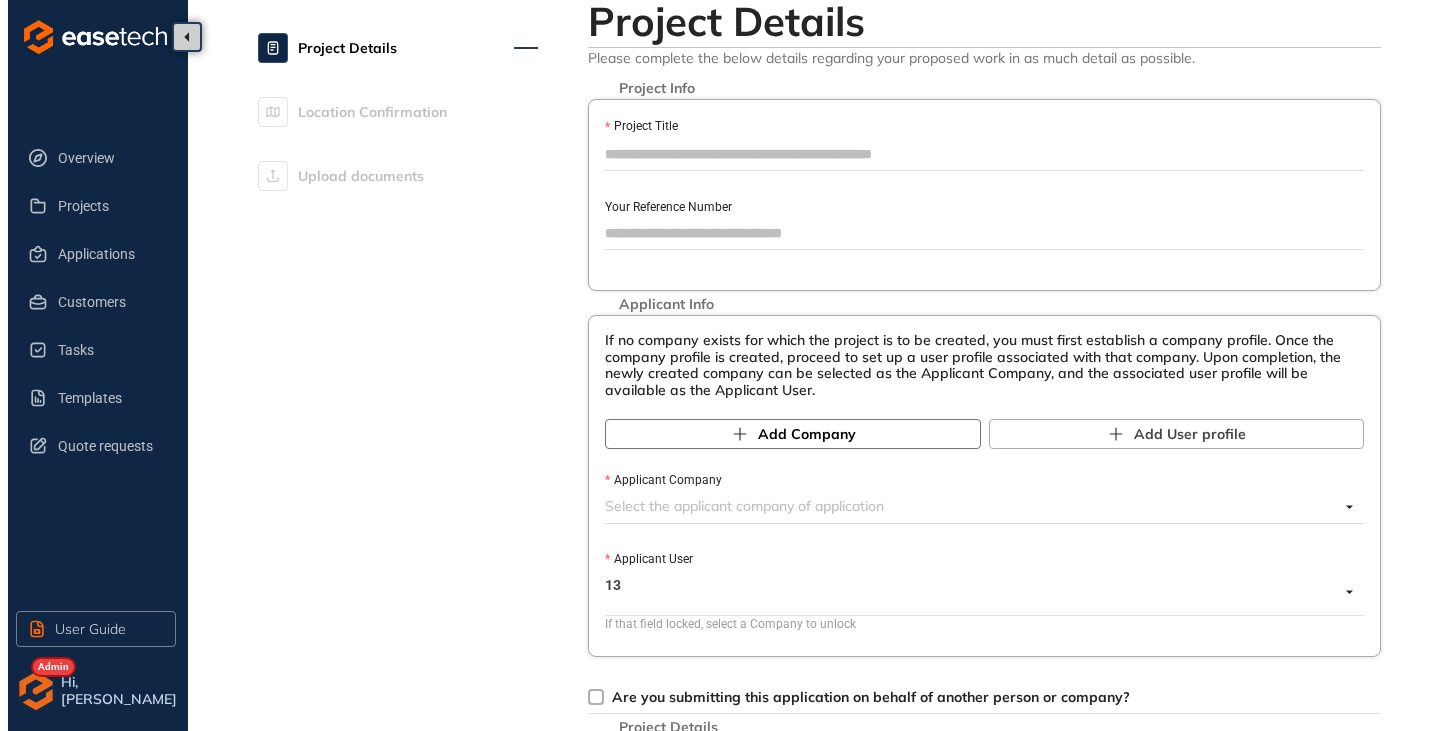 scroll, scrollTop: 100, scrollLeft: 0, axis: vertical 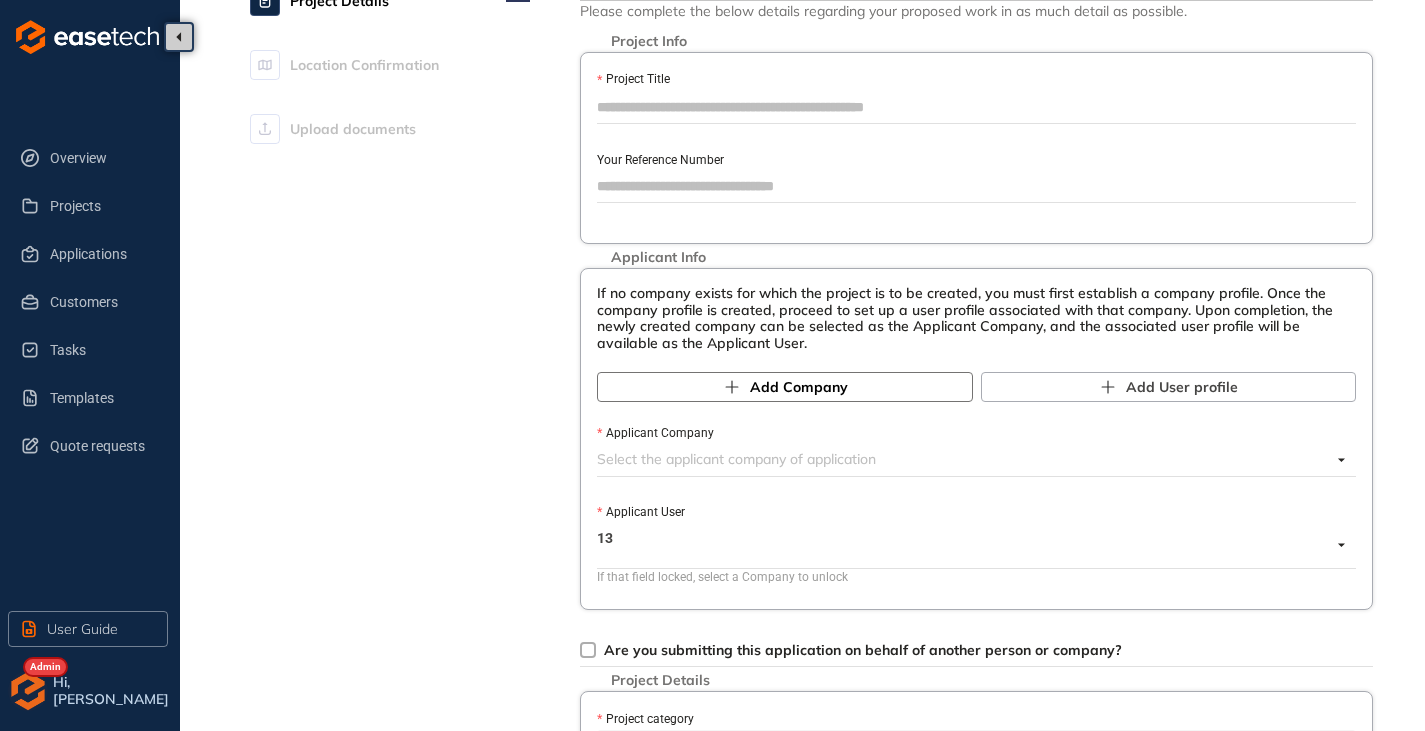 click on "Add Company" at bounding box center [799, 387] 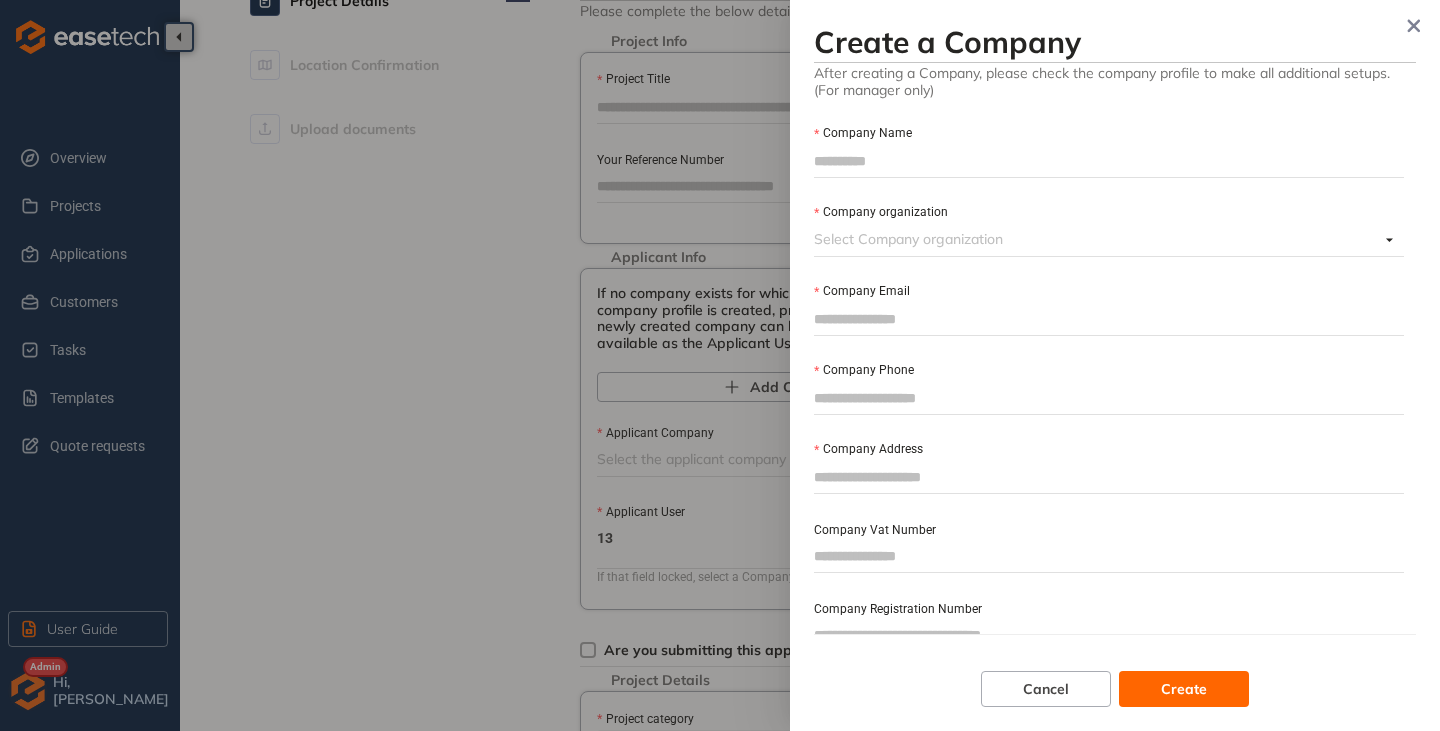 click on "Company organization" at bounding box center (1096, 239) 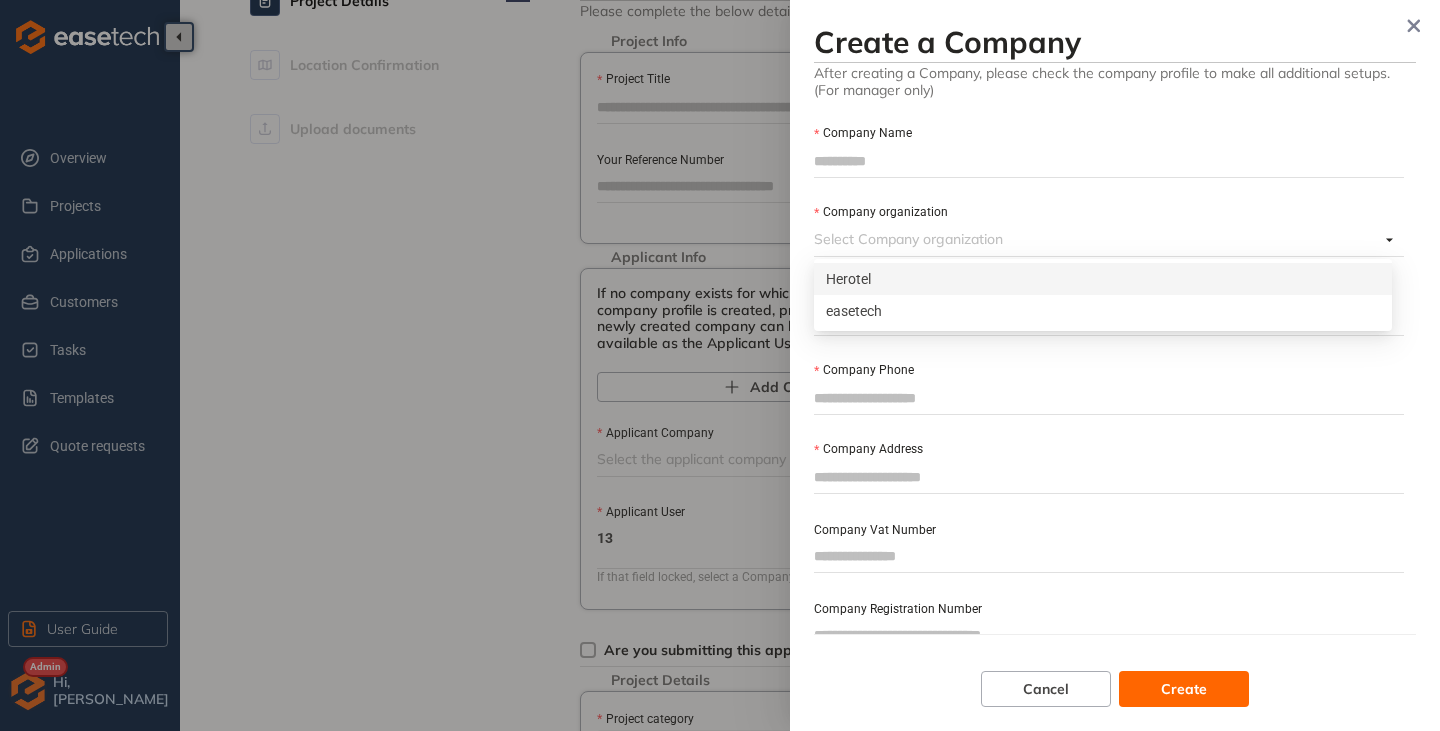 click on "Company organization" at bounding box center (1096, 239) 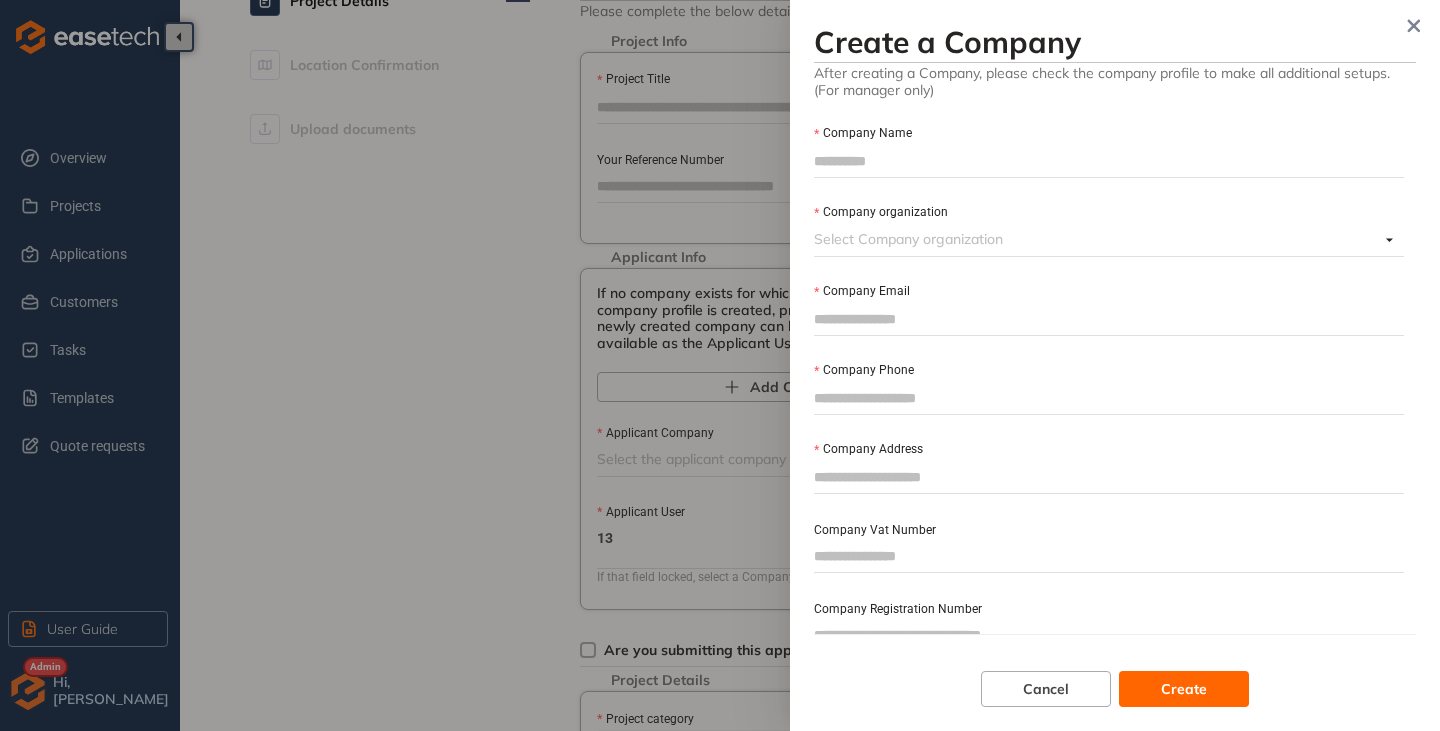 click on "Company organization" at bounding box center [1096, 239] 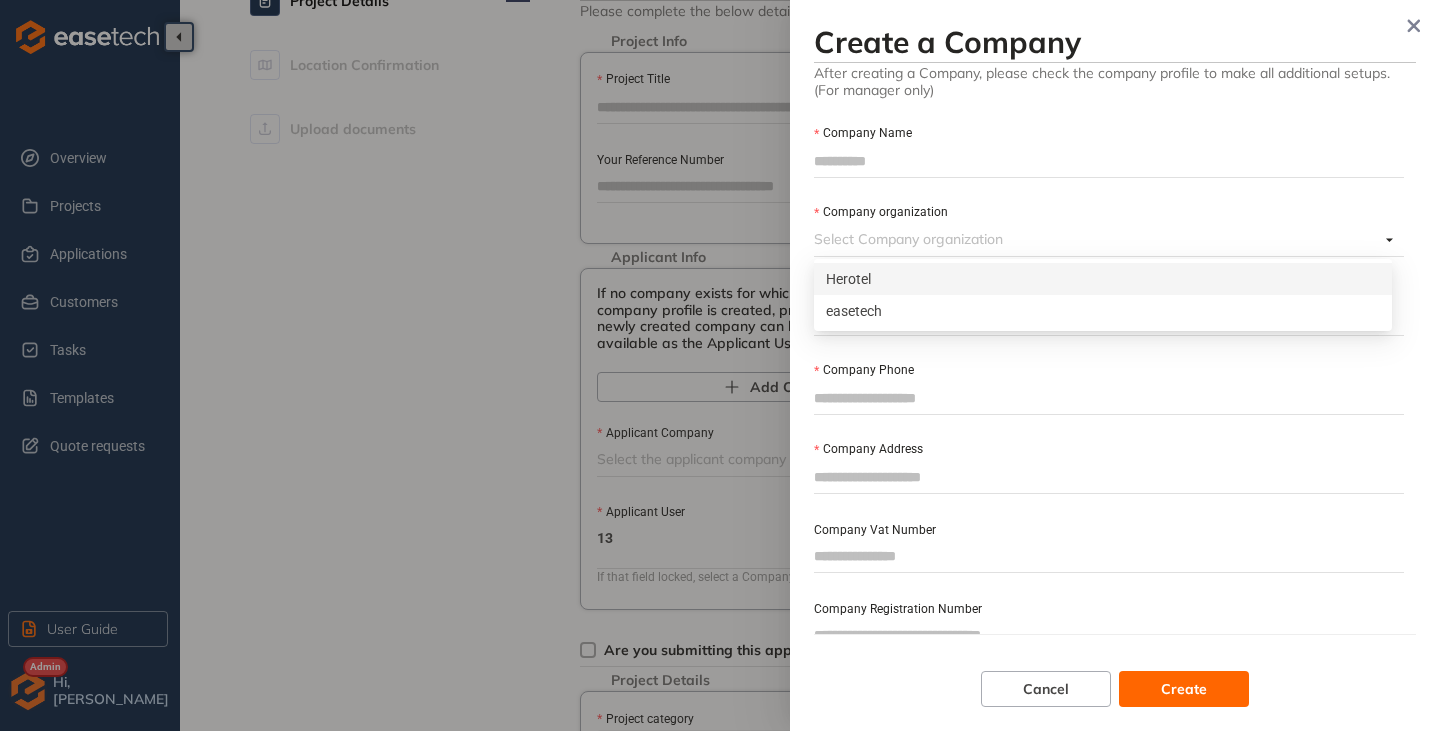 click on "Company organization" at bounding box center [1096, 239] 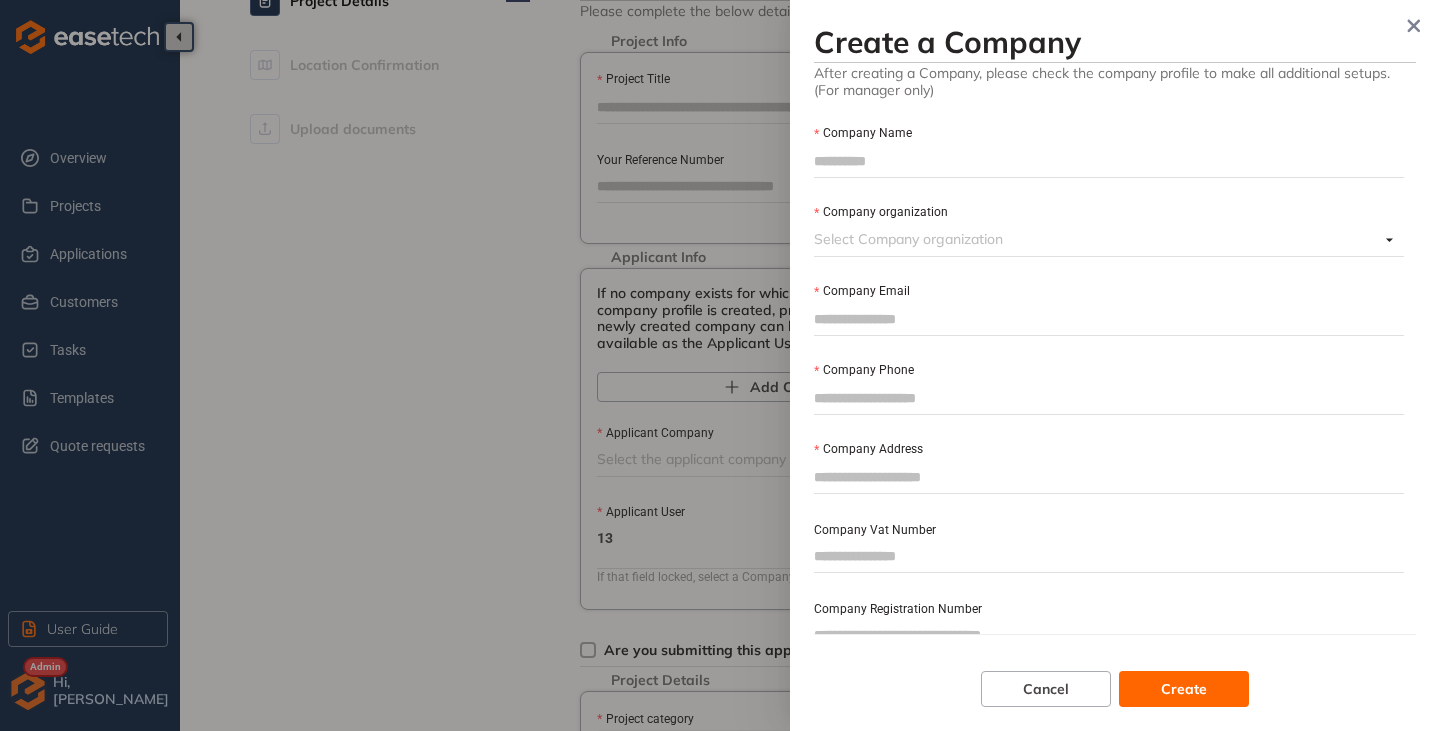 click on "Company organization" at bounding box center (1096, 239) 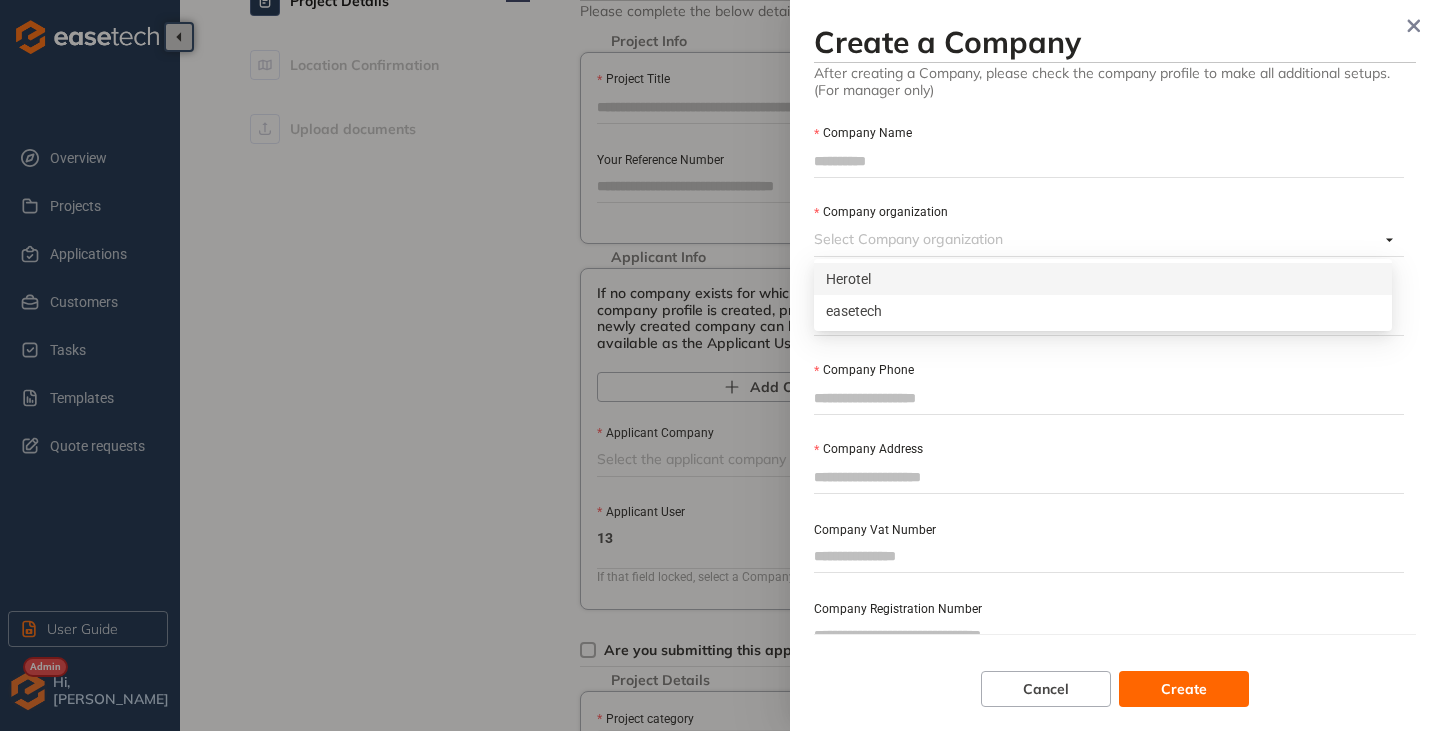 click on "Company organization" at bounding box center (1096, 239) 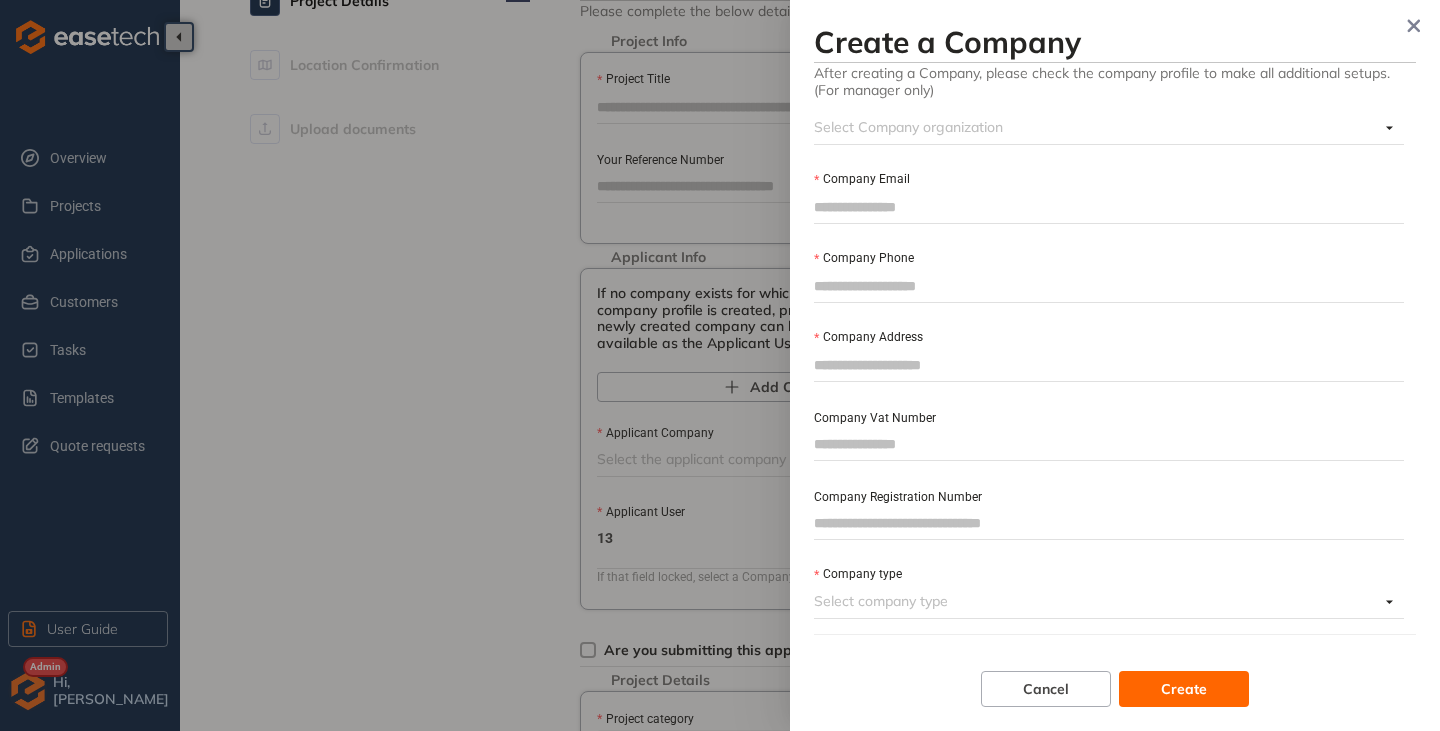 scroll, scrollTop: 120, scrollLeft: 0, axis: vertical 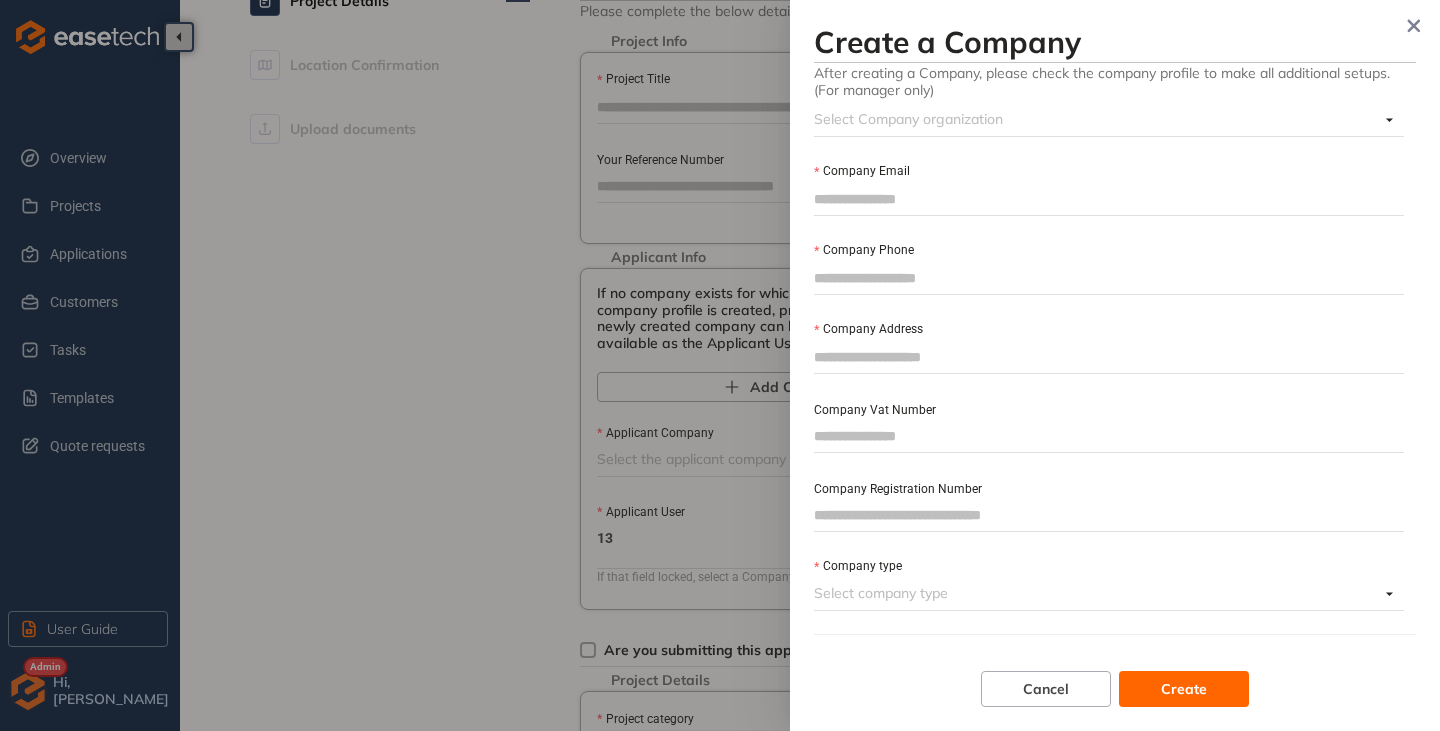 click on "Company type" at bounding box center [1096, 593] 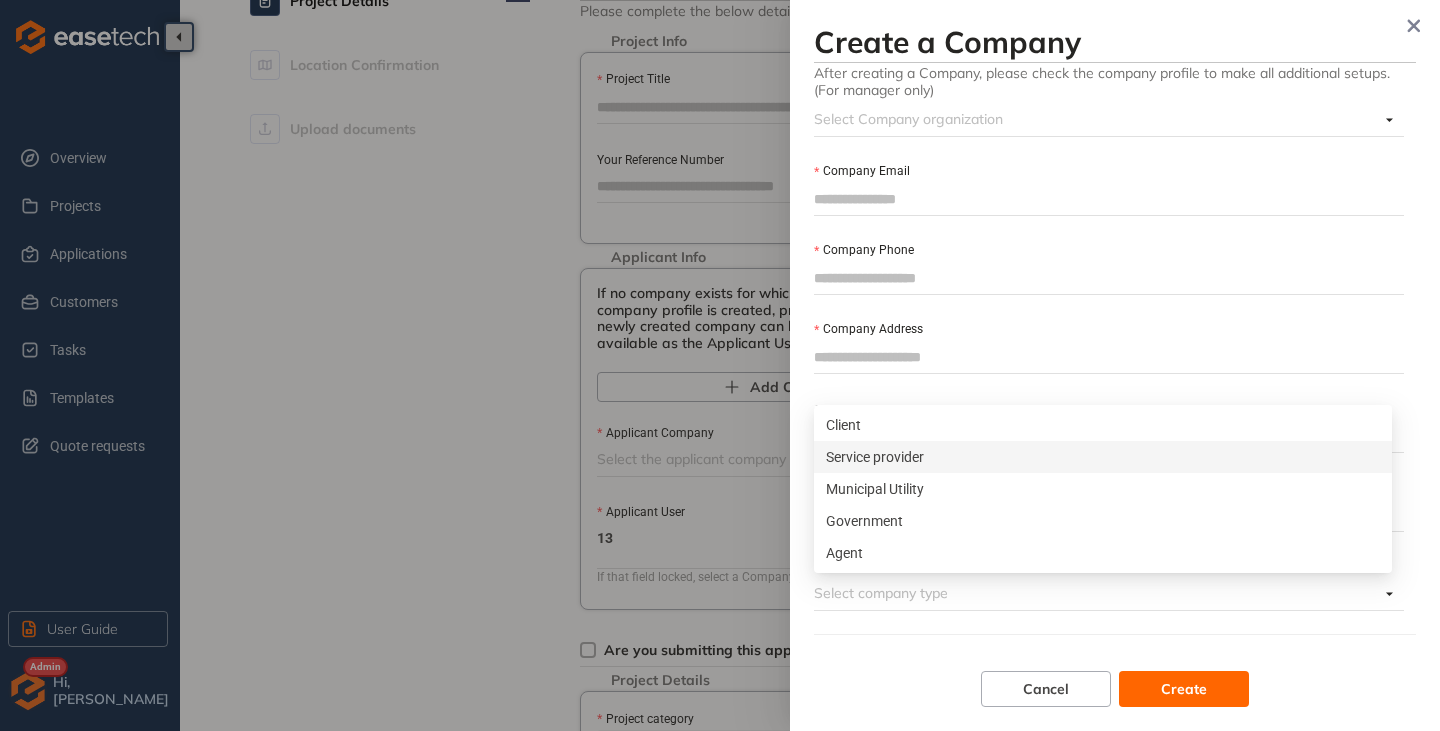 click at bounding box center (720, 365) 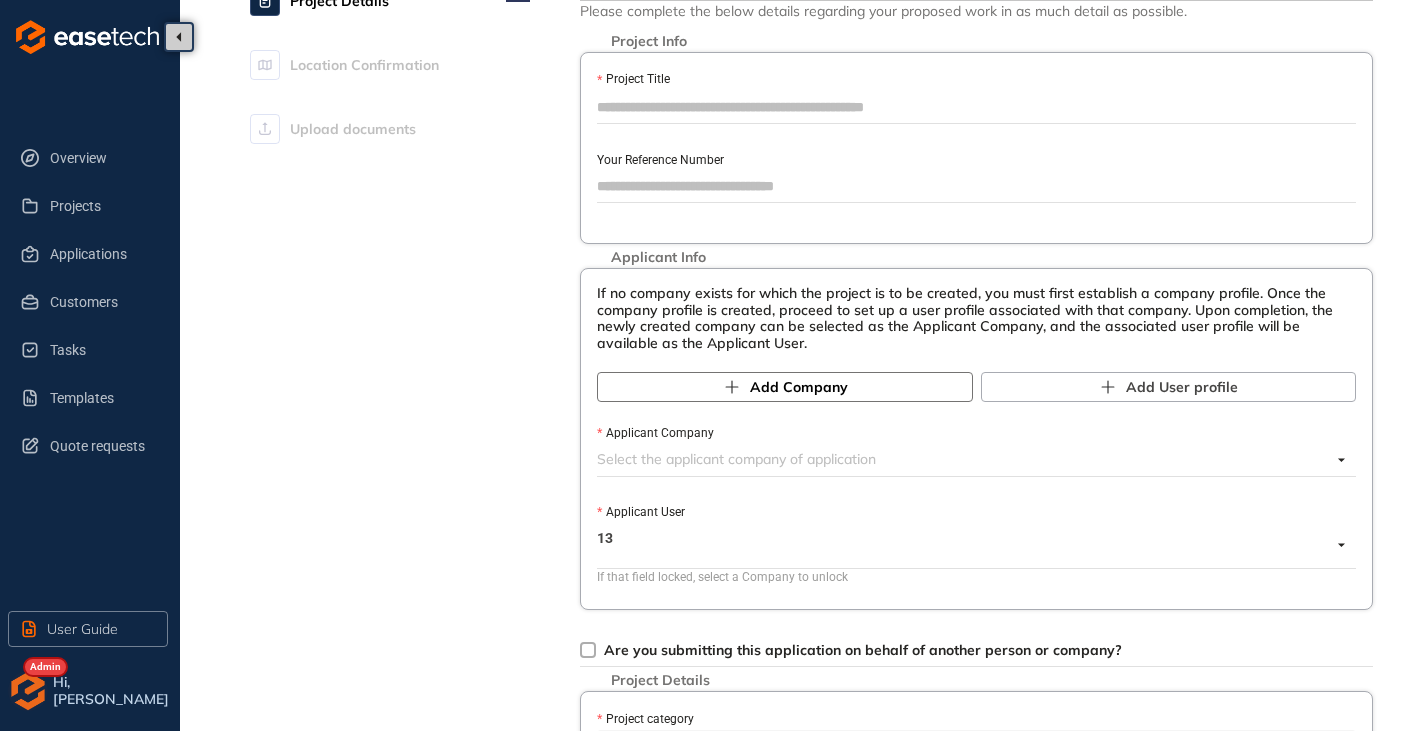 click on "Add Company" at bounding box center (799, 387) 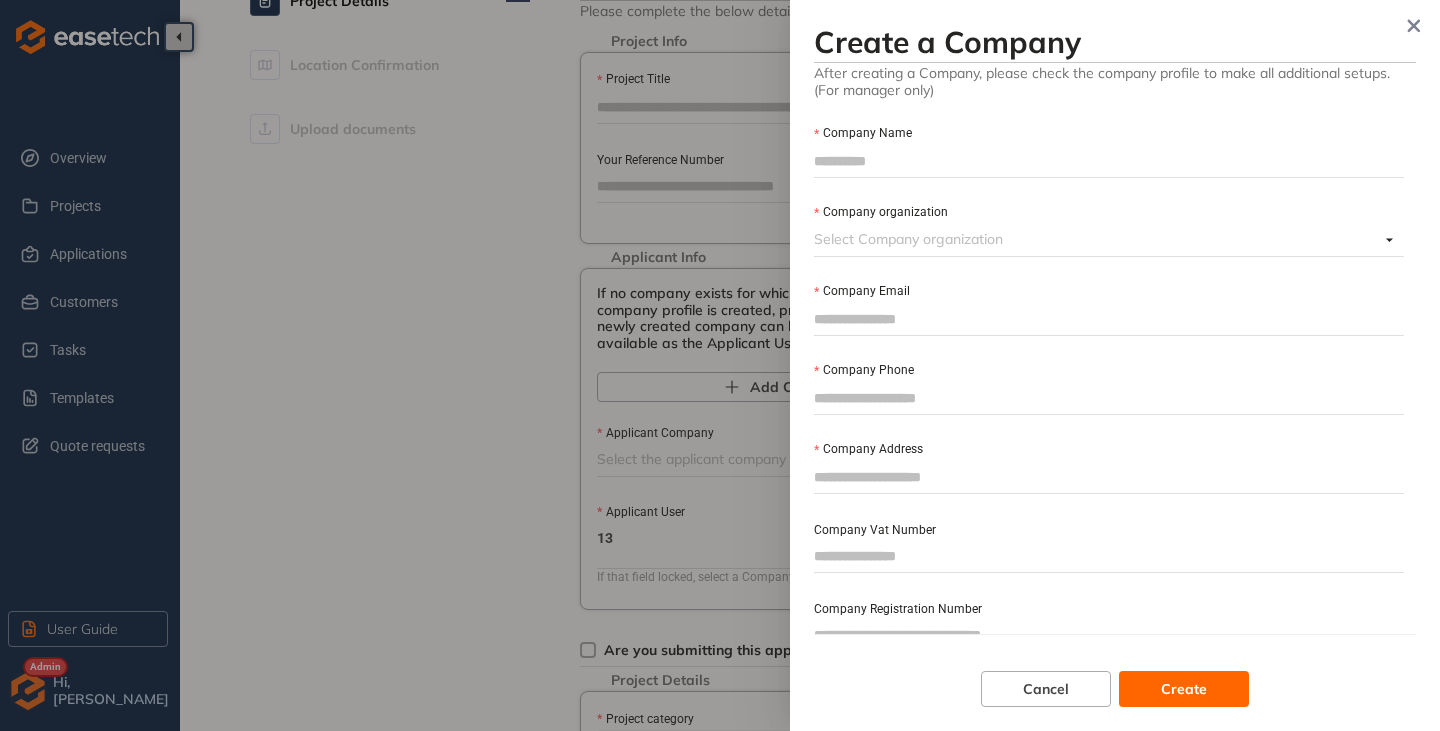 scroll, scrollTop: 120, scrollLeft: 0, axis: vertical 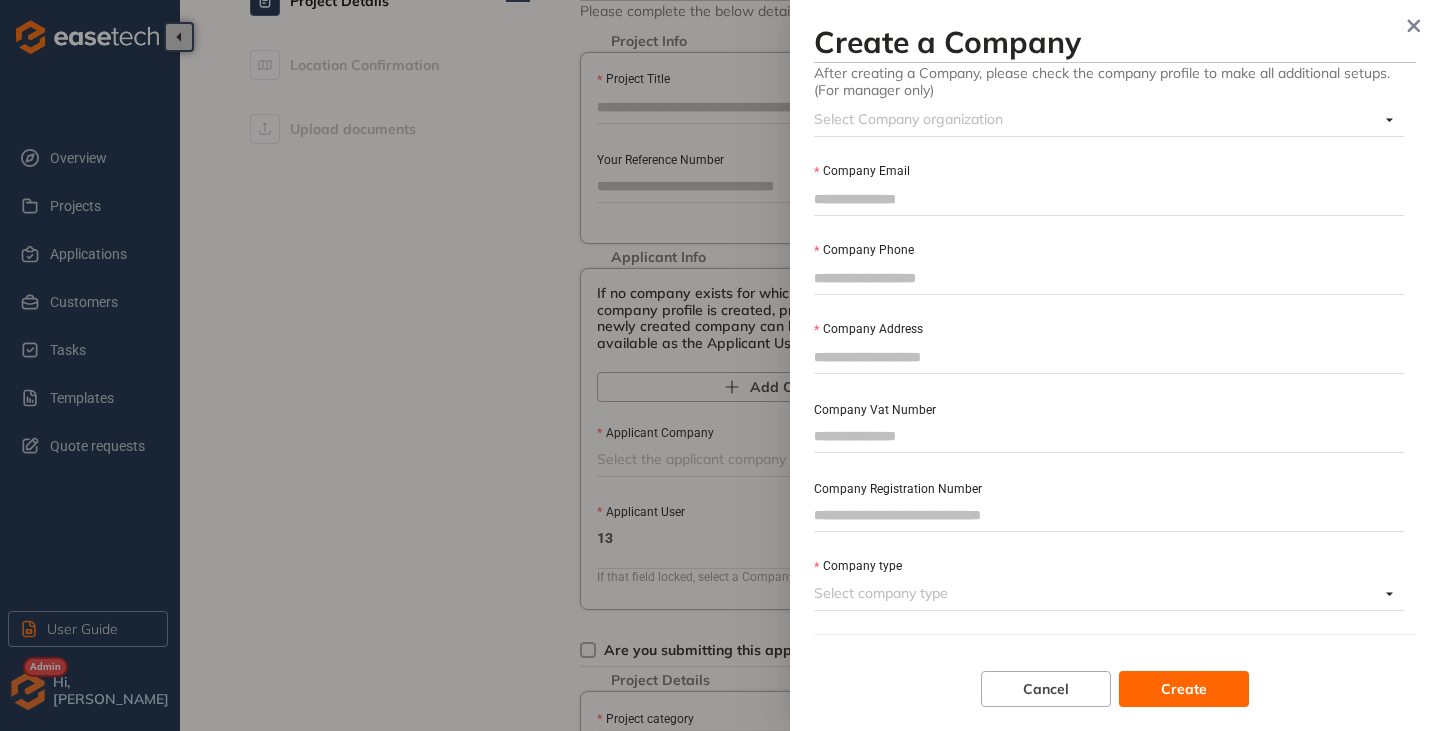 click on "Company type" at bounding box center (1096, 593) 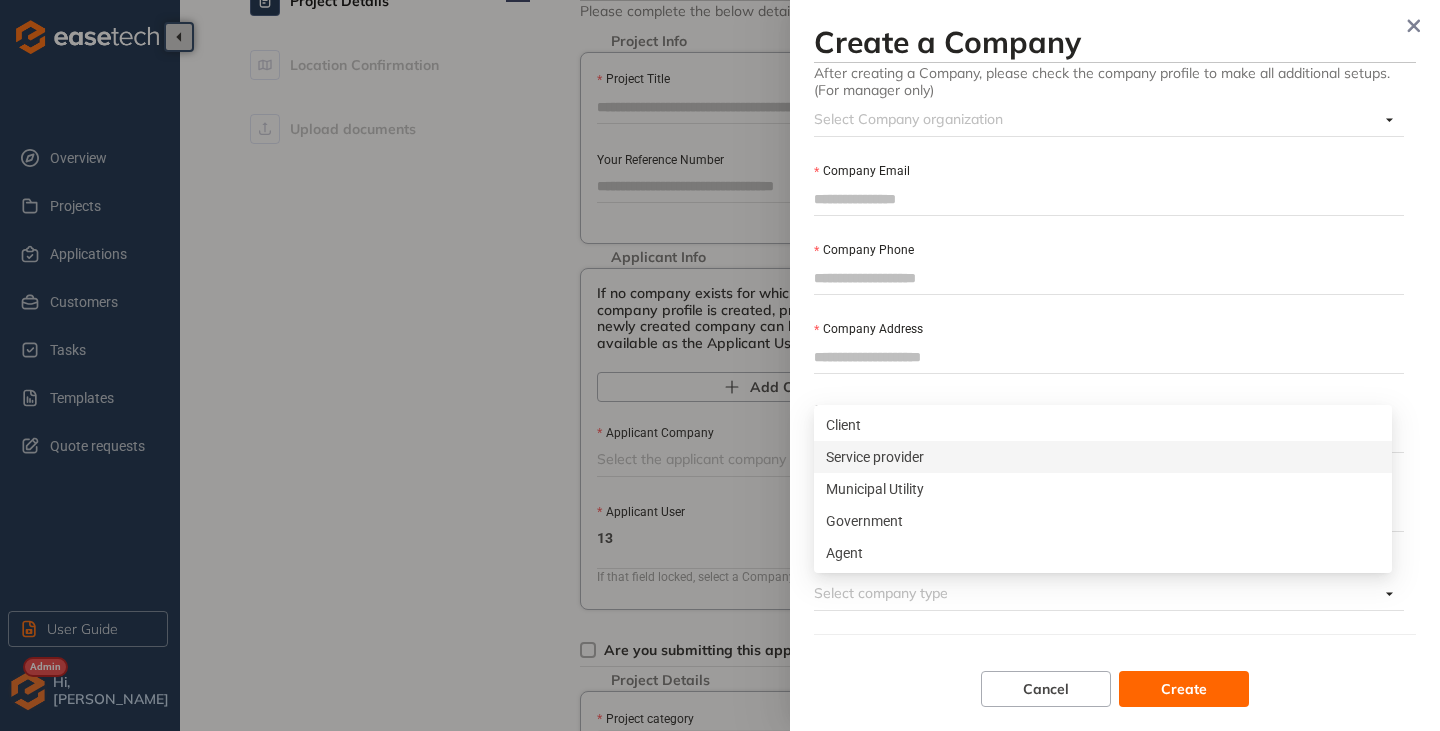 click on "Service provider" at bounding box center [1103, 457] 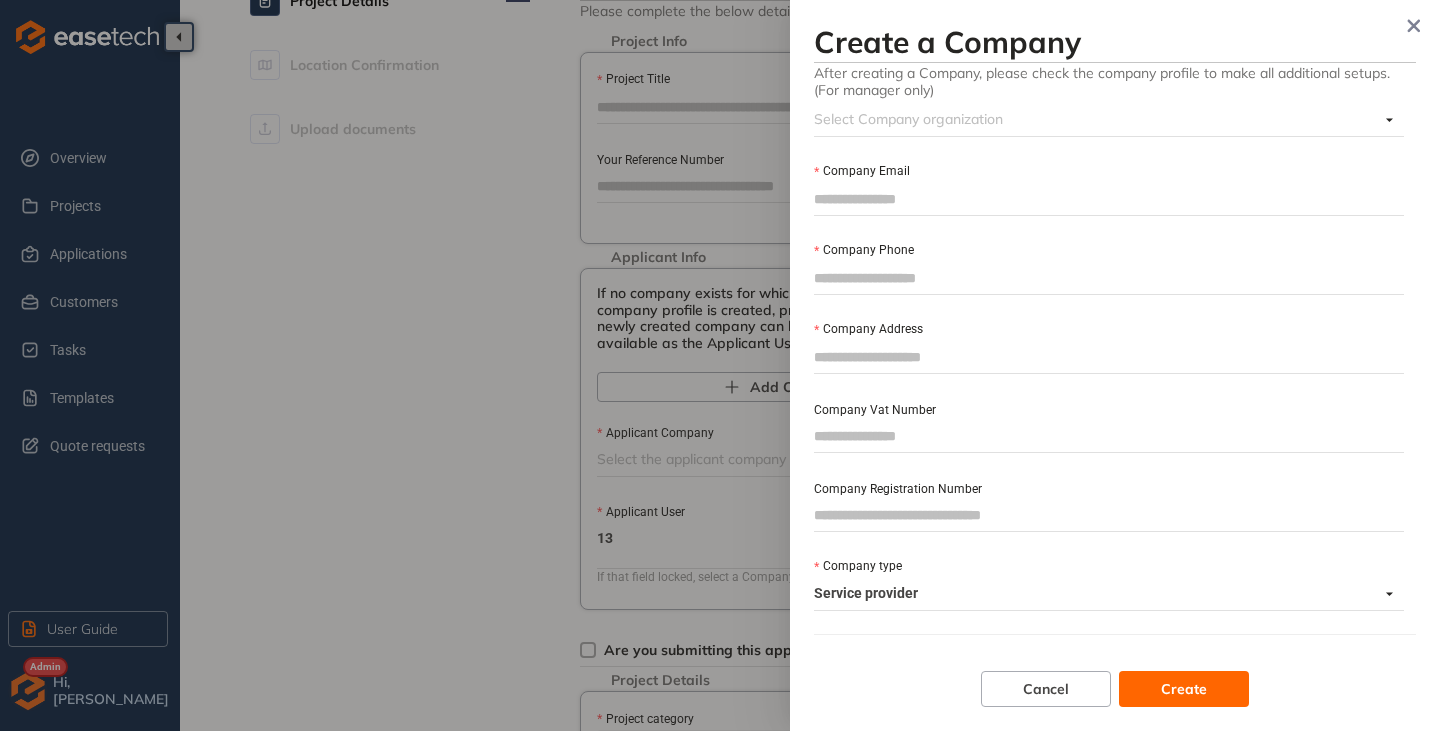 scroll, scrollTop: 199, scrollLeft: 0, axis: vertical 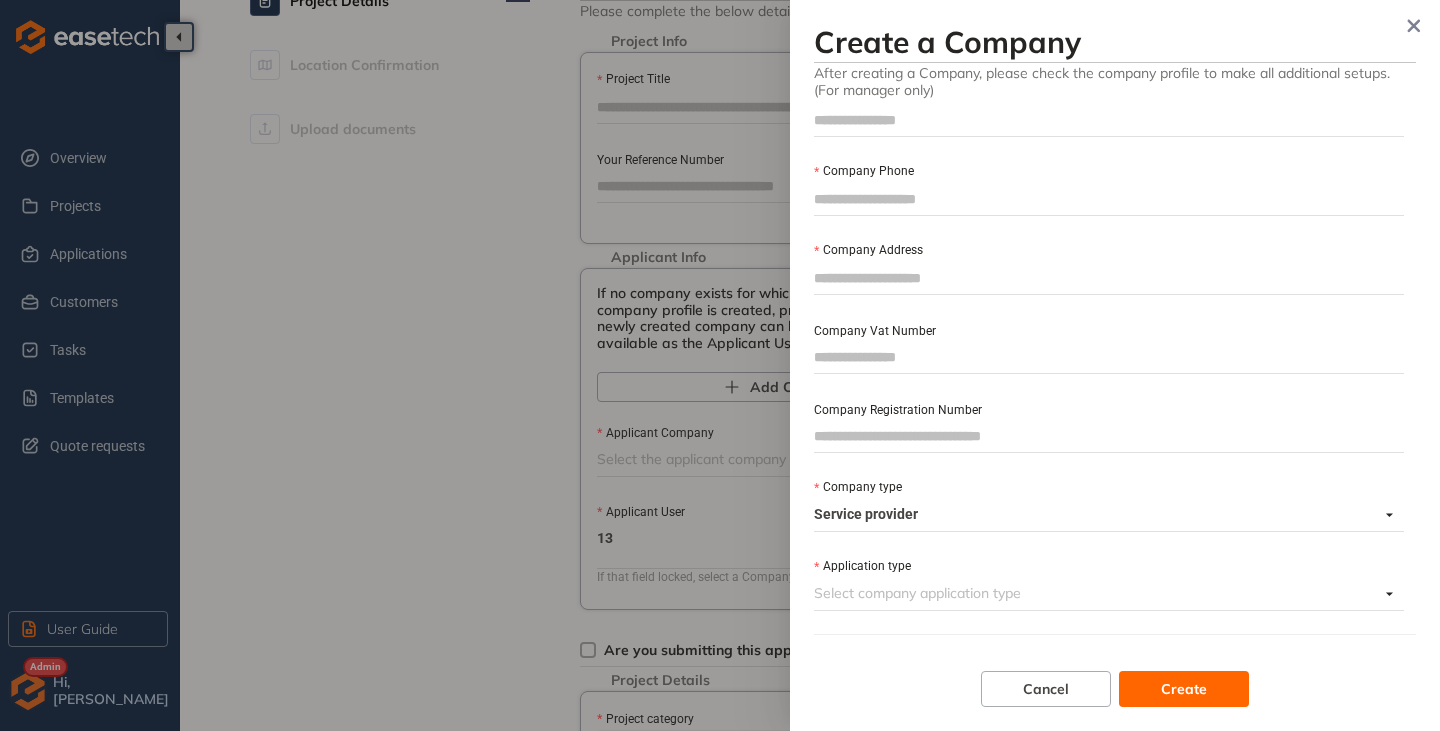 click on "Application Type" at bounding box center [1096, 593] 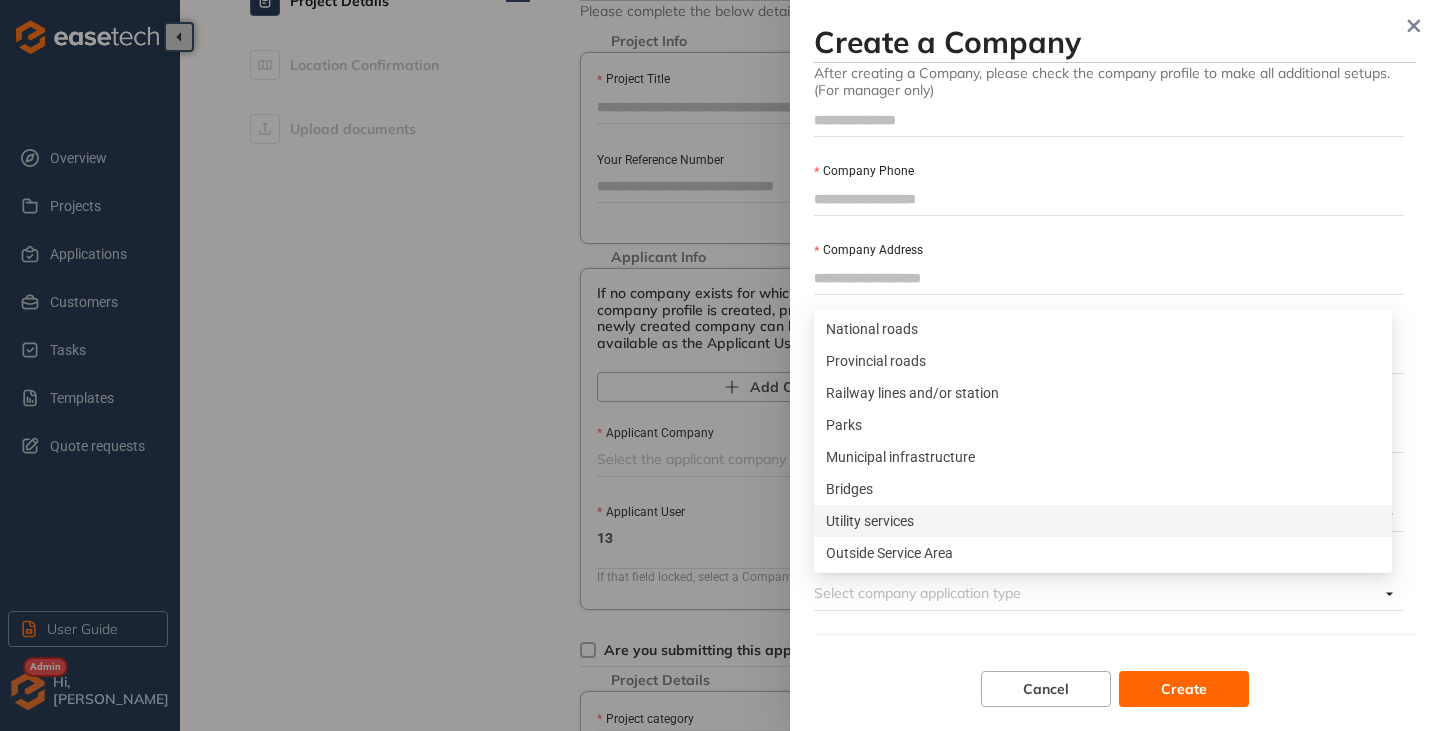 click on "Utility services" at bounding box center (1103, 521) 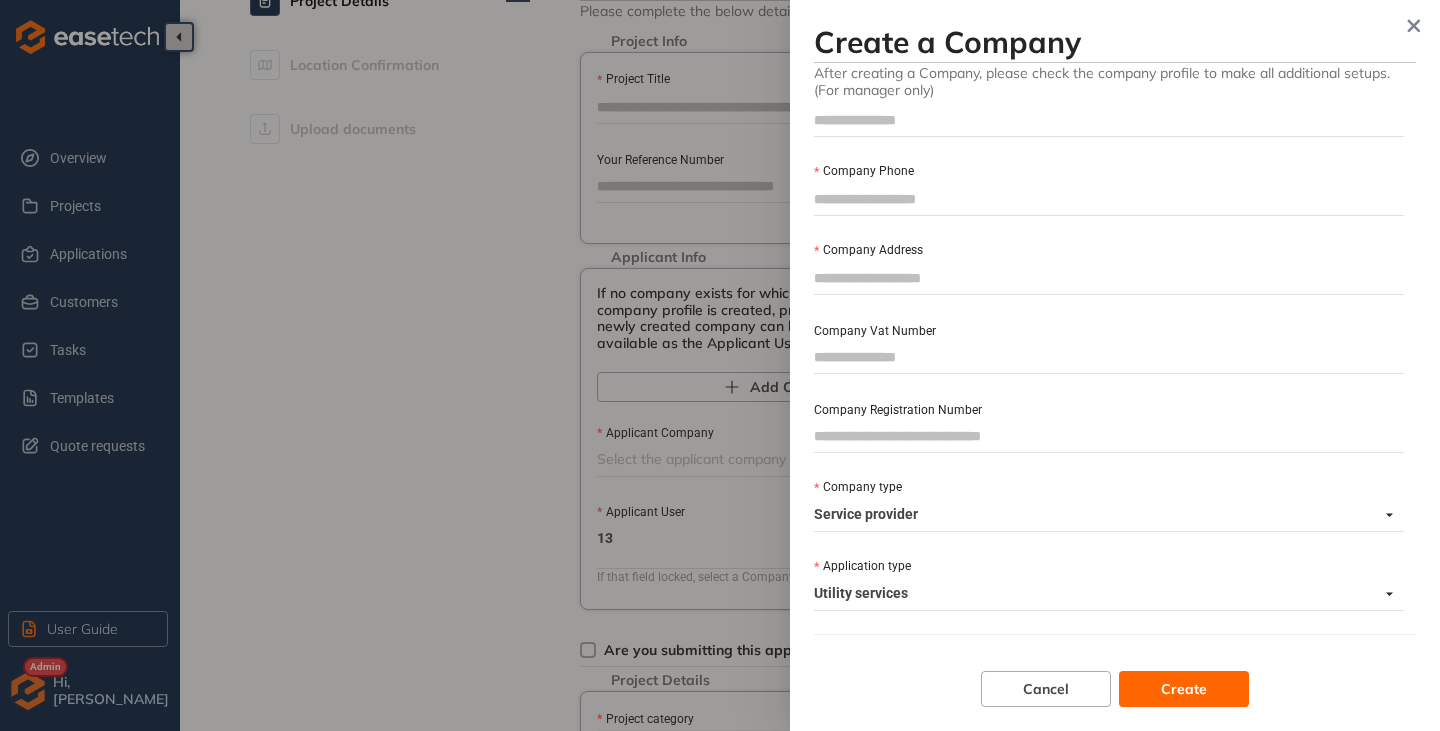click on "Utility services" at bounding box center [1103, 594] 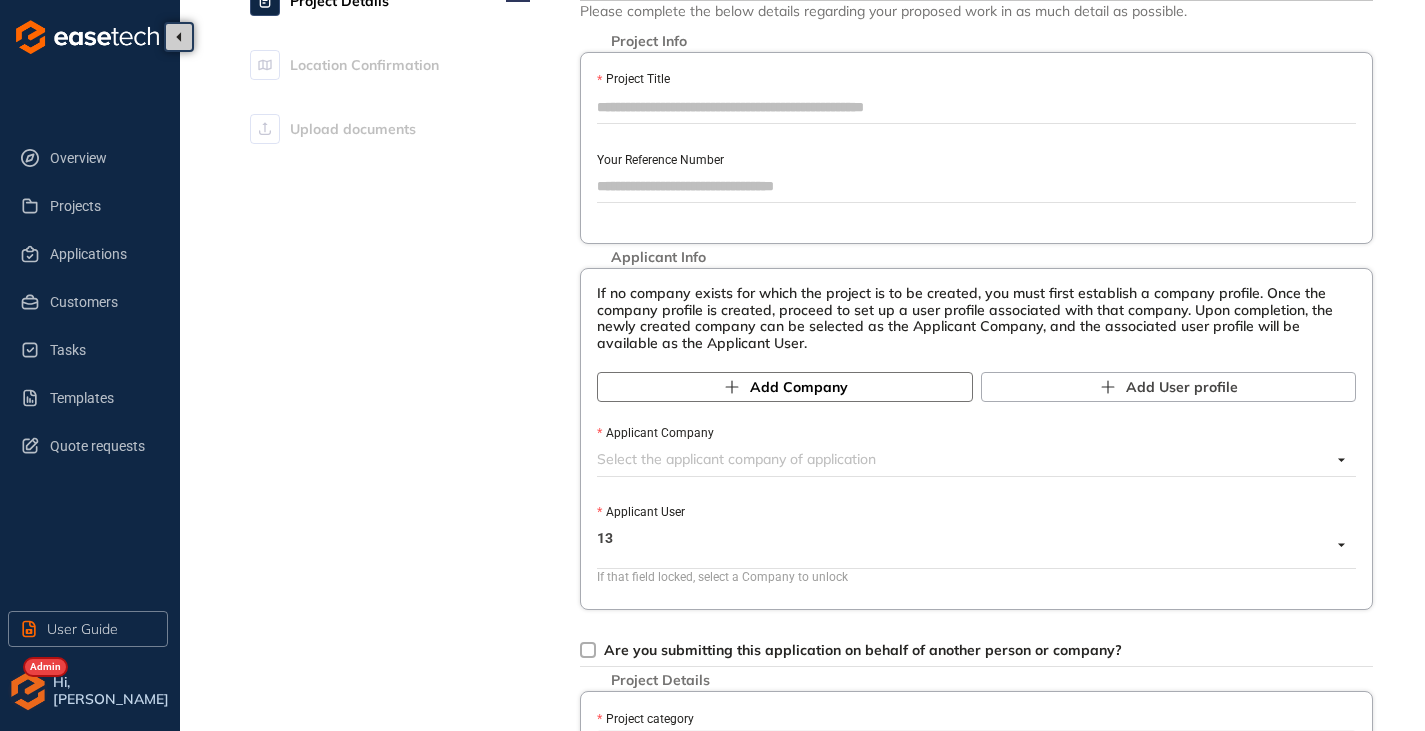 click on "Add Company" at bounding box center [785, 387] 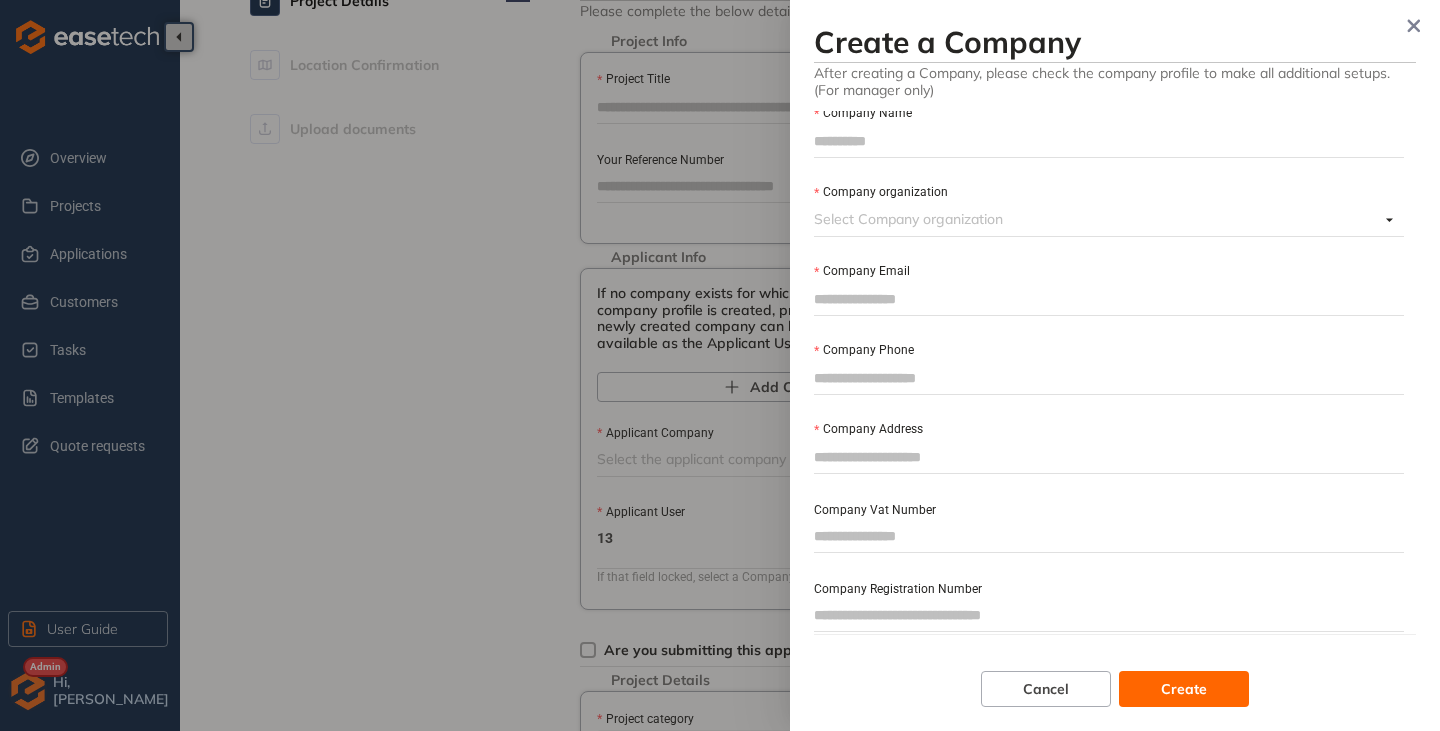 scroll, scrollTop: 120, scrollLeft: 0, axis: vertical 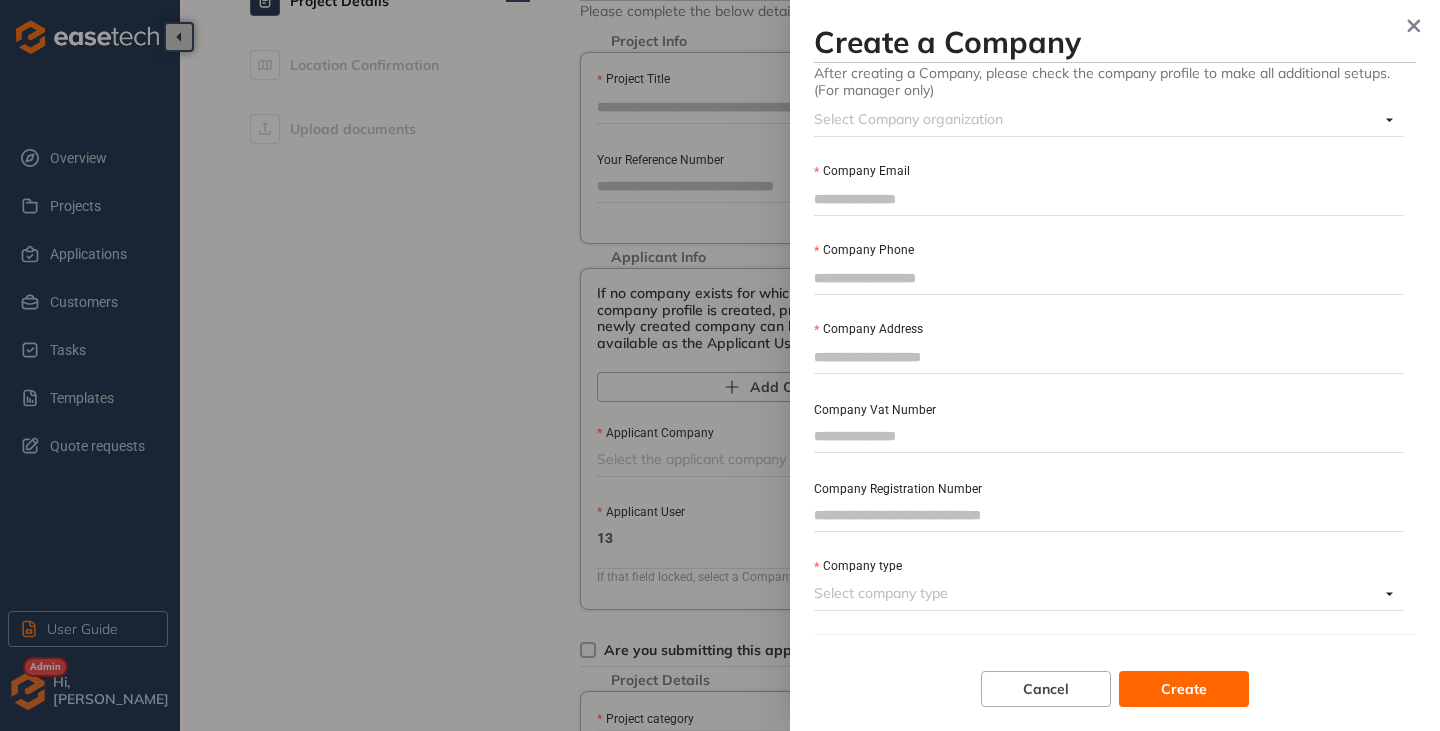 click on "Company type" at bounding box center [1096, 593] 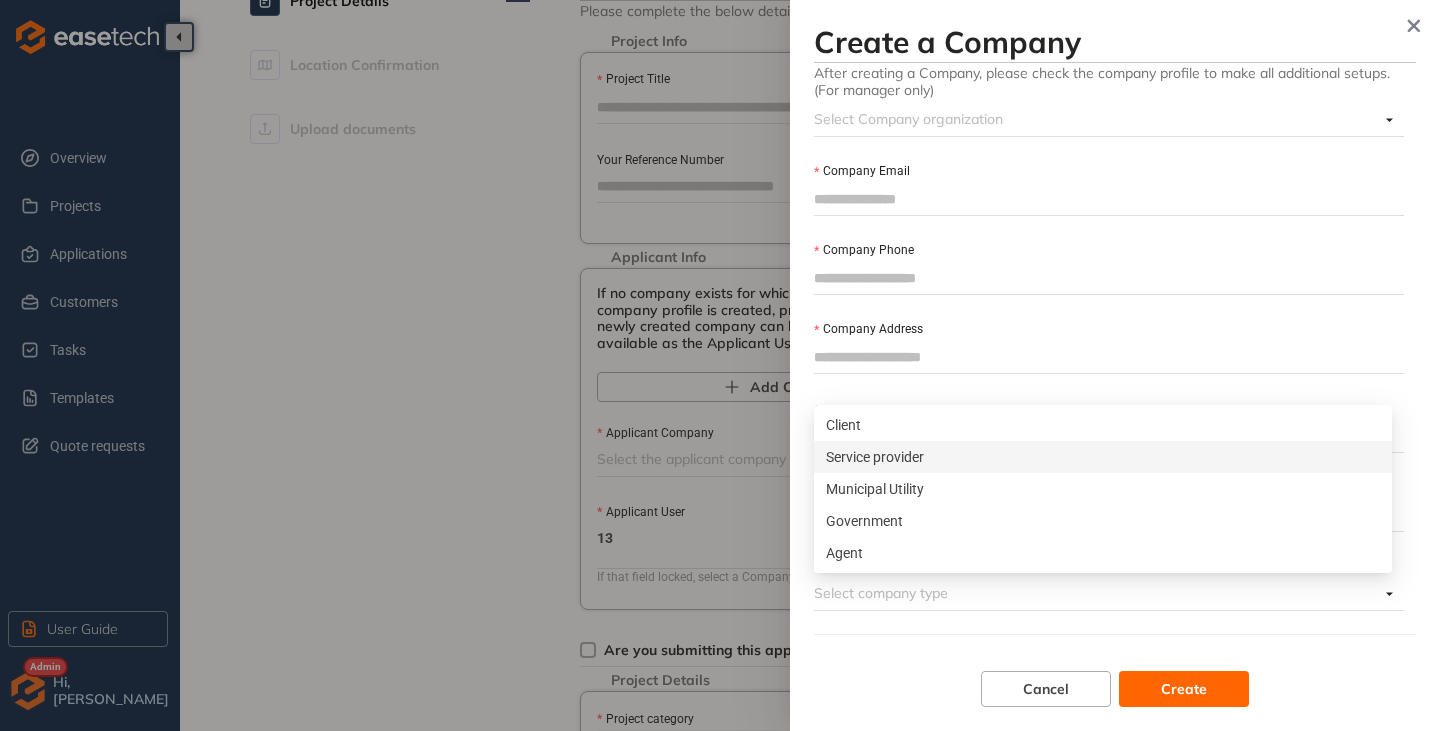 click on "Service provider" at bounding box center (1103, 457) 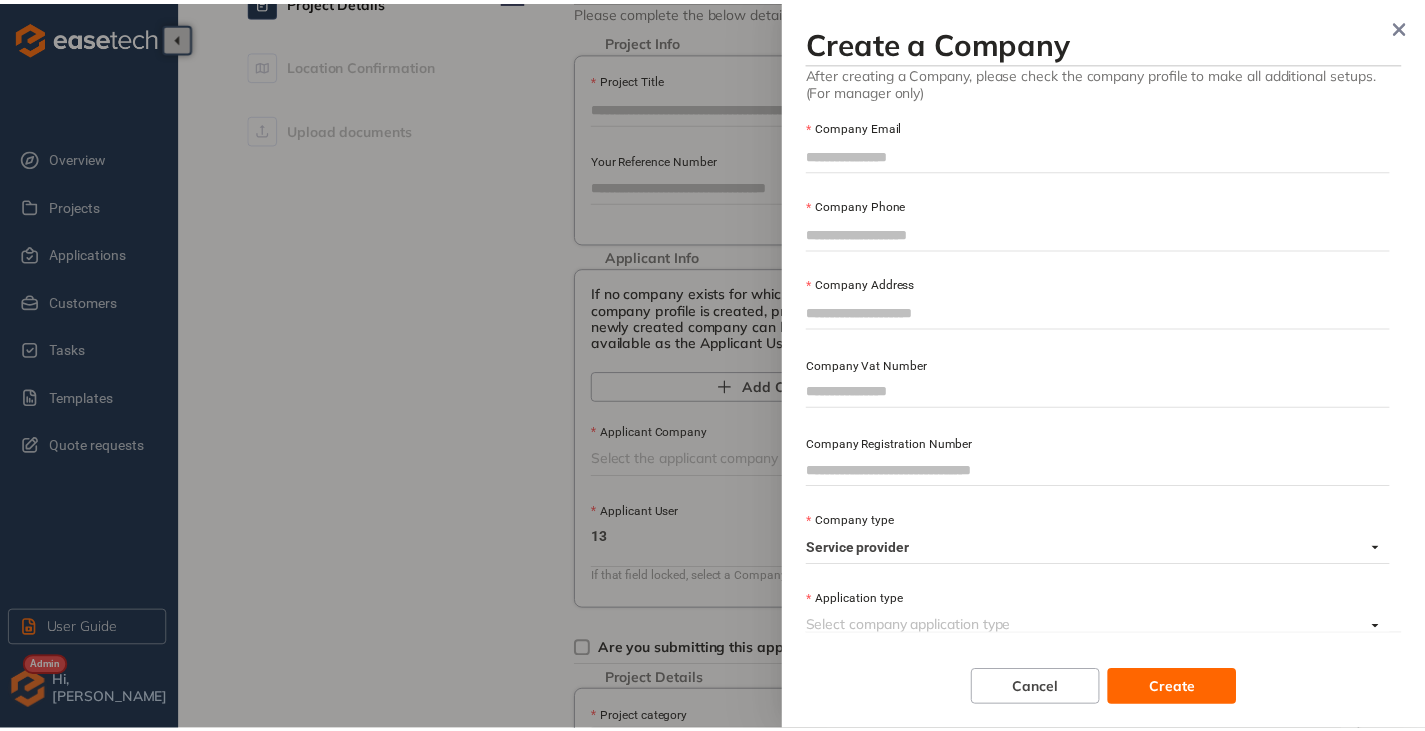 scroll, scrollTop: 199, scrollLeft: 0, axis: vertical 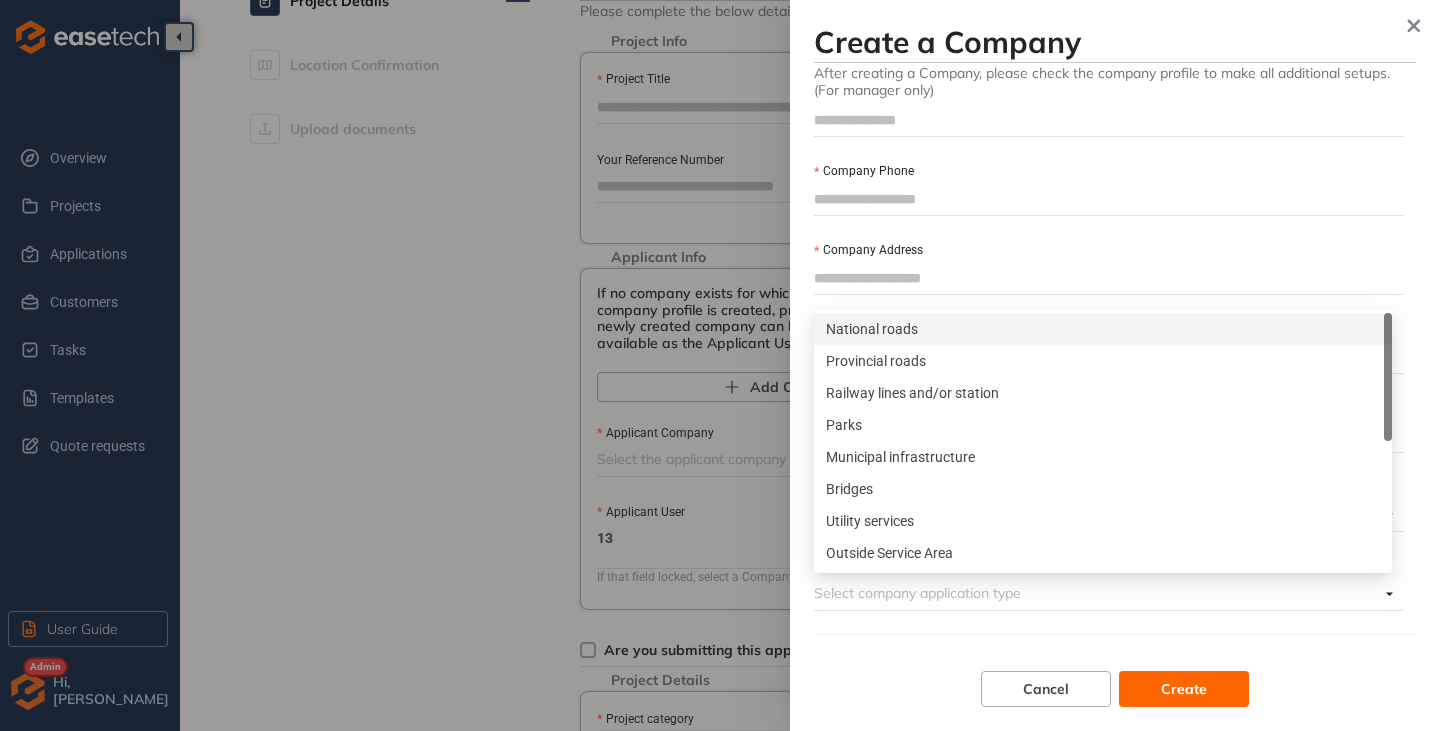 click on "Application Type" at bounding box center (1096, 593) 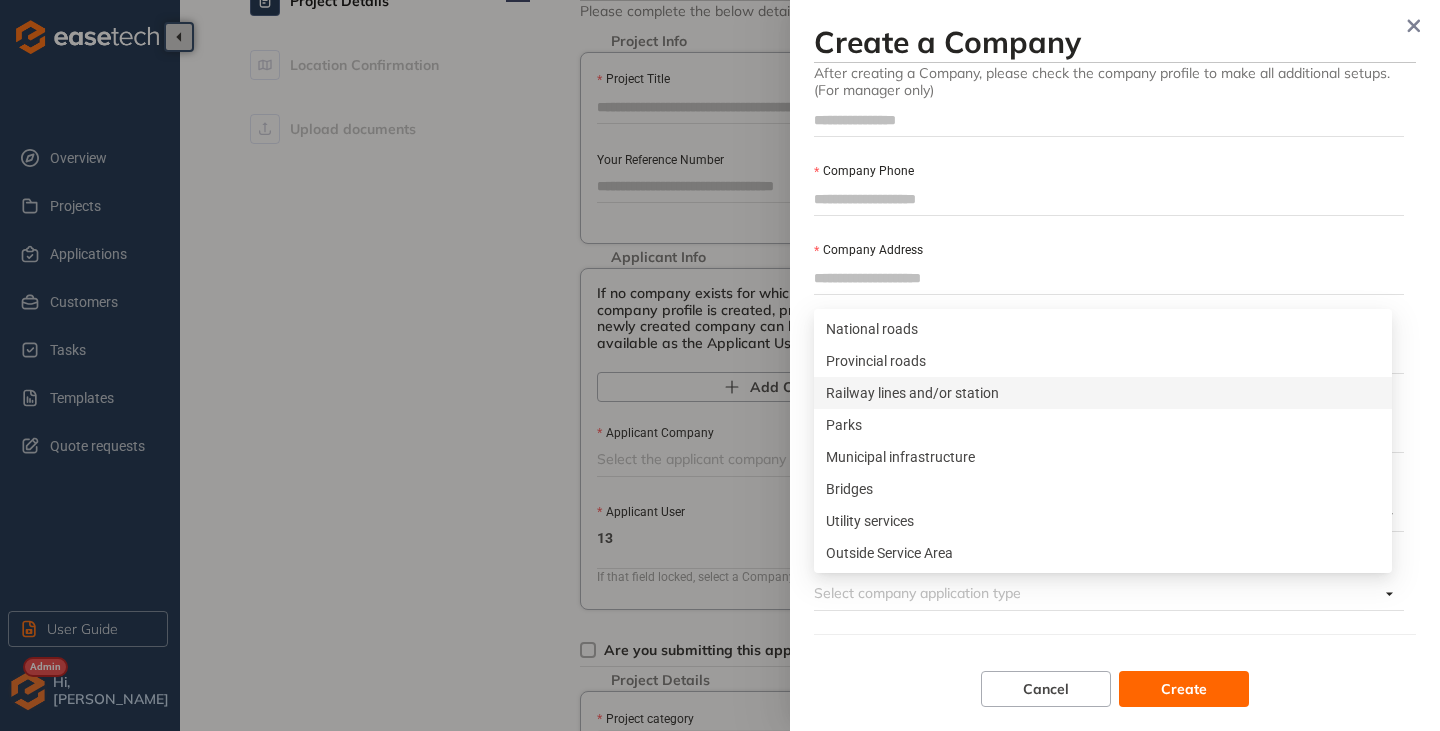 click at bounding box center [720, 365] 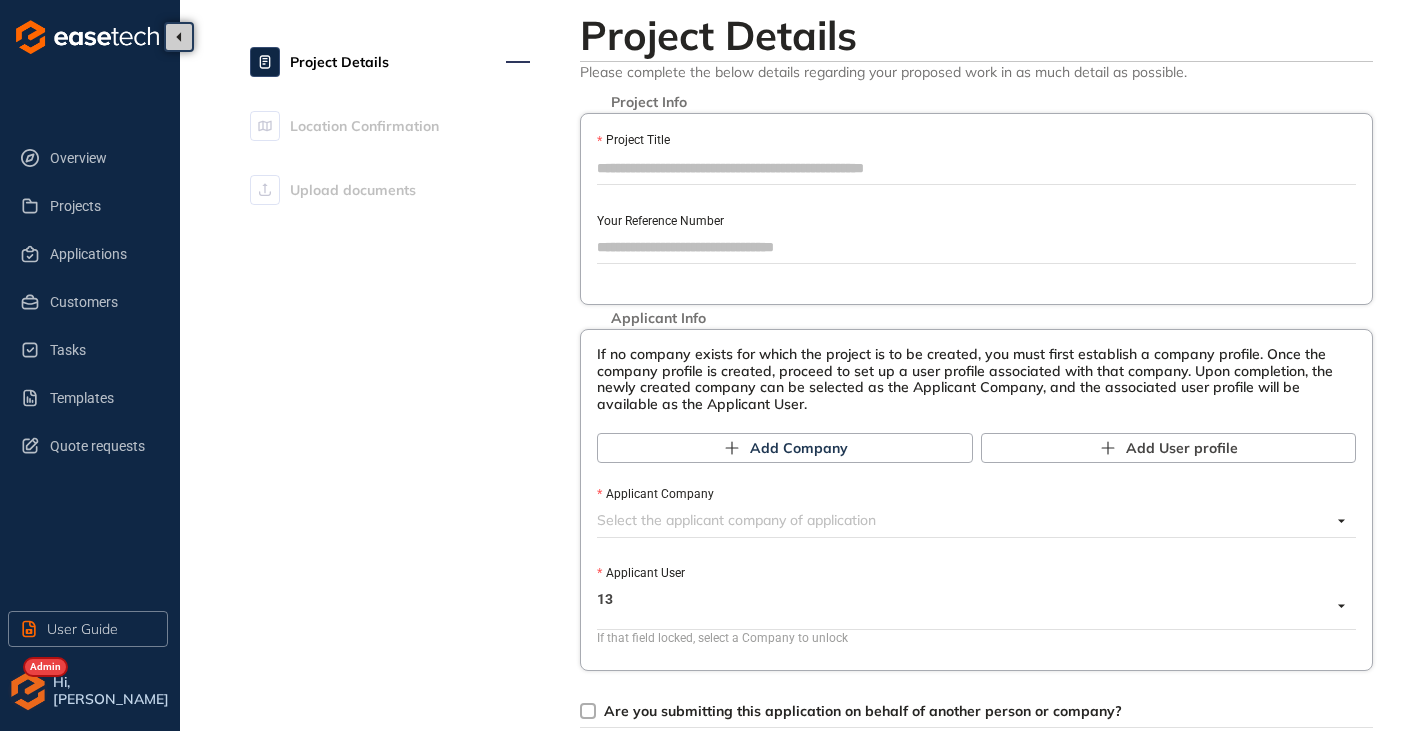 scroll, scrollTop: 0, scrollLeft: 0, axis: both 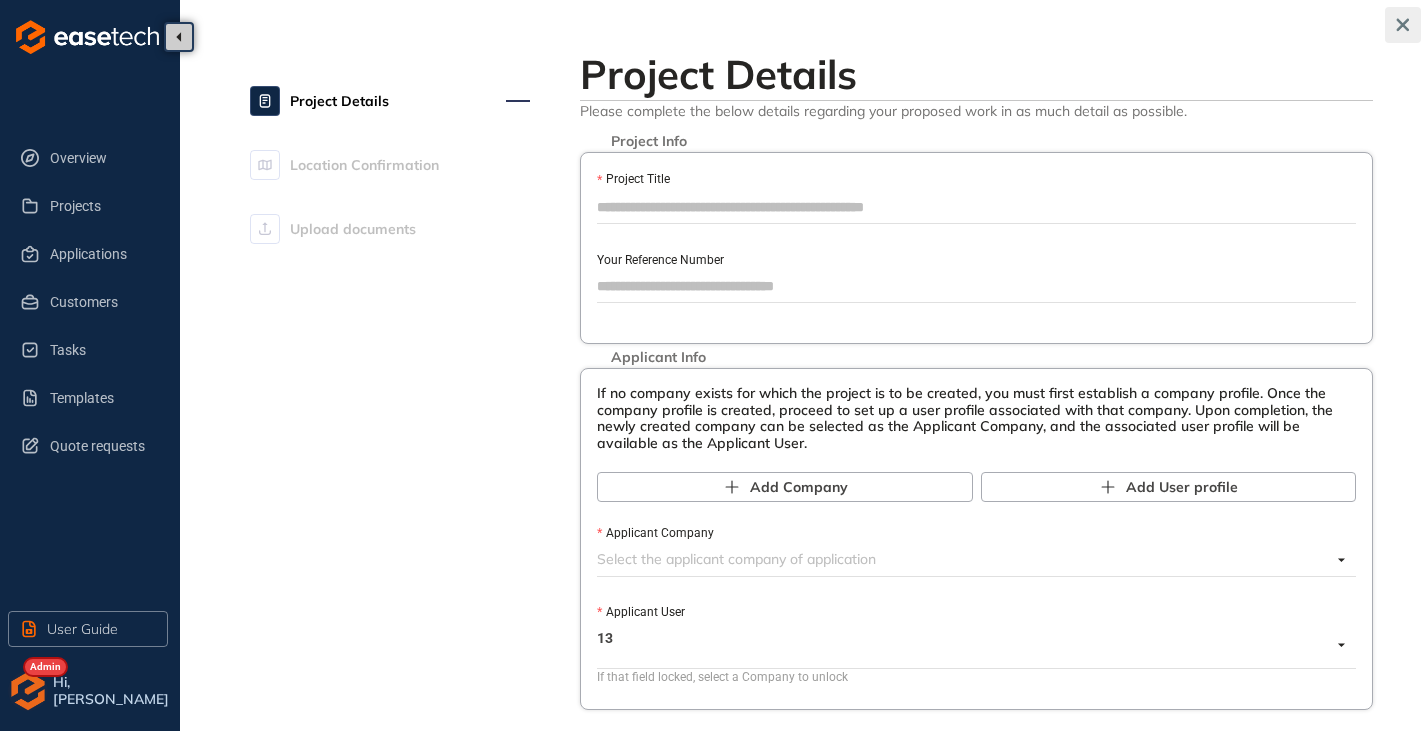 click 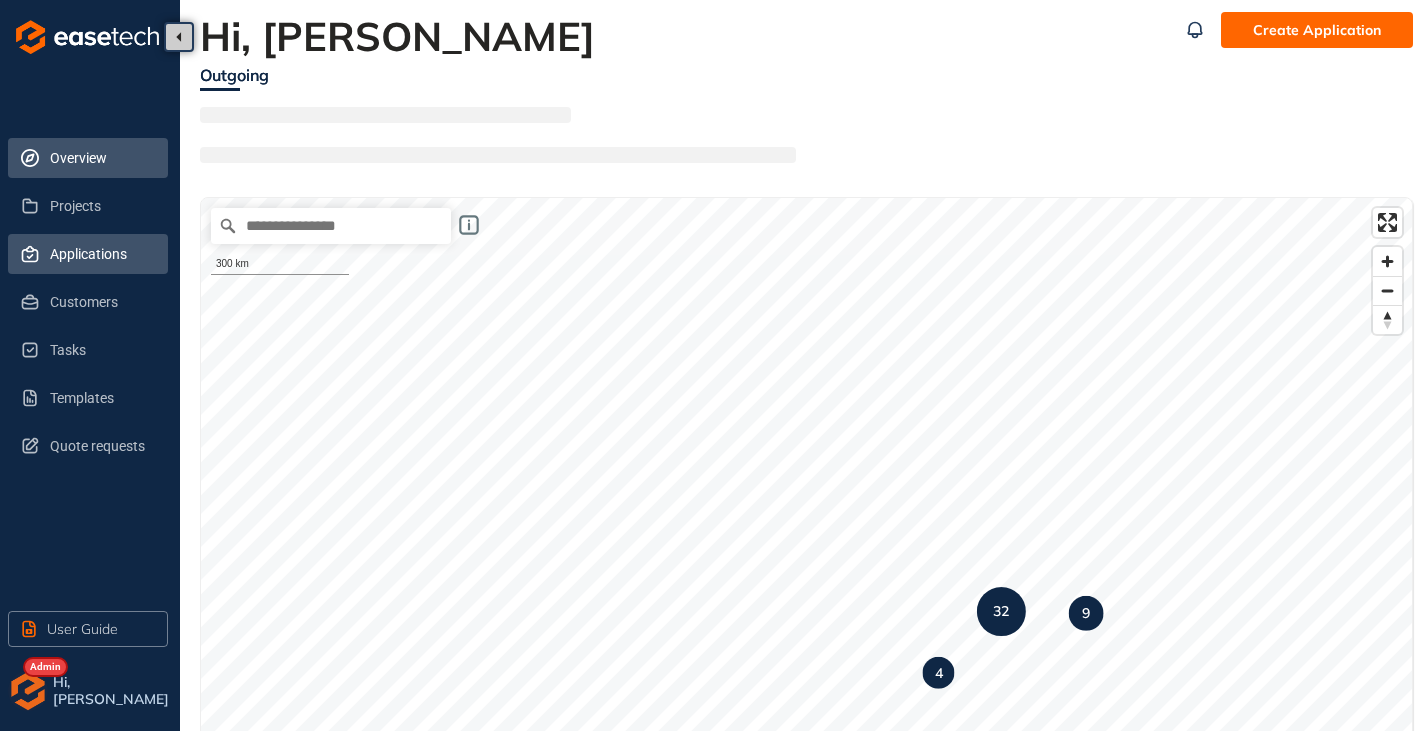click on "Applications" at bounding box center [101, 254] 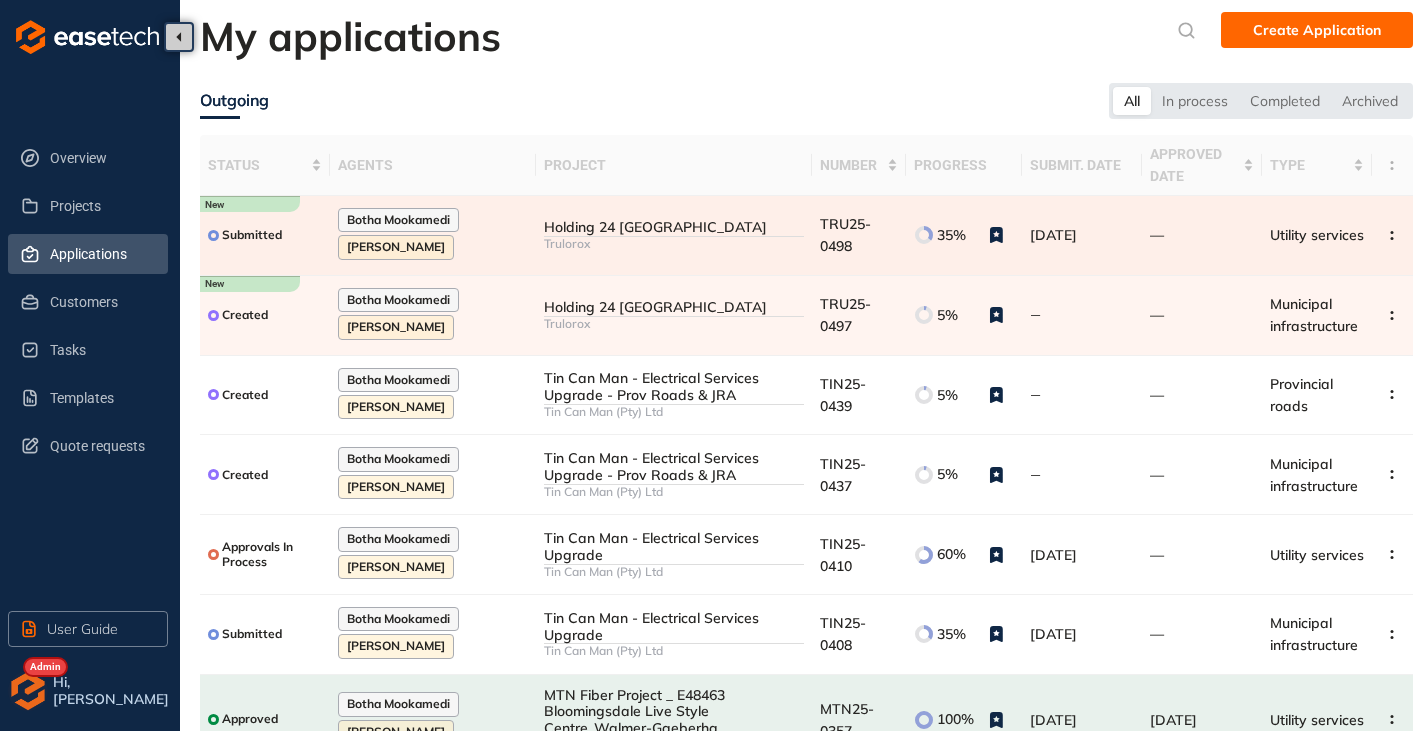 click on "Trulorox" at bounding box center [674, 244] 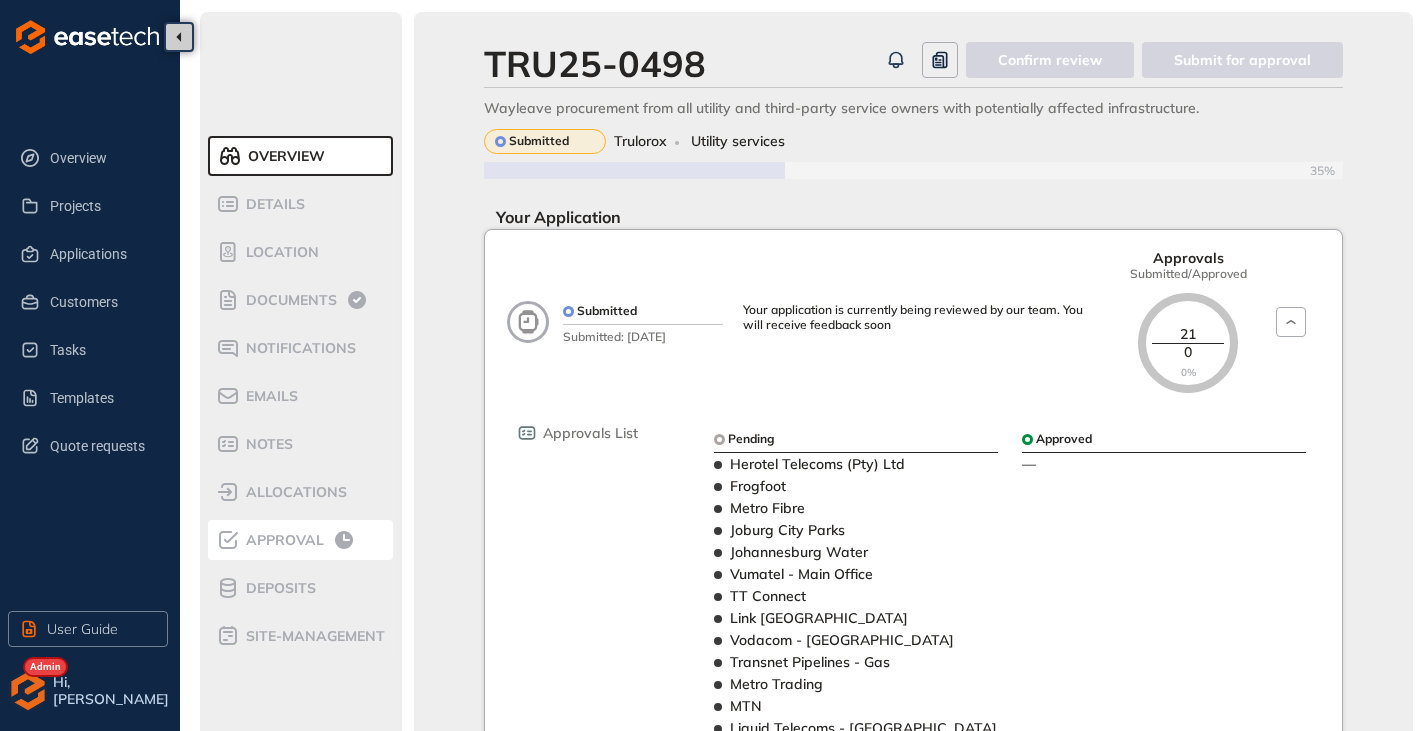 click on "Approval" at bounding box center [282, 540] 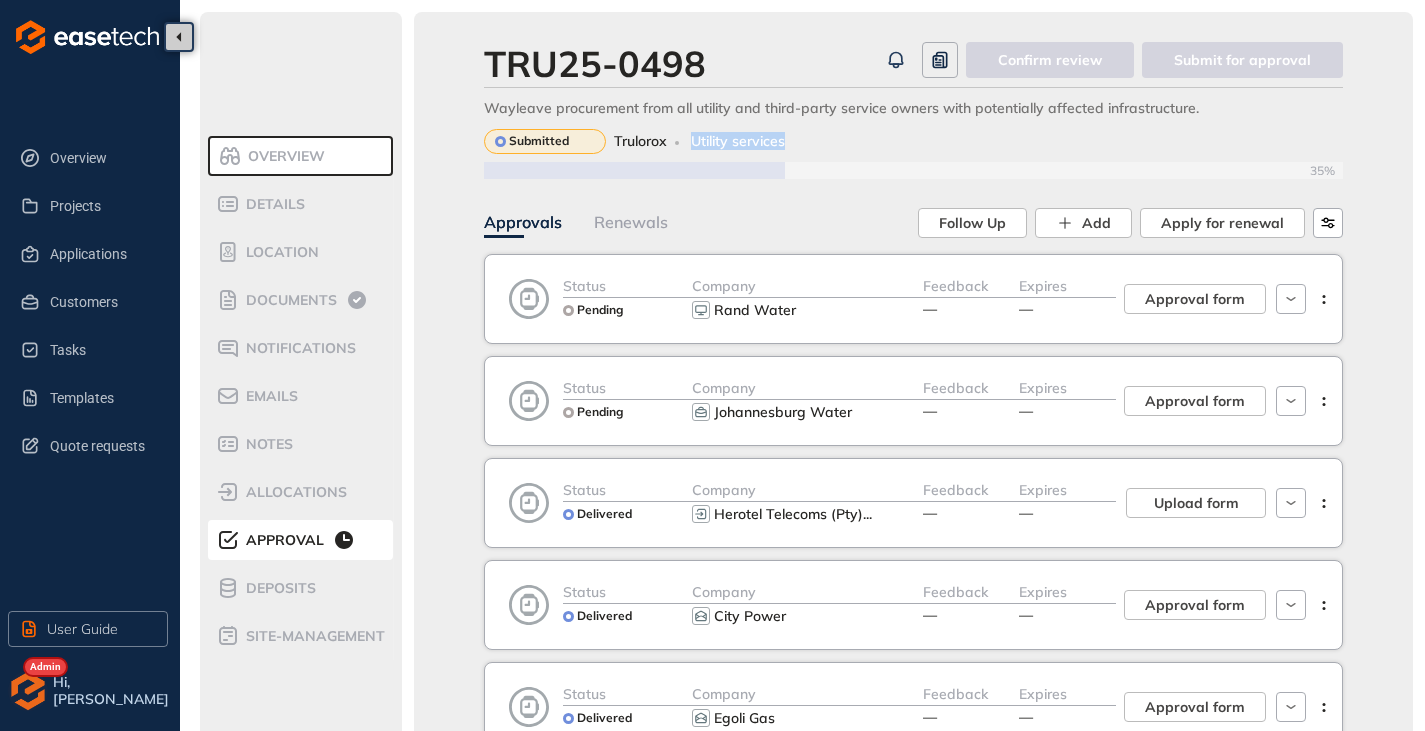 drag, startPoint x: 692, startPoint y: 140, endPoint x: 797, endPoint y: 142, distance: 105.01904 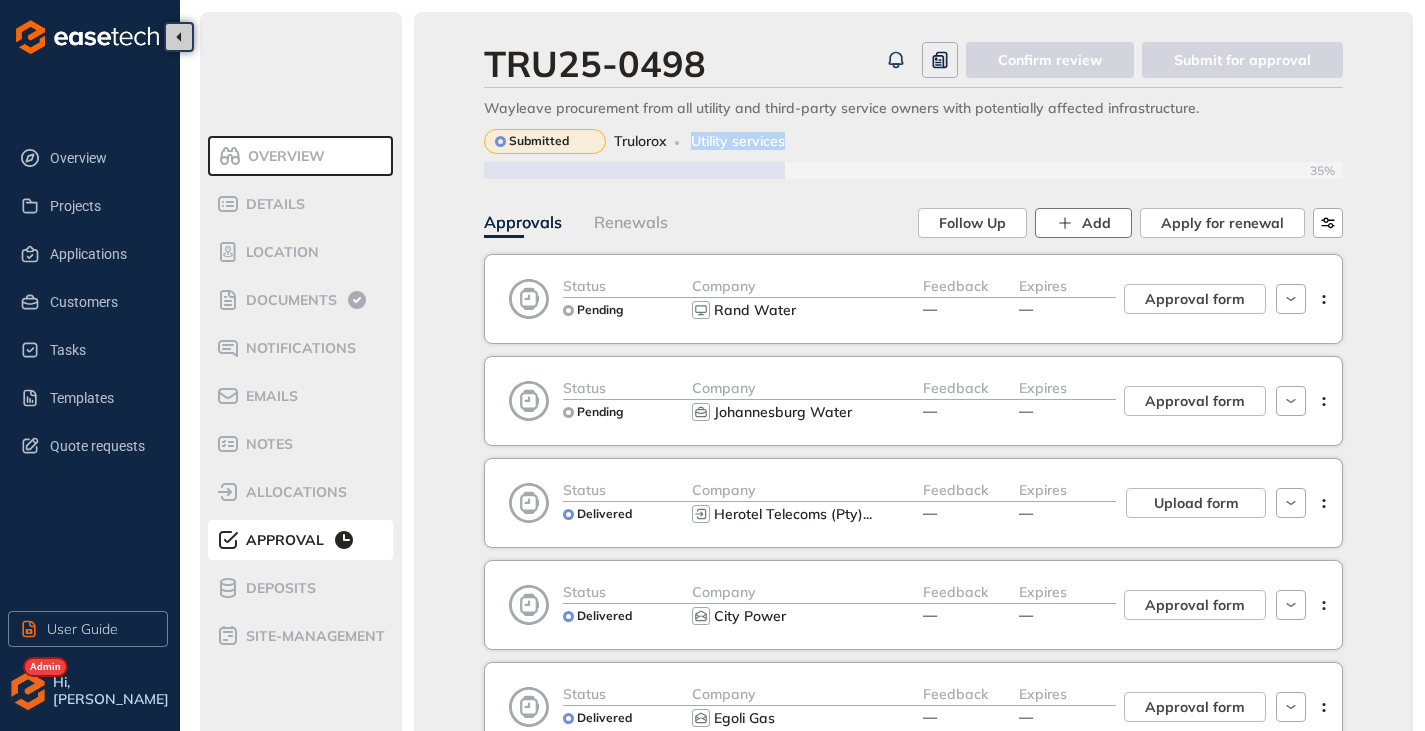 click on "Add" at bounding box center [1083, 223] 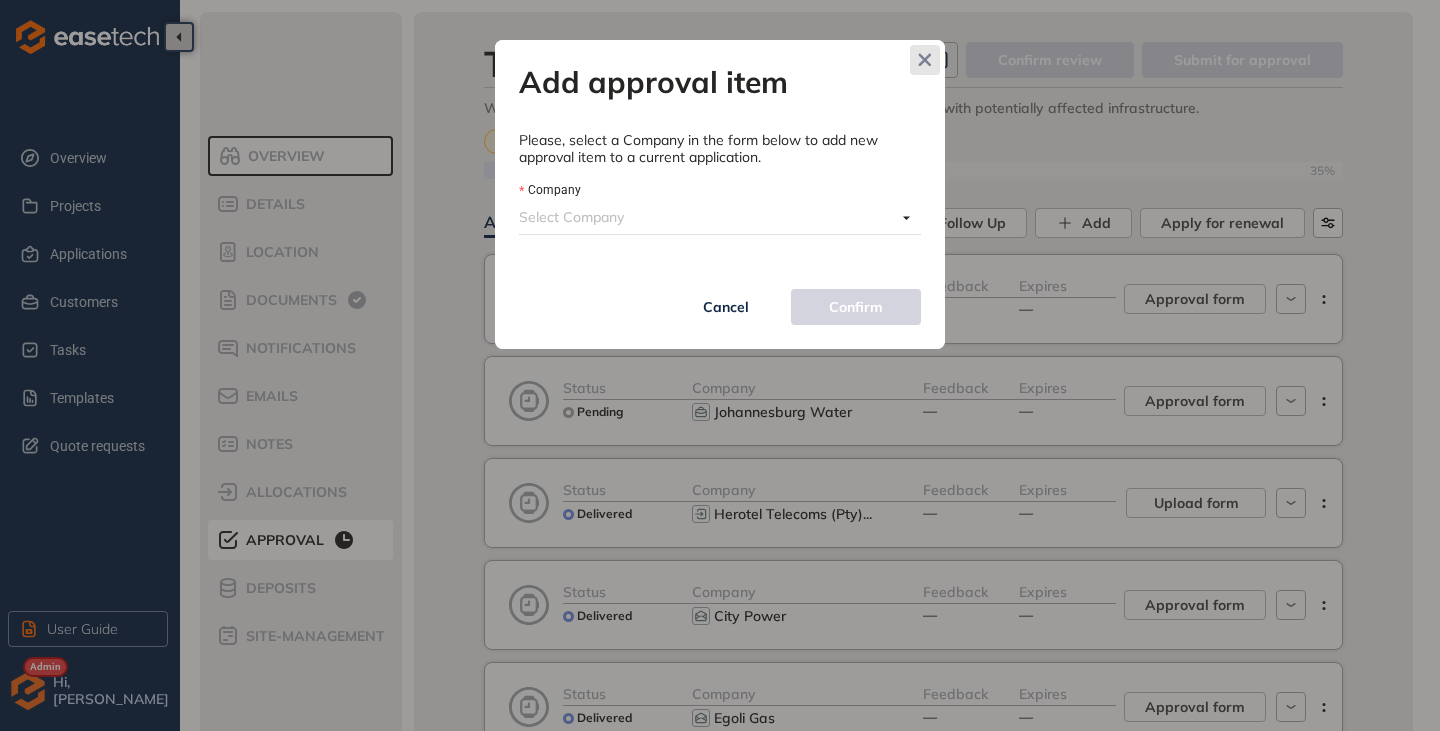 click 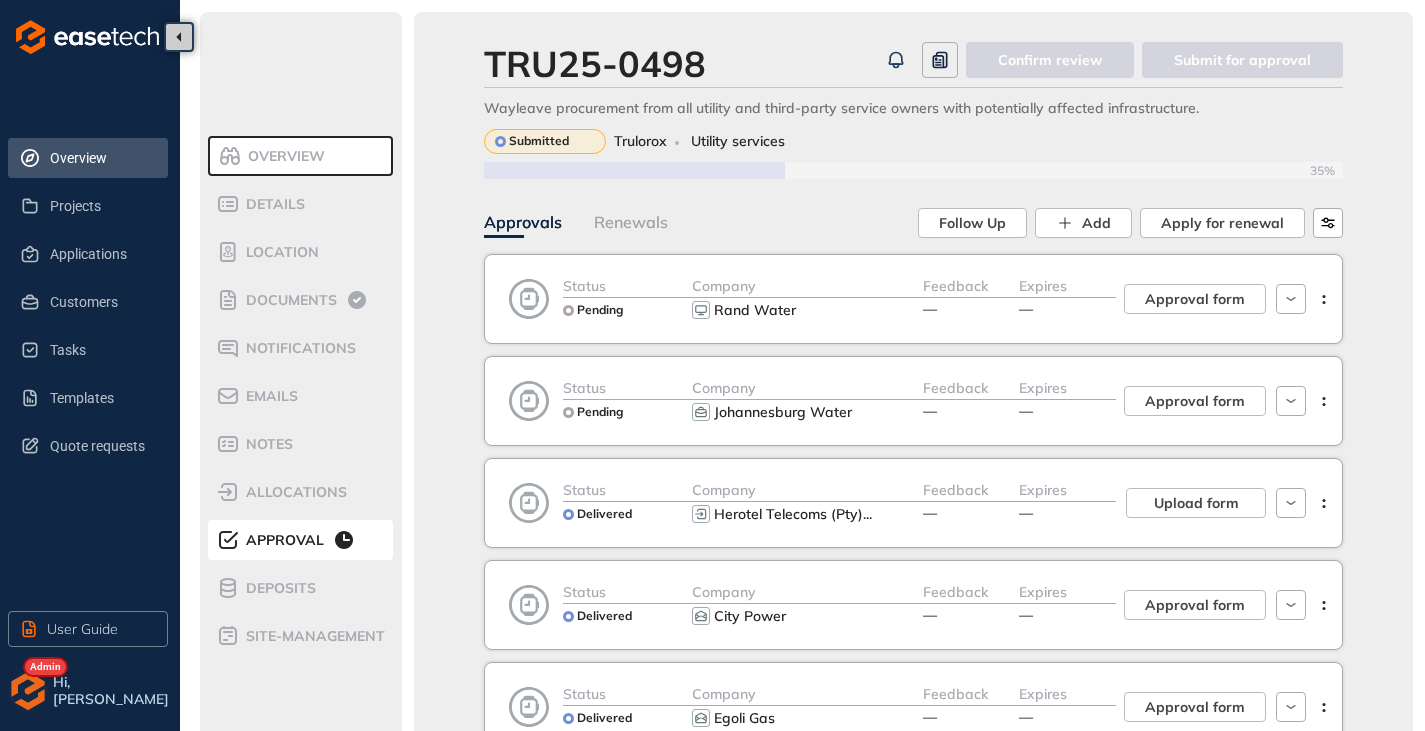 click on "Overview" at bounding box center [101, 158] 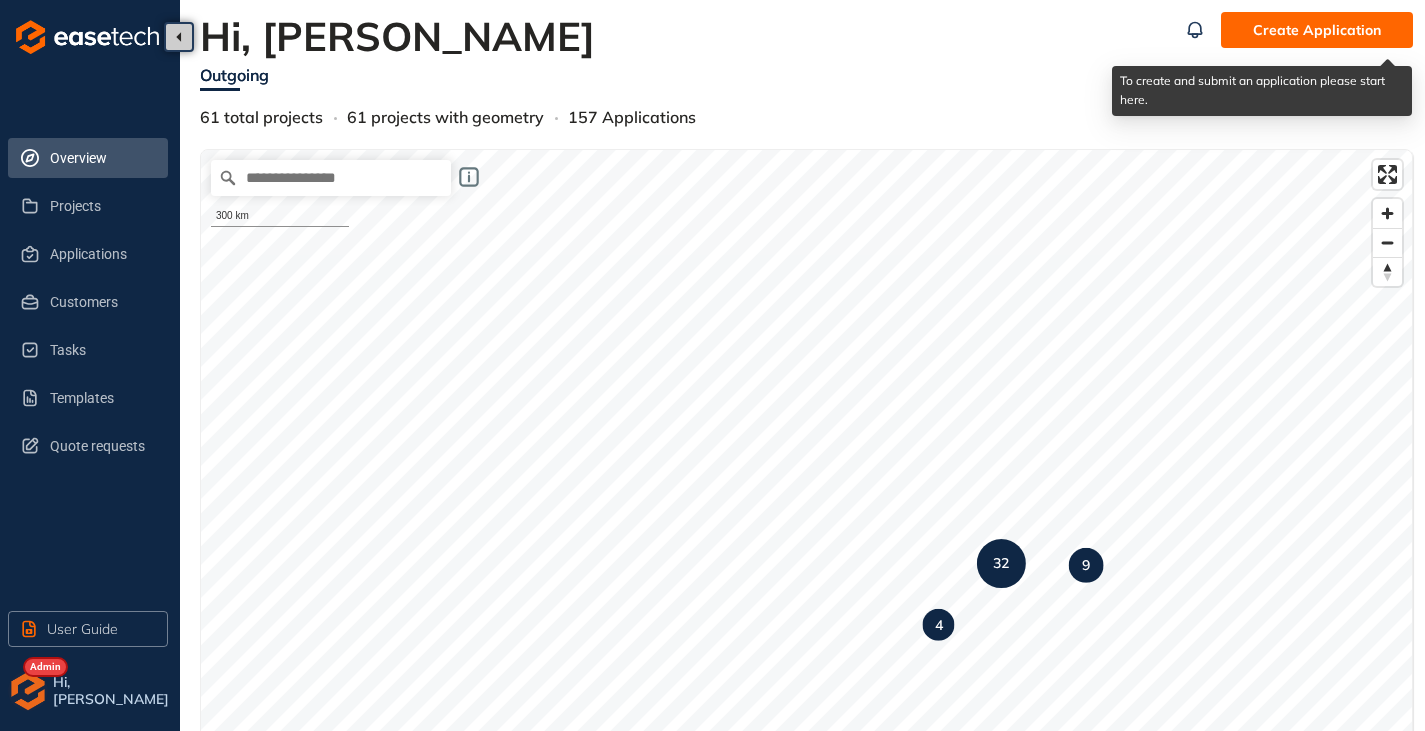 click on "Create Application" at bounding box center (1317, 30) 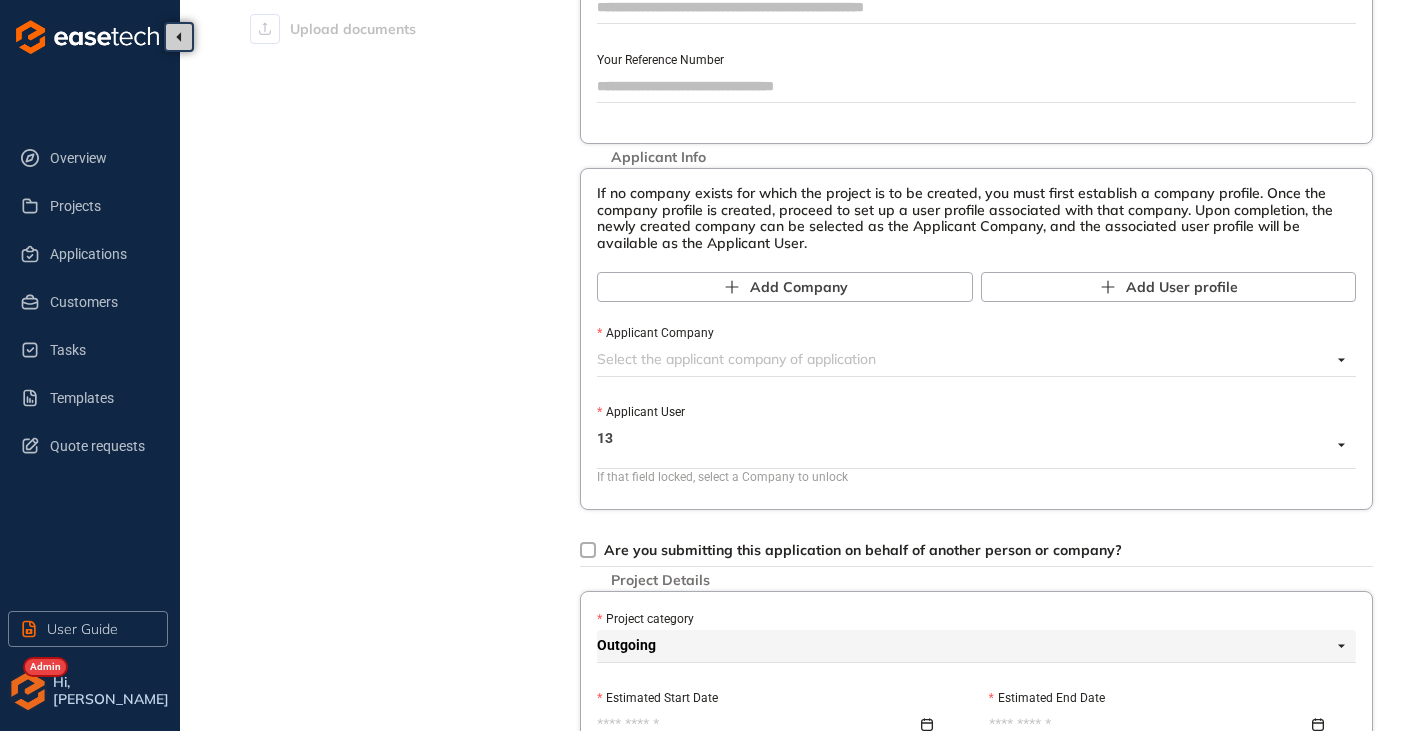 scroll, scrollTop: 0, scrollLeft: 0, axis: both 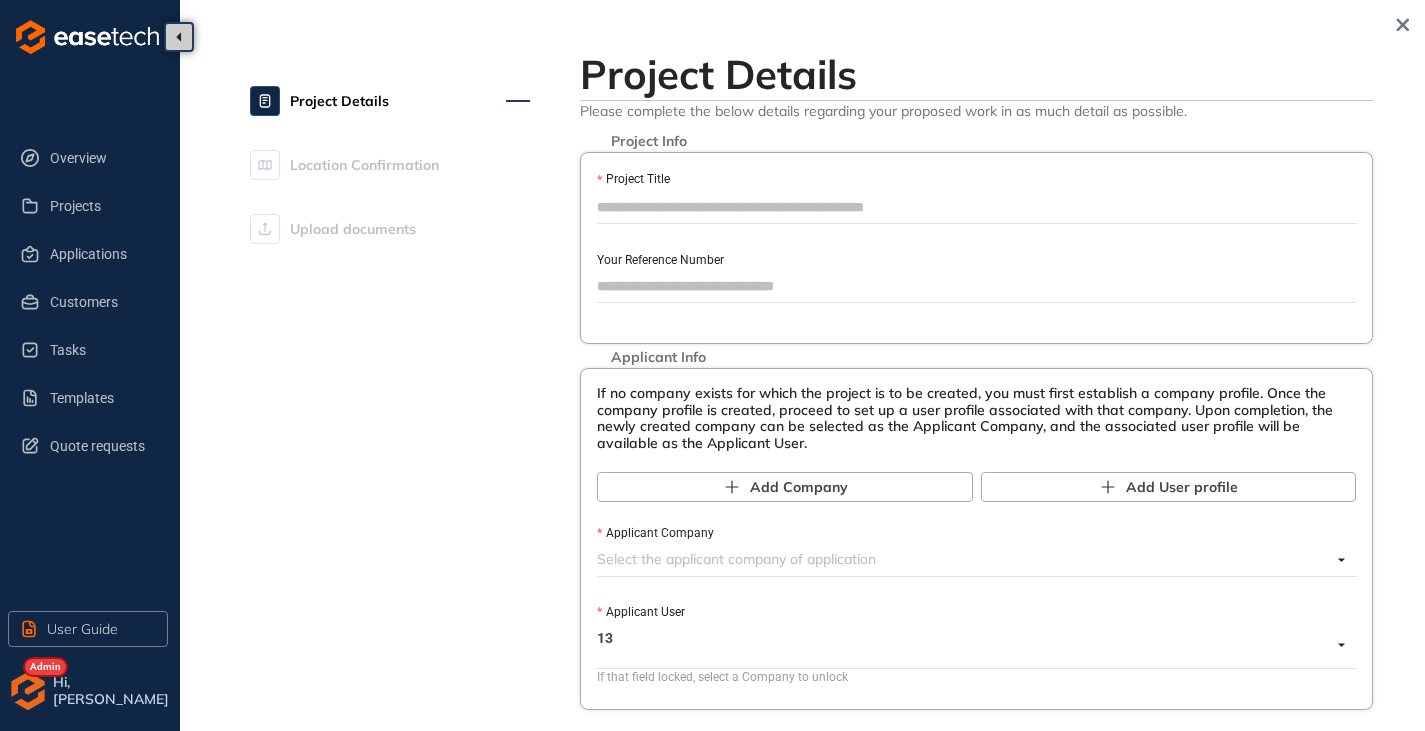 click on "Applicant Company" at bounding box center (964, 559) 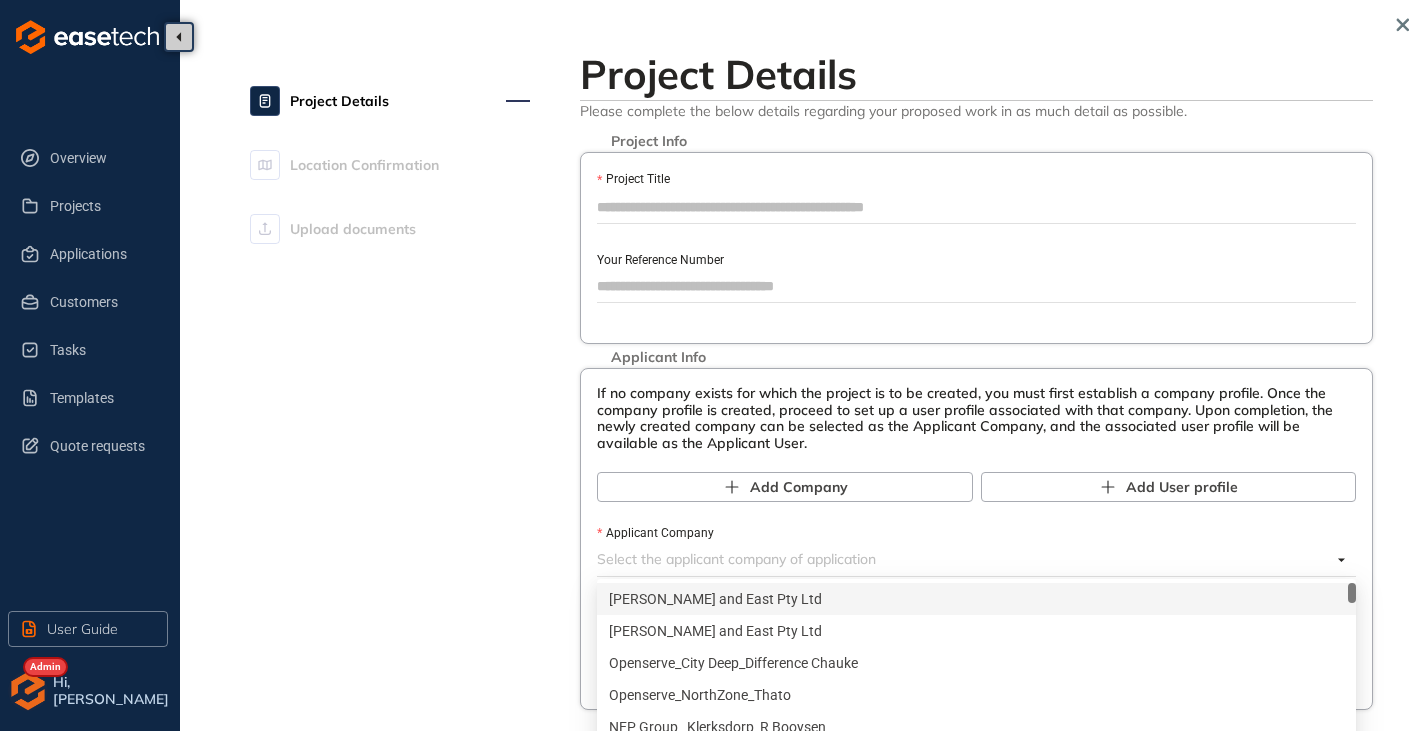 click on "Applicant Company" at bounding box center (964, 559) 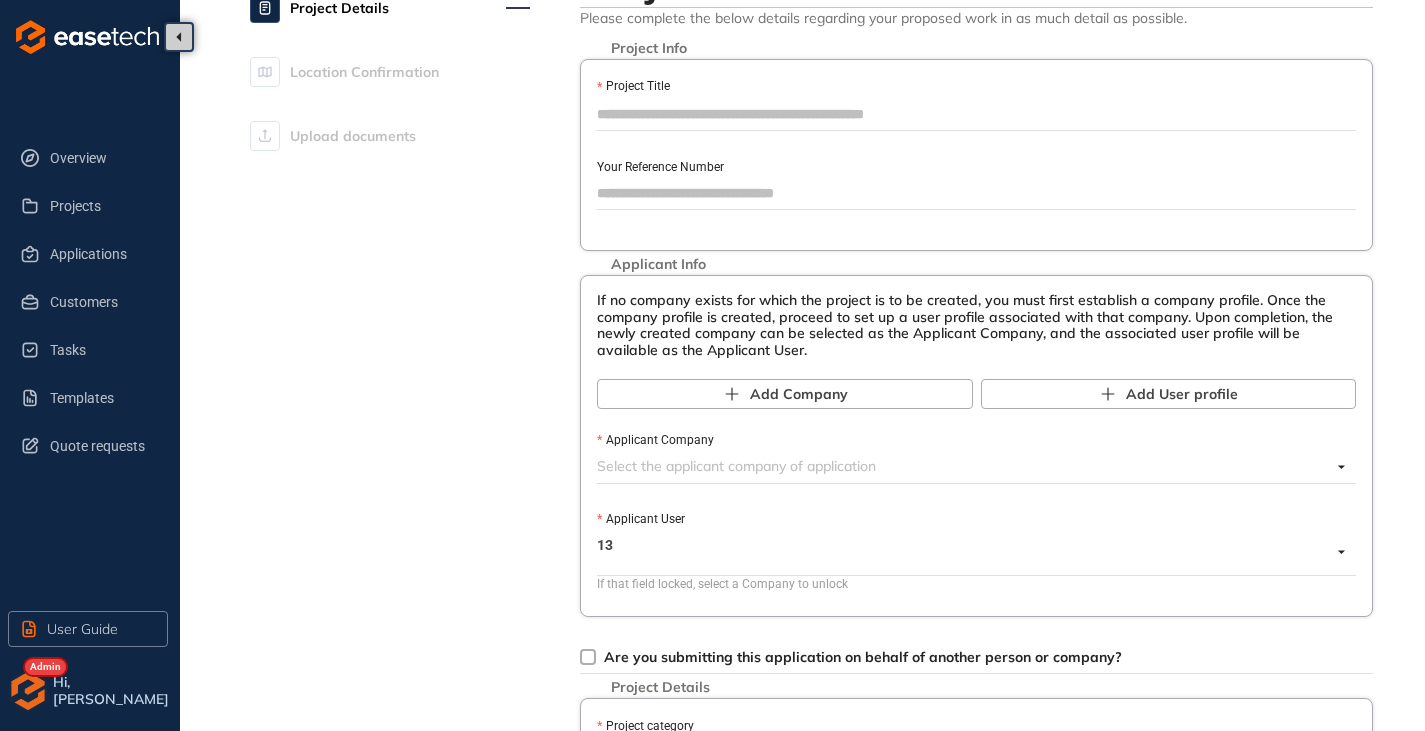 scroll, scrollTop: 200, scrollLeft: 0, axis: vertical 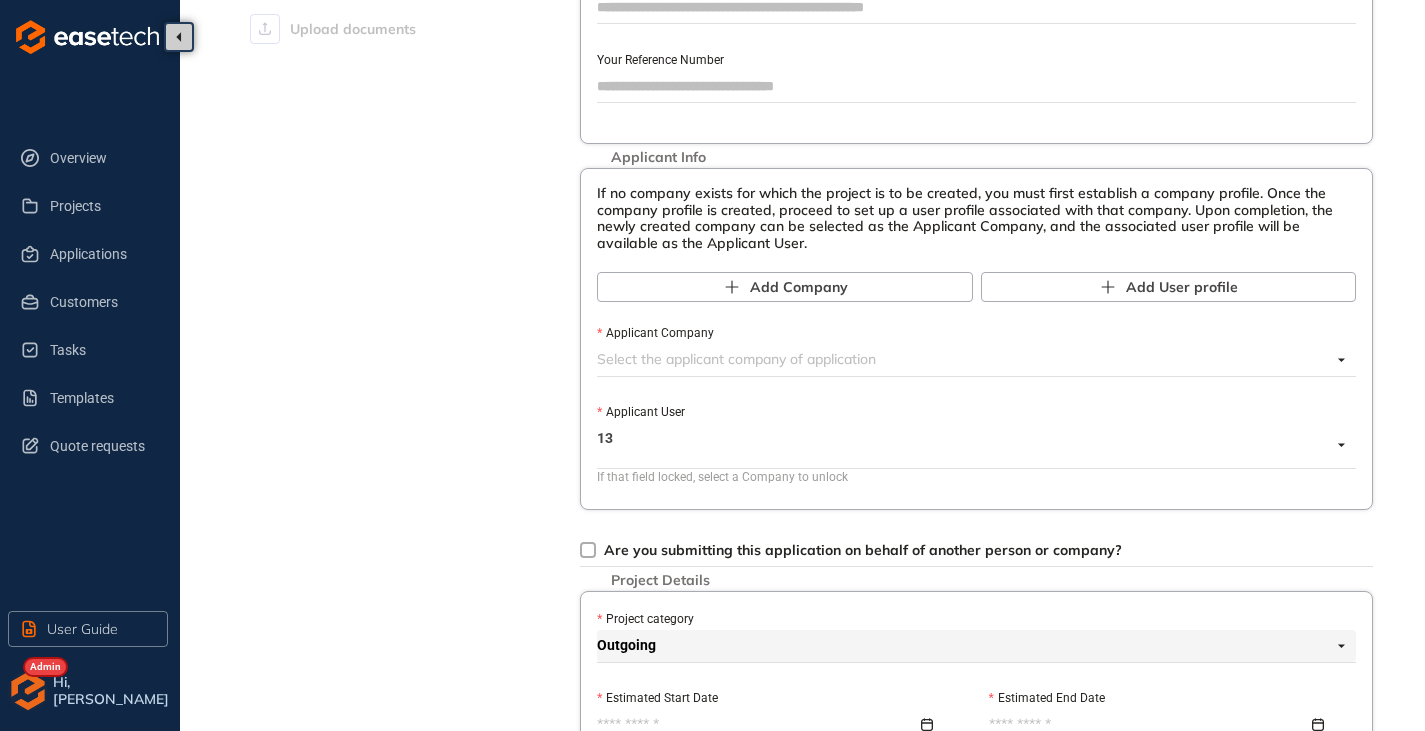 click at bounding box center [964, 360] 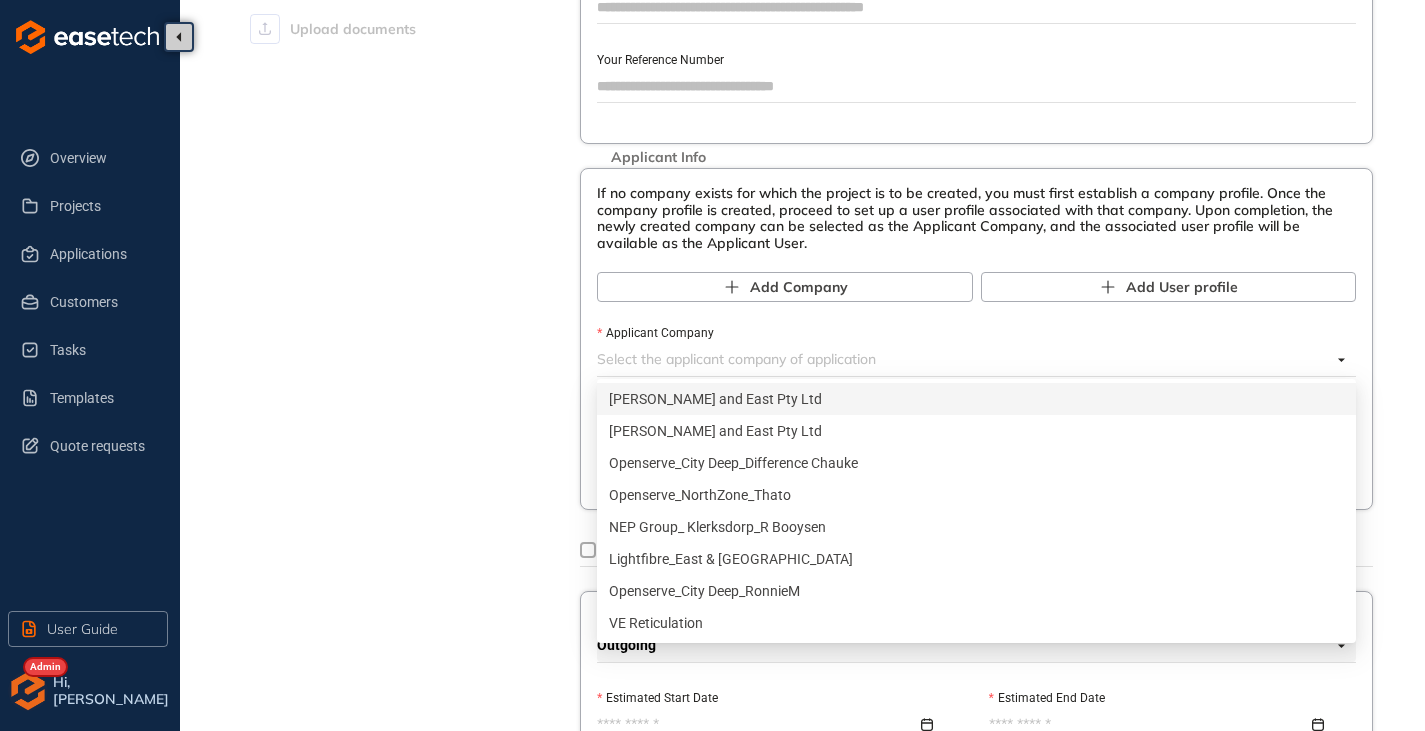 click on "Applicant Company" at bounding box center [964, 359] 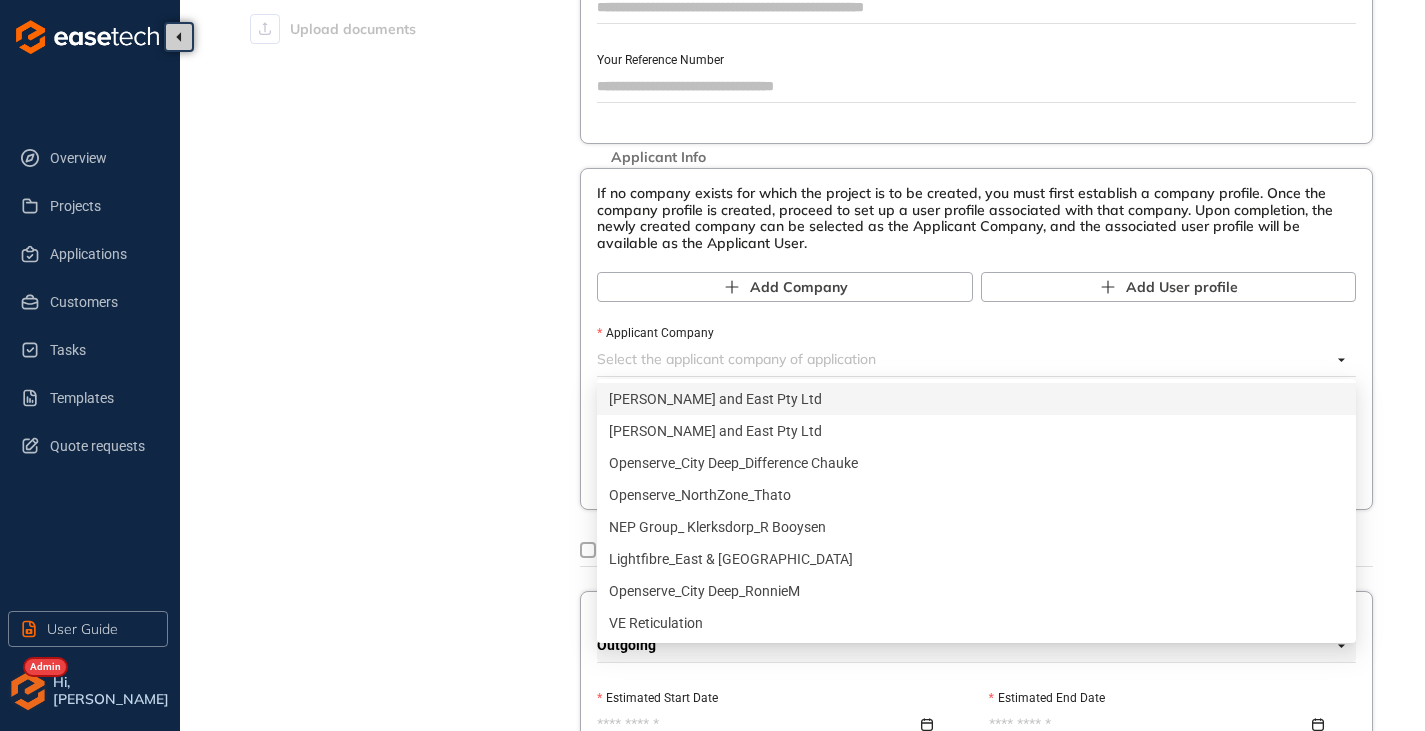 click on "Applicant Company" at bounding box center [964, 359] 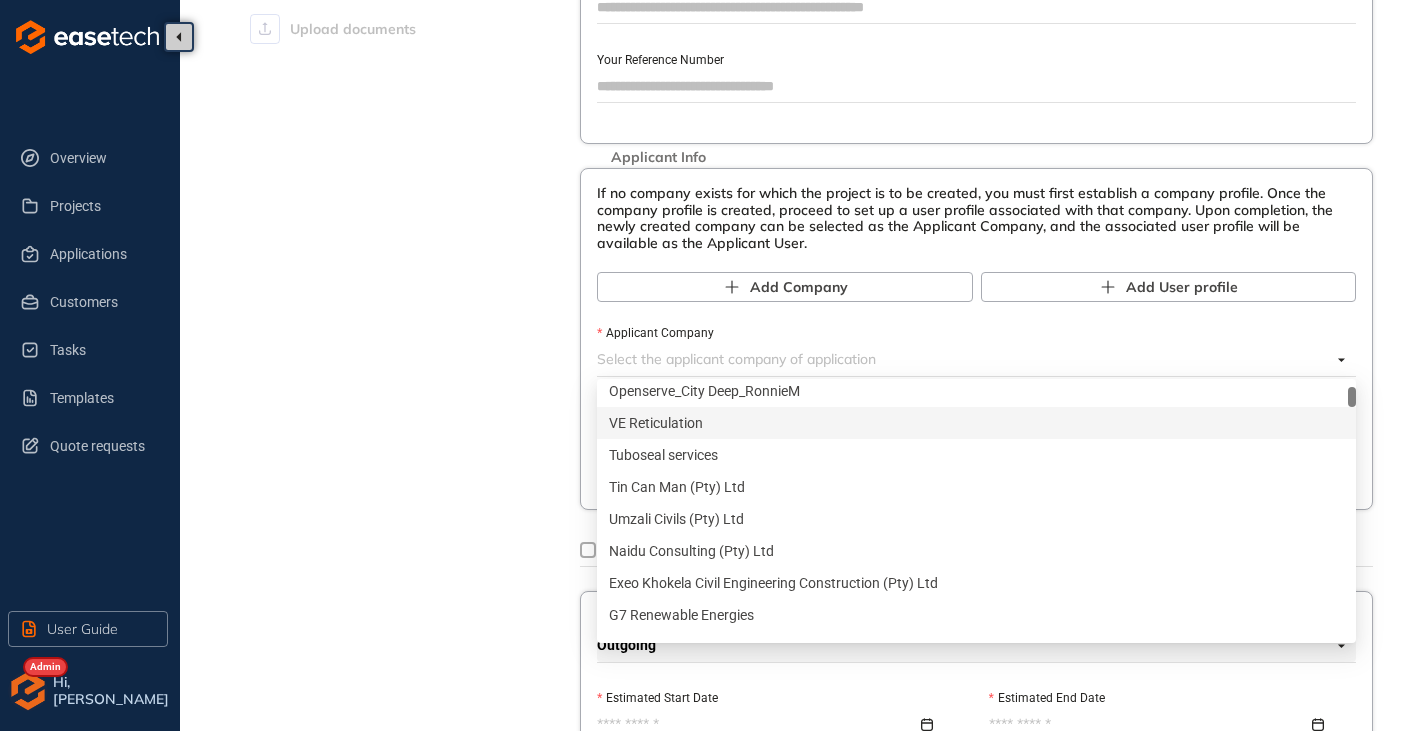 scroll, scrollTop: 0, scrollLeft: 0, axis: both 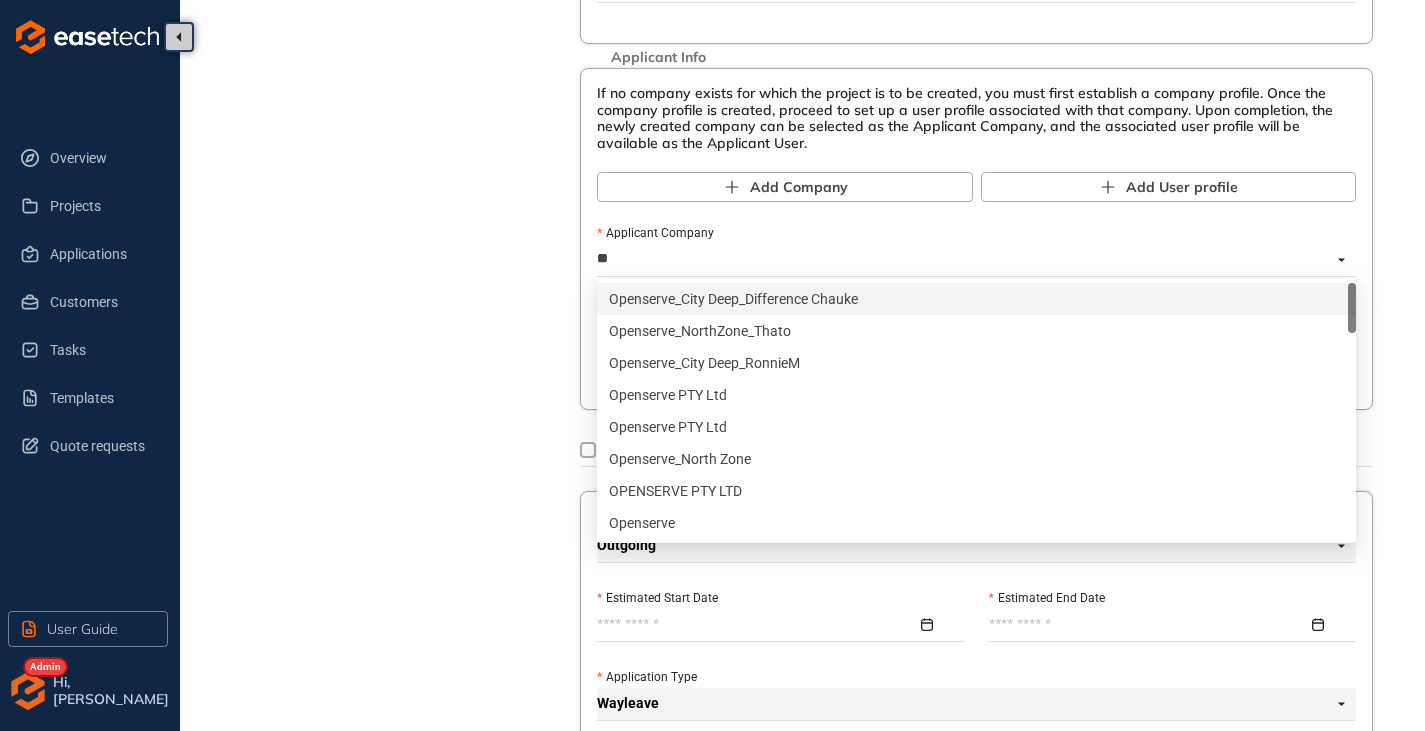 type on "*" 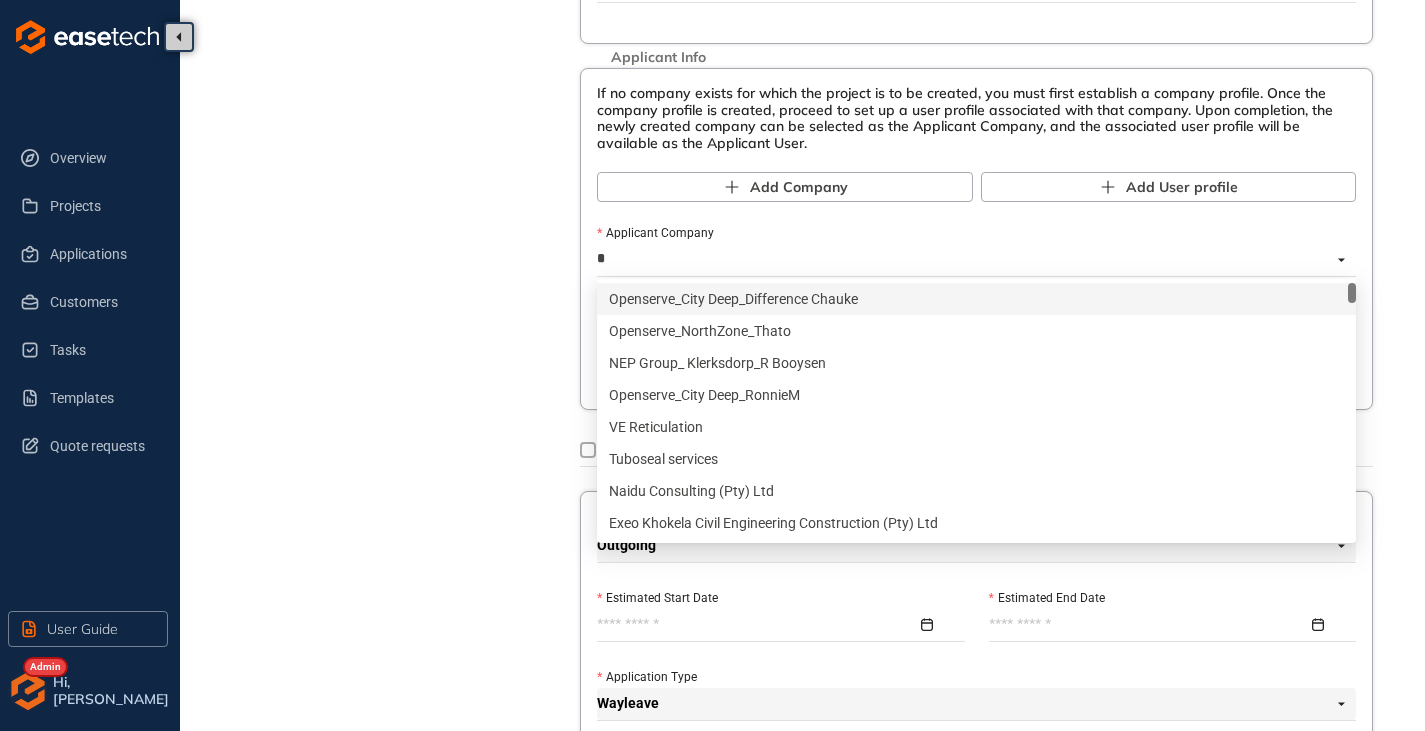 type 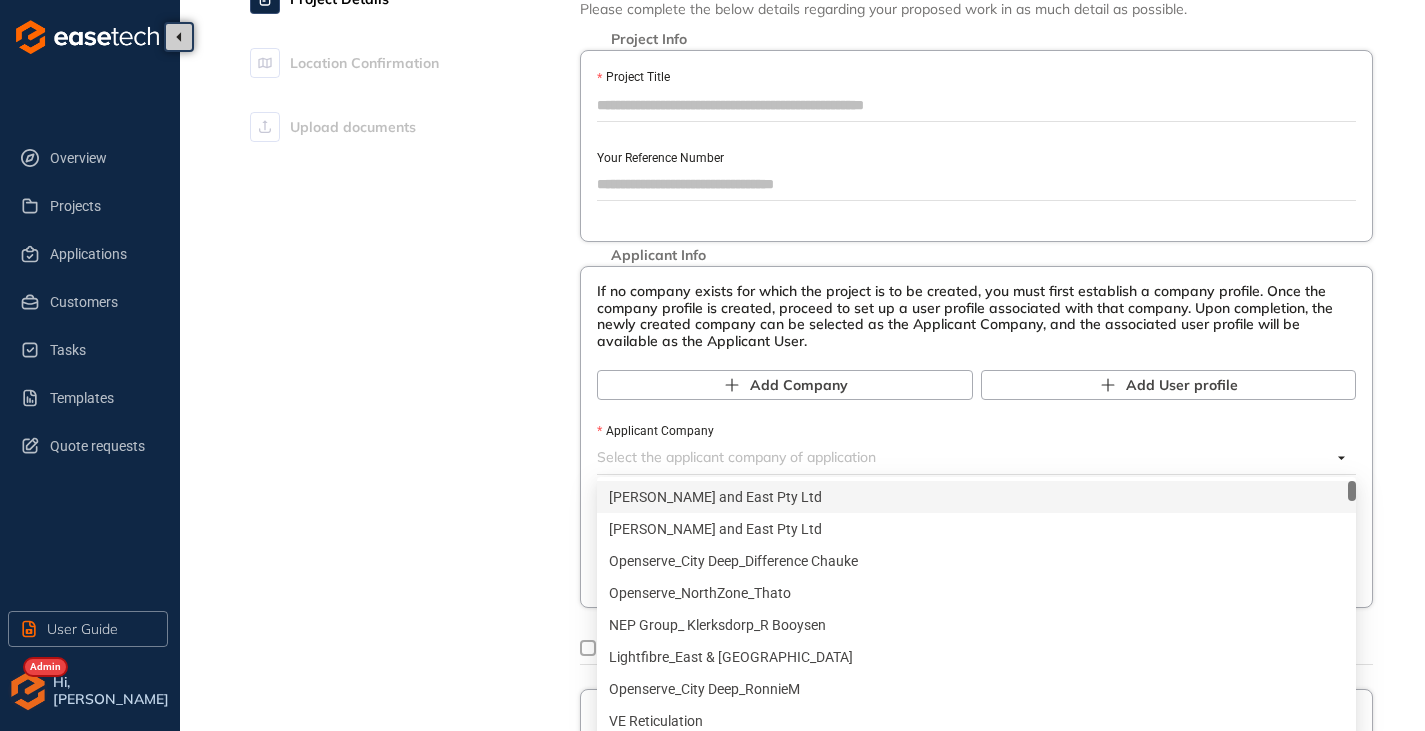 scroll, scrollTop: 0, scrollLeft: 0, axis: both 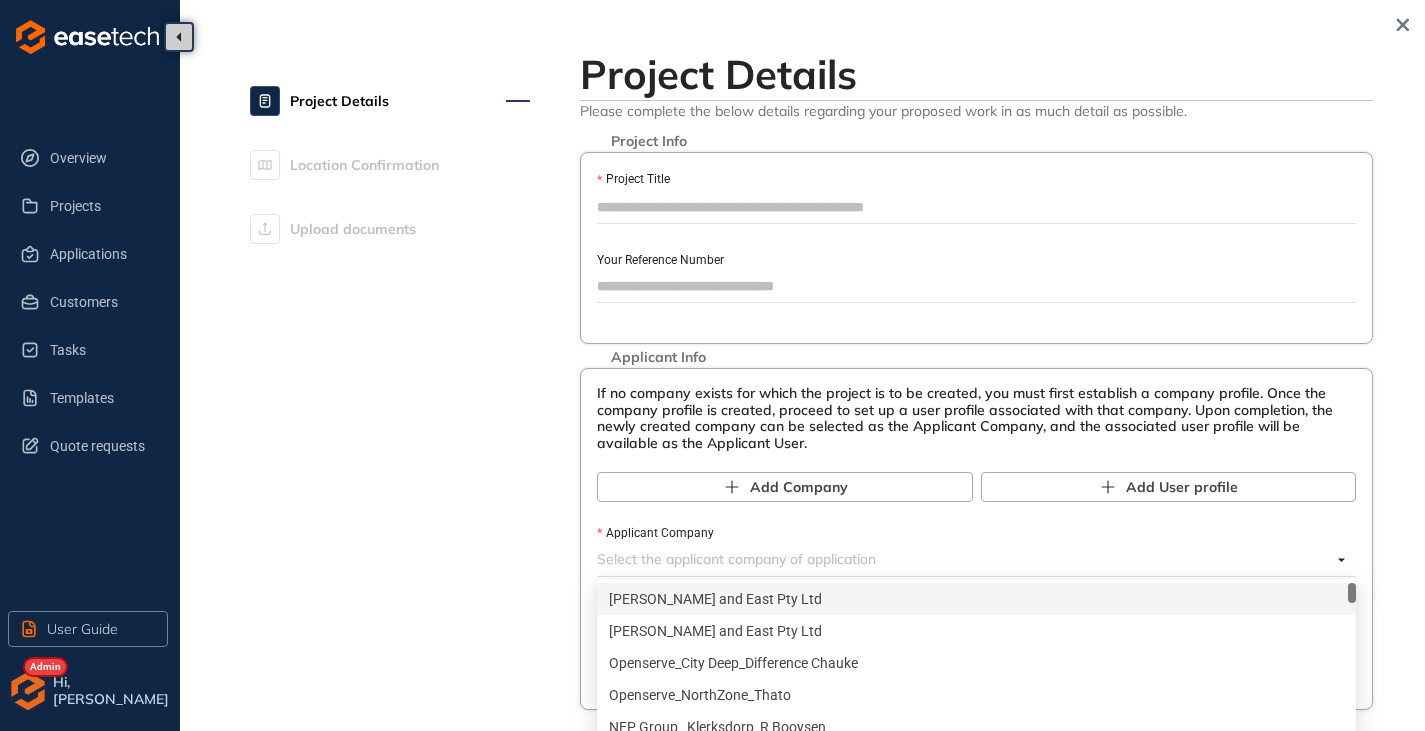 click on "Project Details Location Confirmation Upload documents" at bounding box center (390, 863) 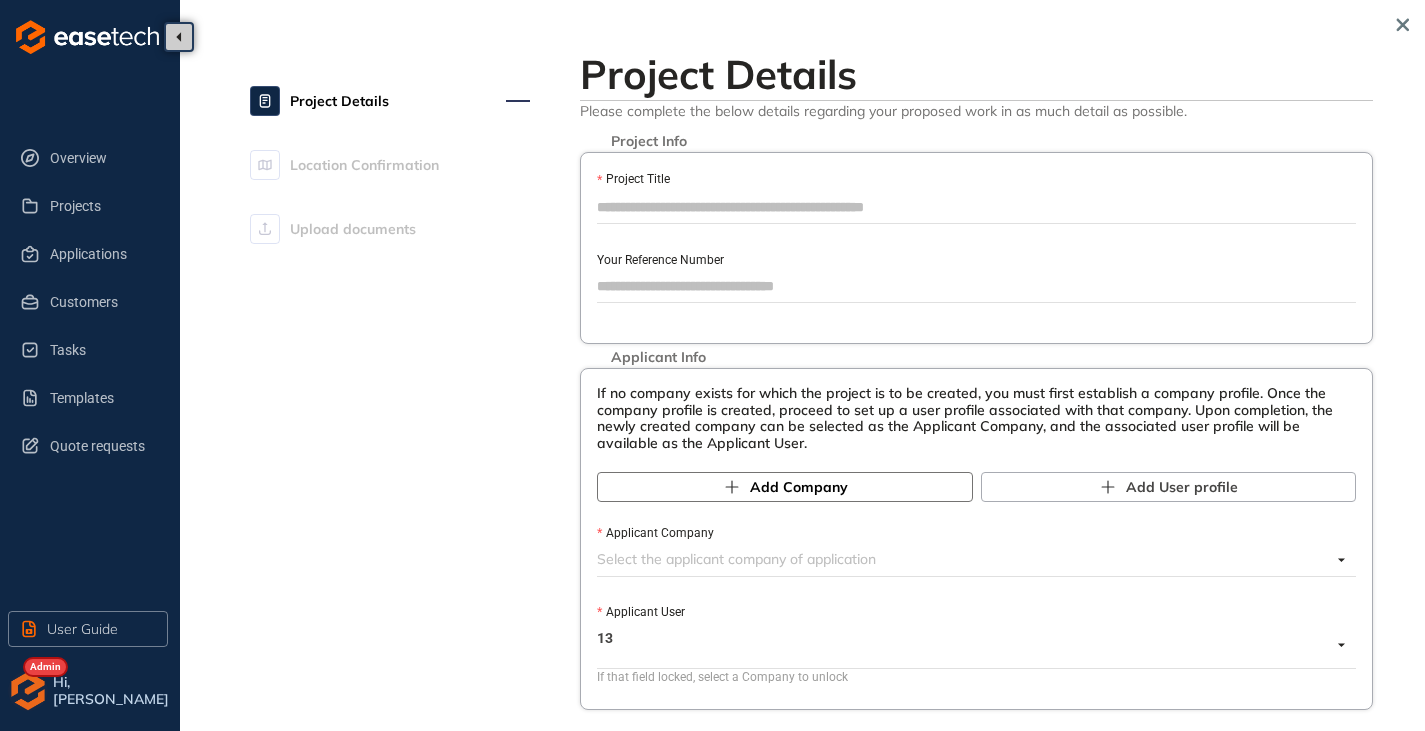 click on "Add Company" at bounding box center [799, 487] 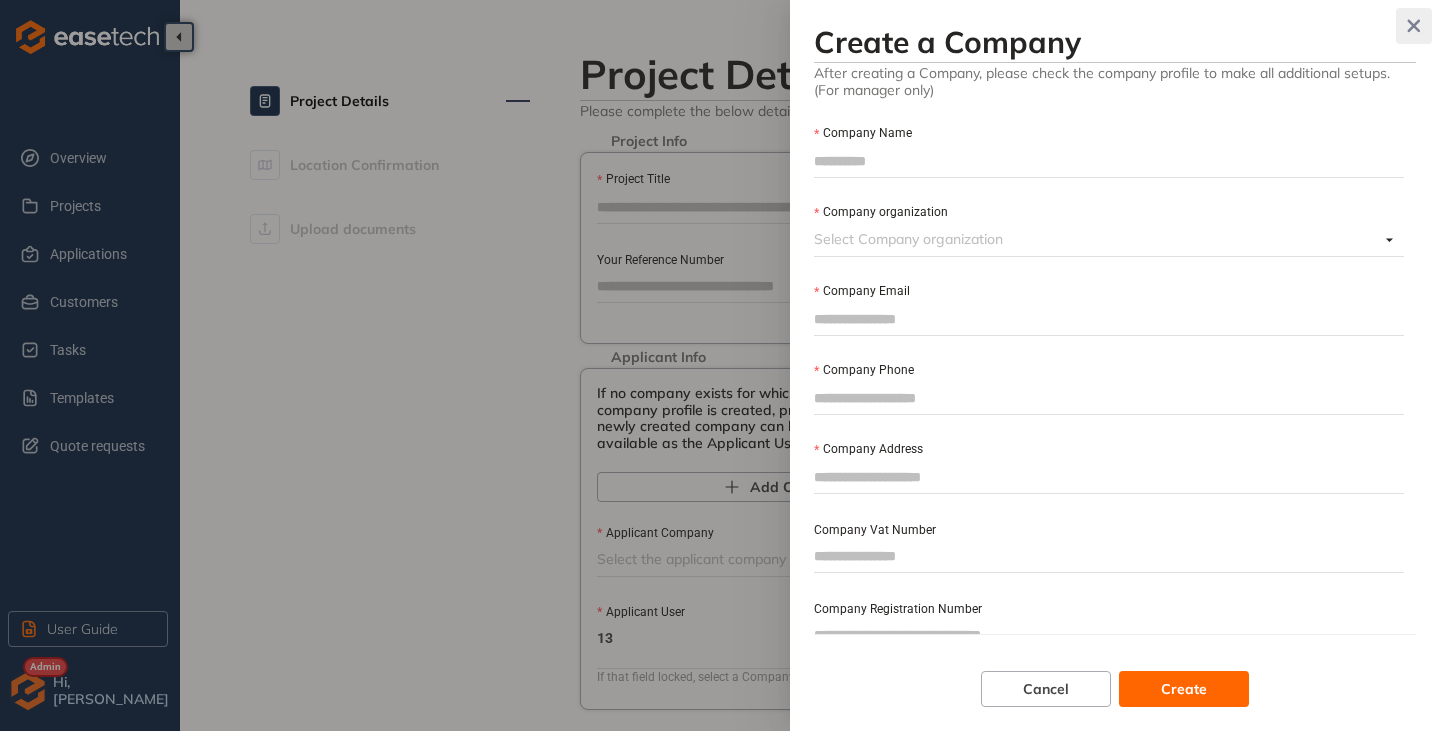 click at bounding box center [1414, 26] 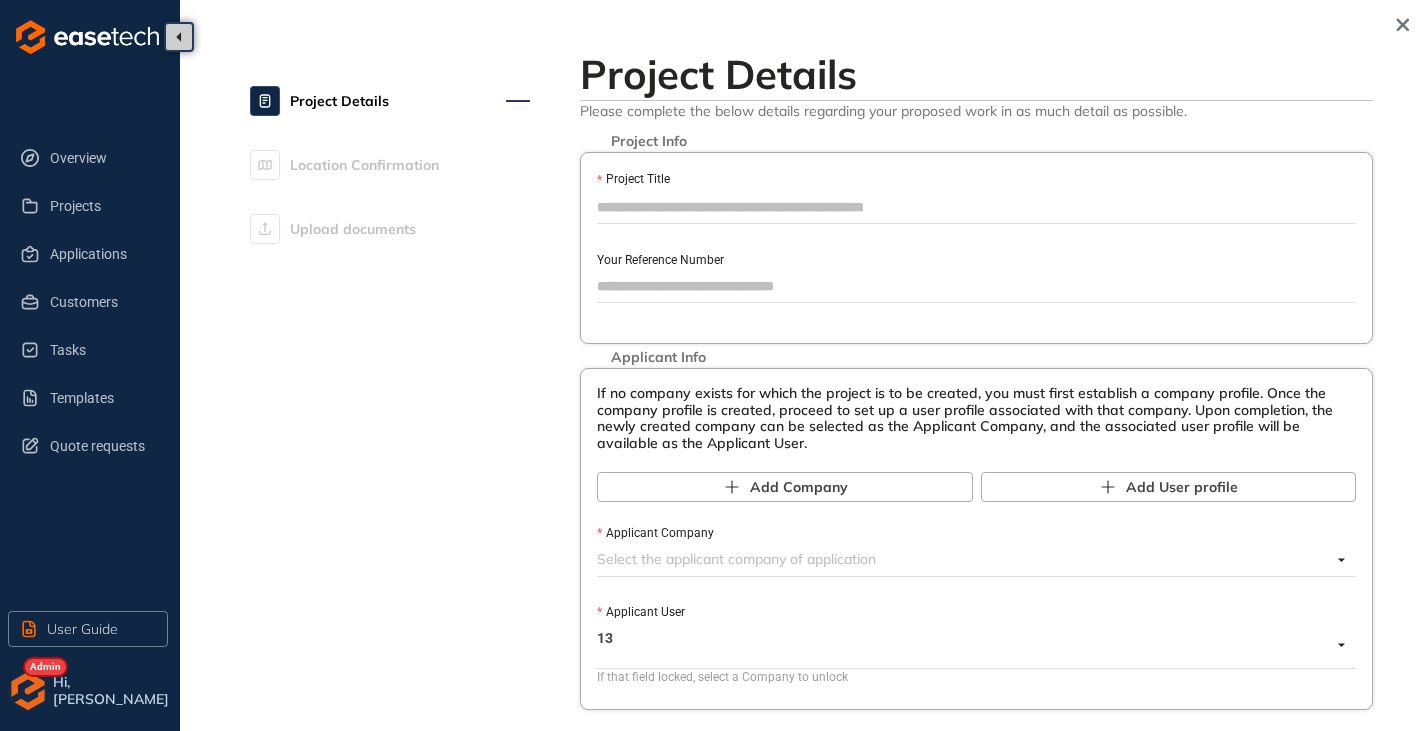 click on "Applicant Company" at bounding box center (964, 559) 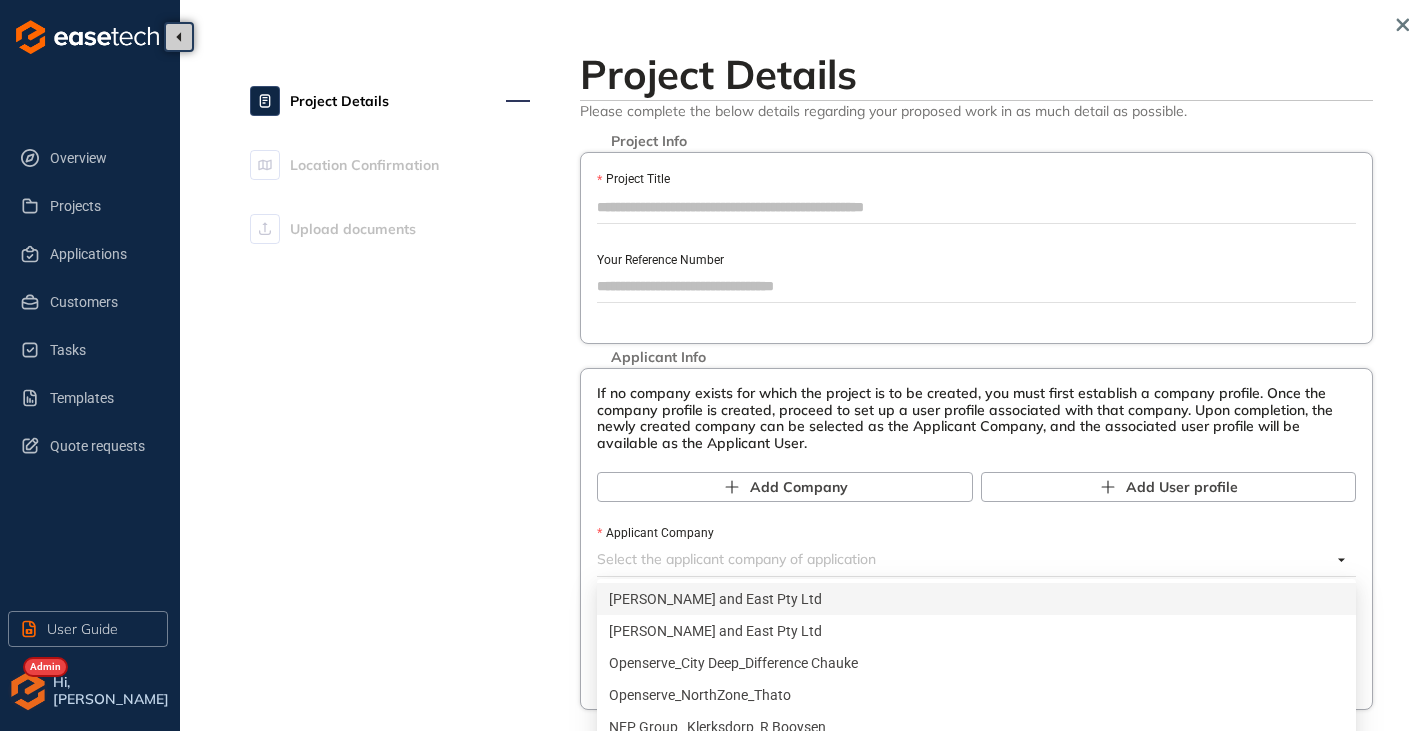 click on "Project Details Location Confirmation Upload documents" at bounding box center (390, 863) 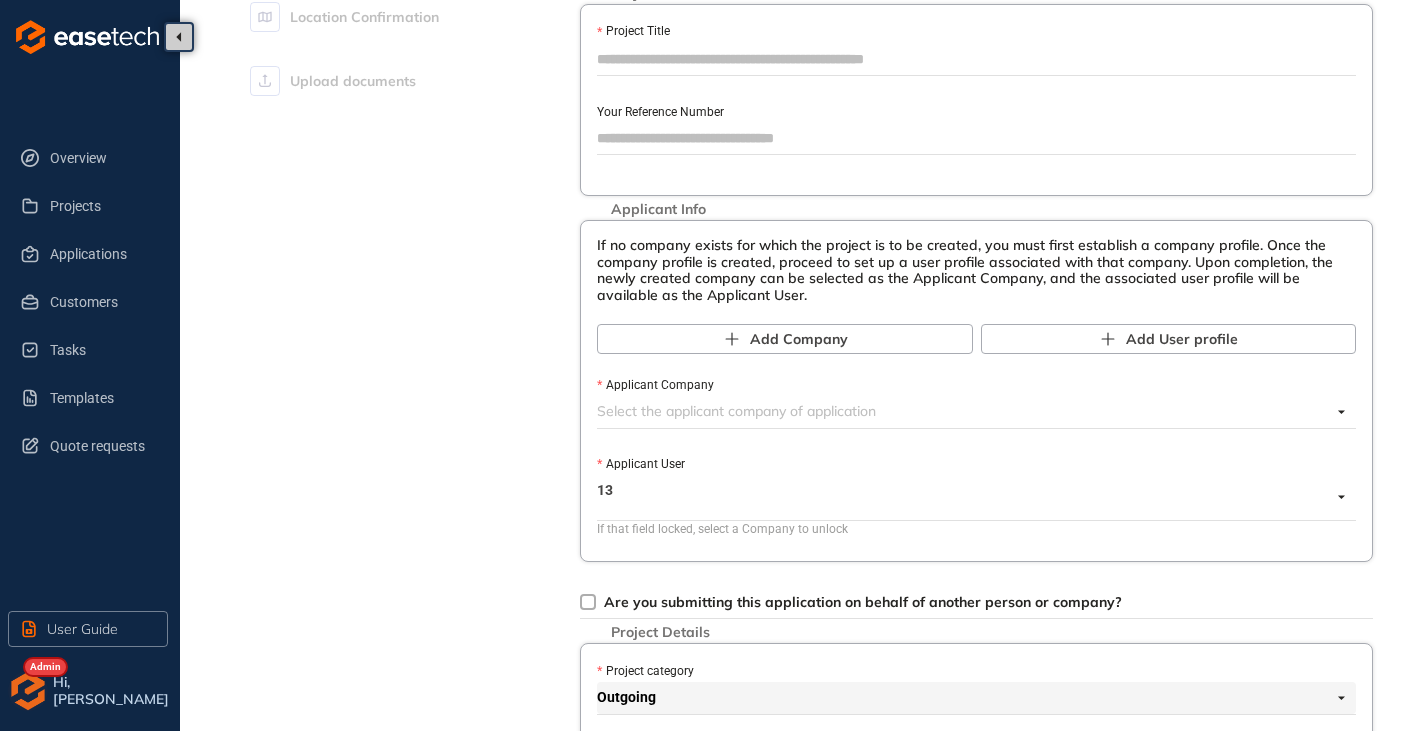 scroll, scrollTop: 100, scrollLeft: 0, axis: vertical 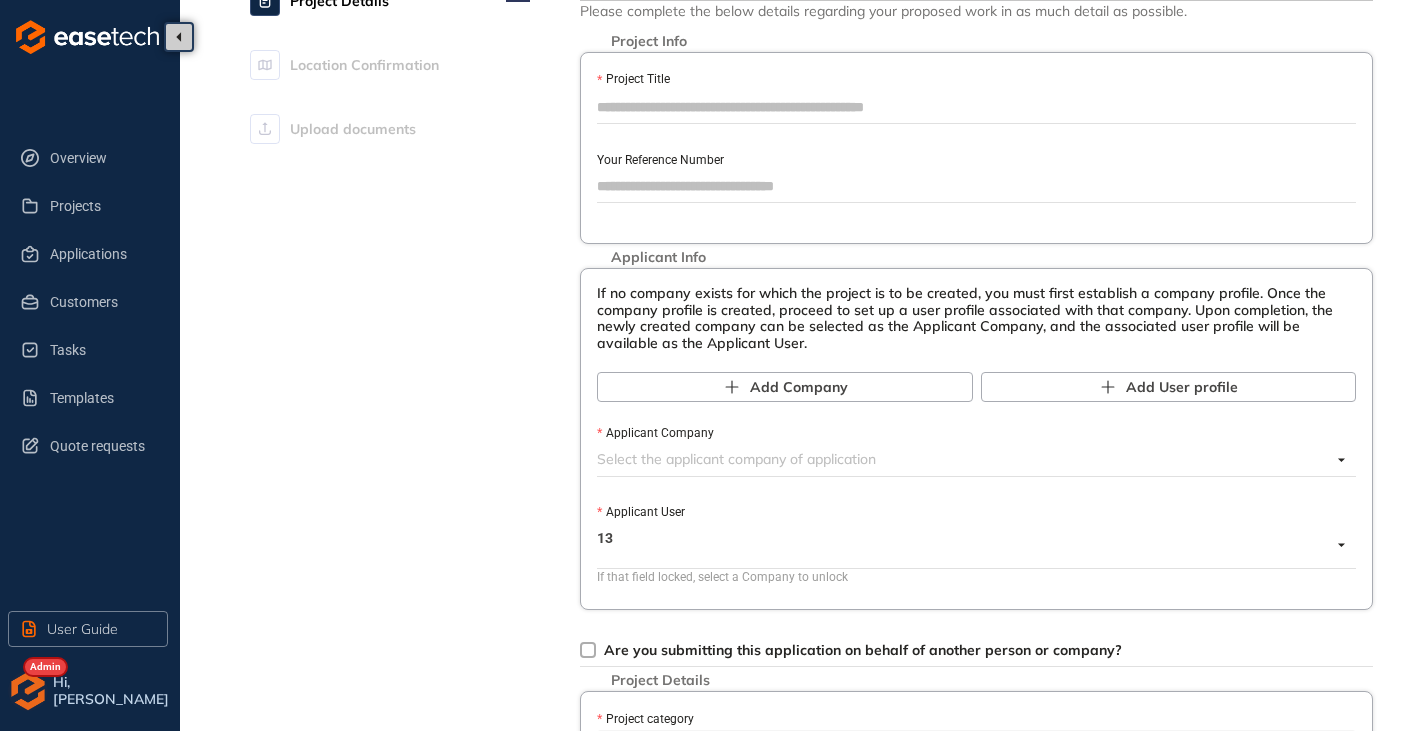 click on "Applicant Company" at bounding box center (964, 459) 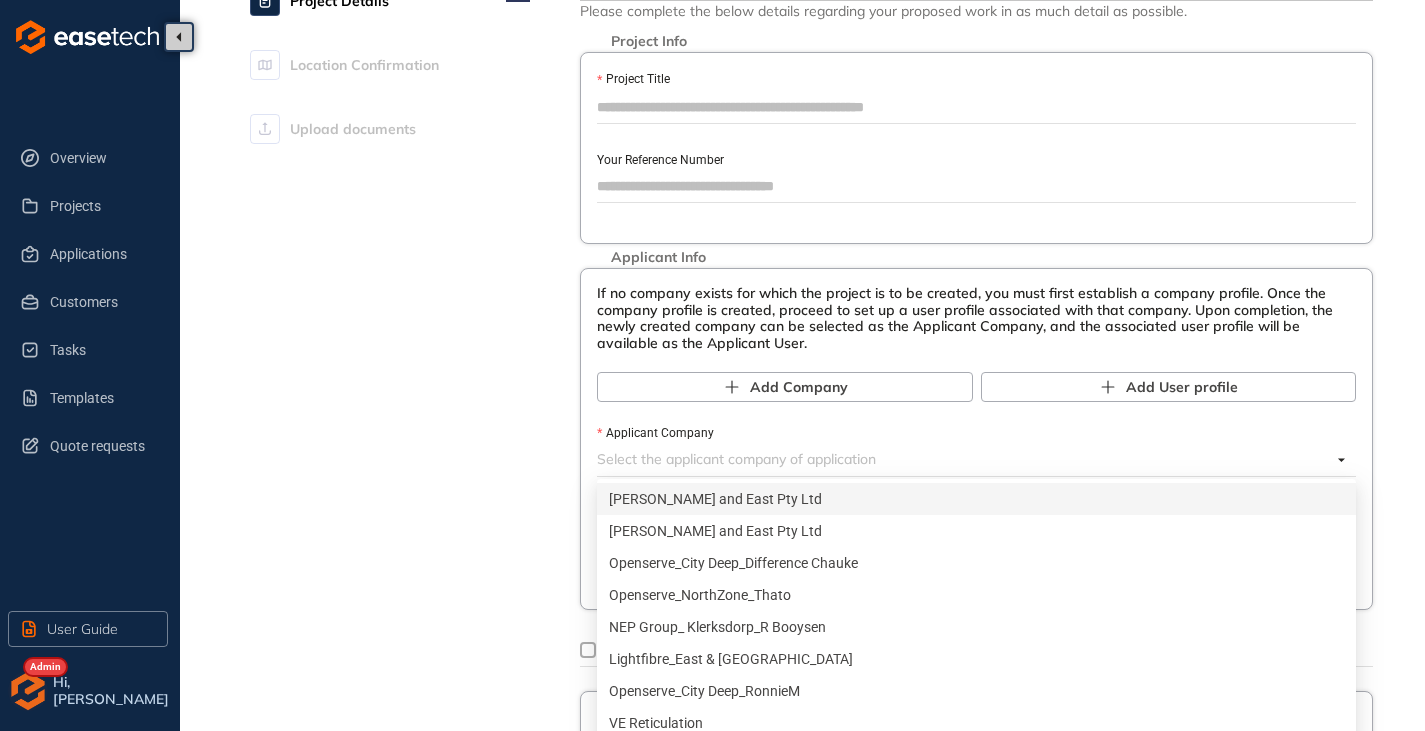 click on "Project Details Location Confirmation Upload documents" at bounding box center [390, 763] 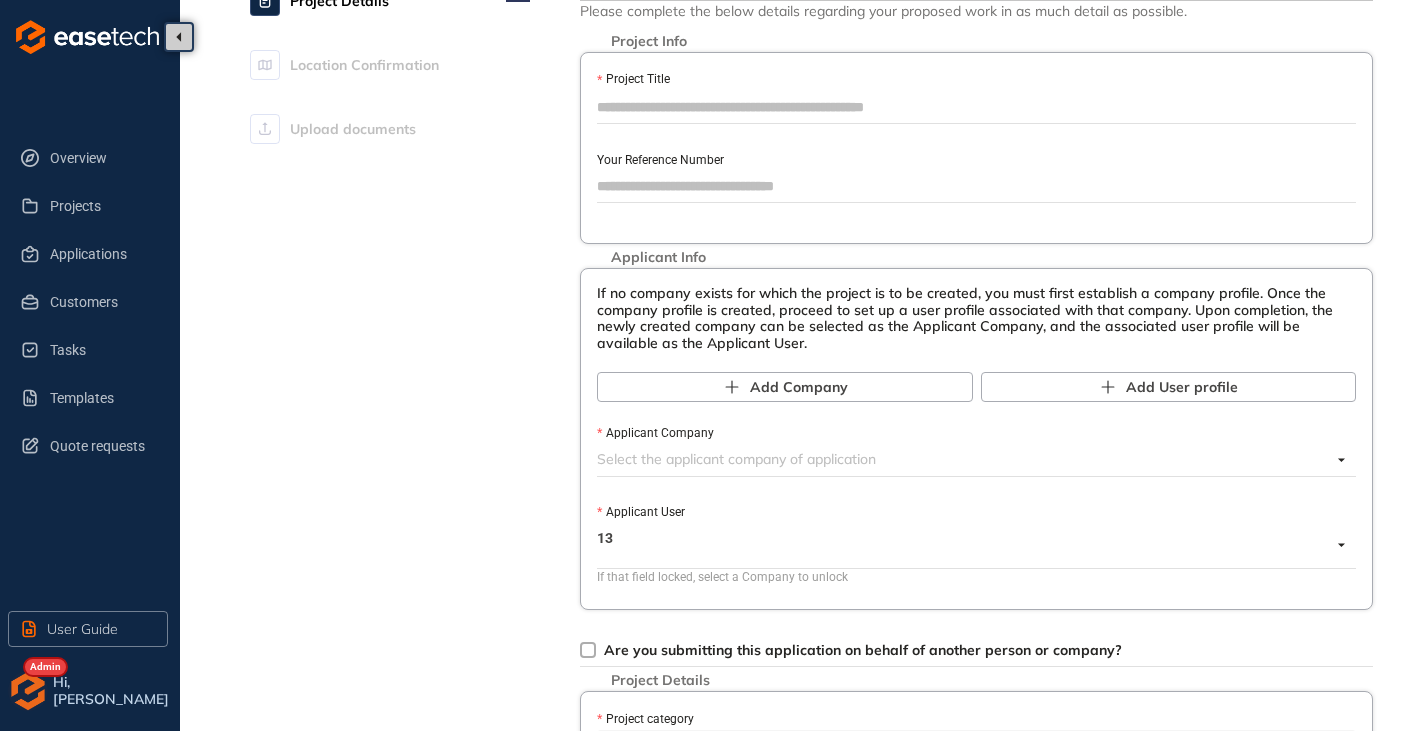 click on "Applicant Company" at bounding box center (964, 459) 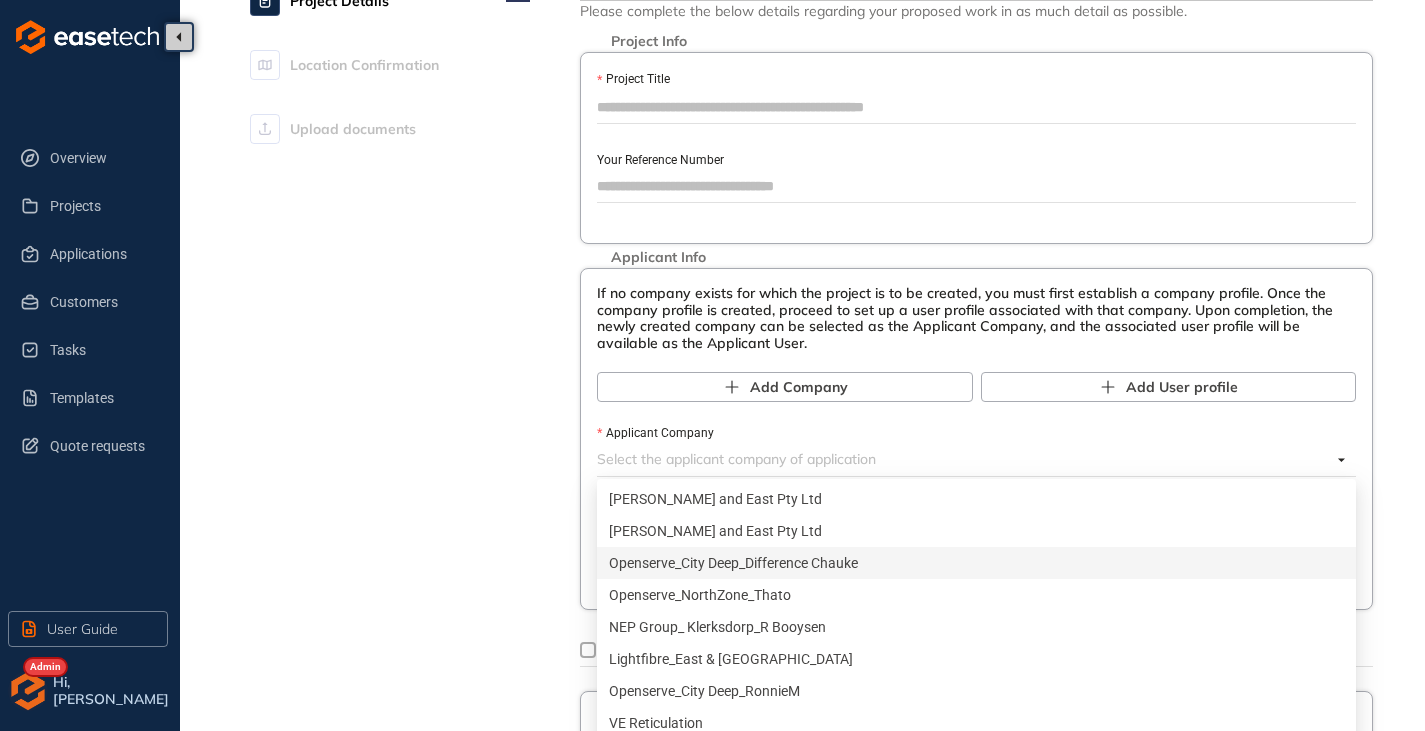click on "Project Details Location Confirmation Upload documents" at bounding box center [390, 763] 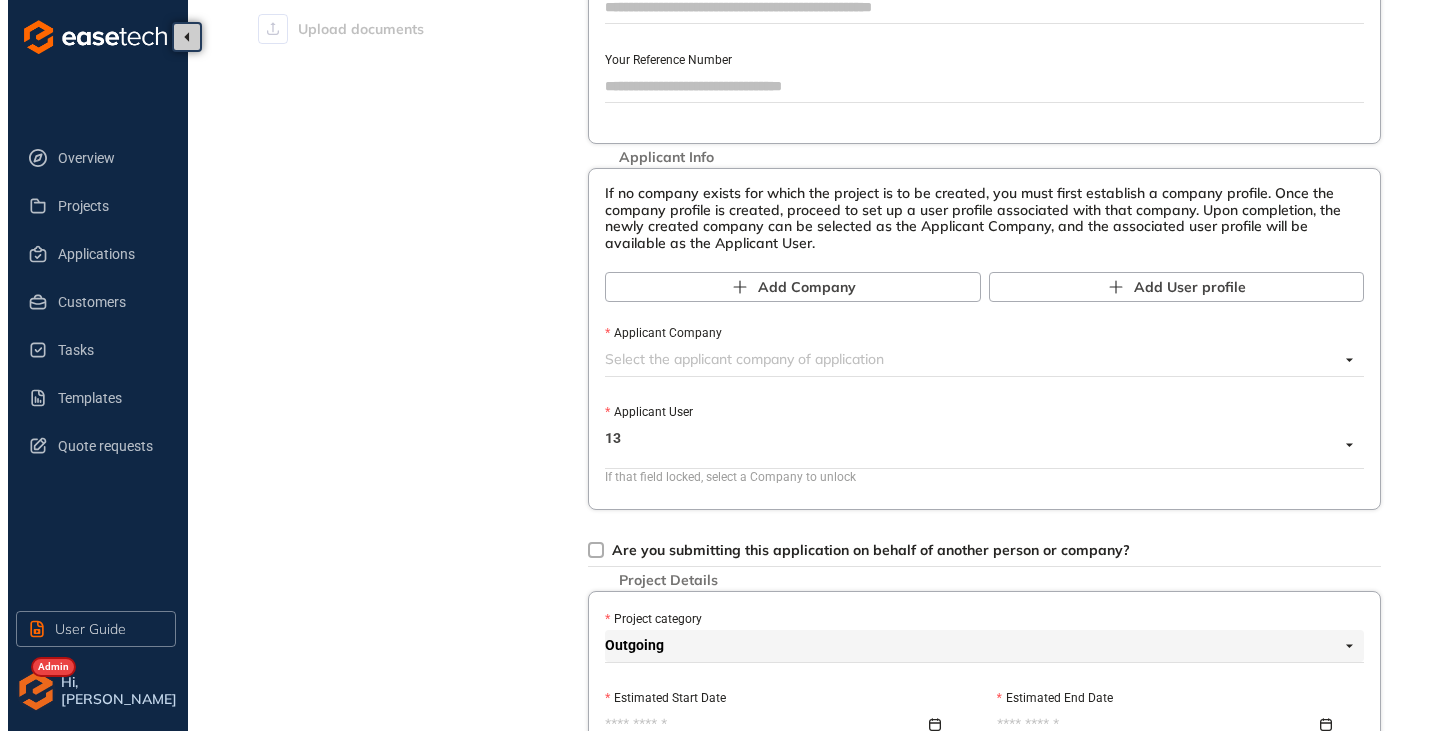 scroll, scrollTop: 0, scrollLeft: 0, axis: both 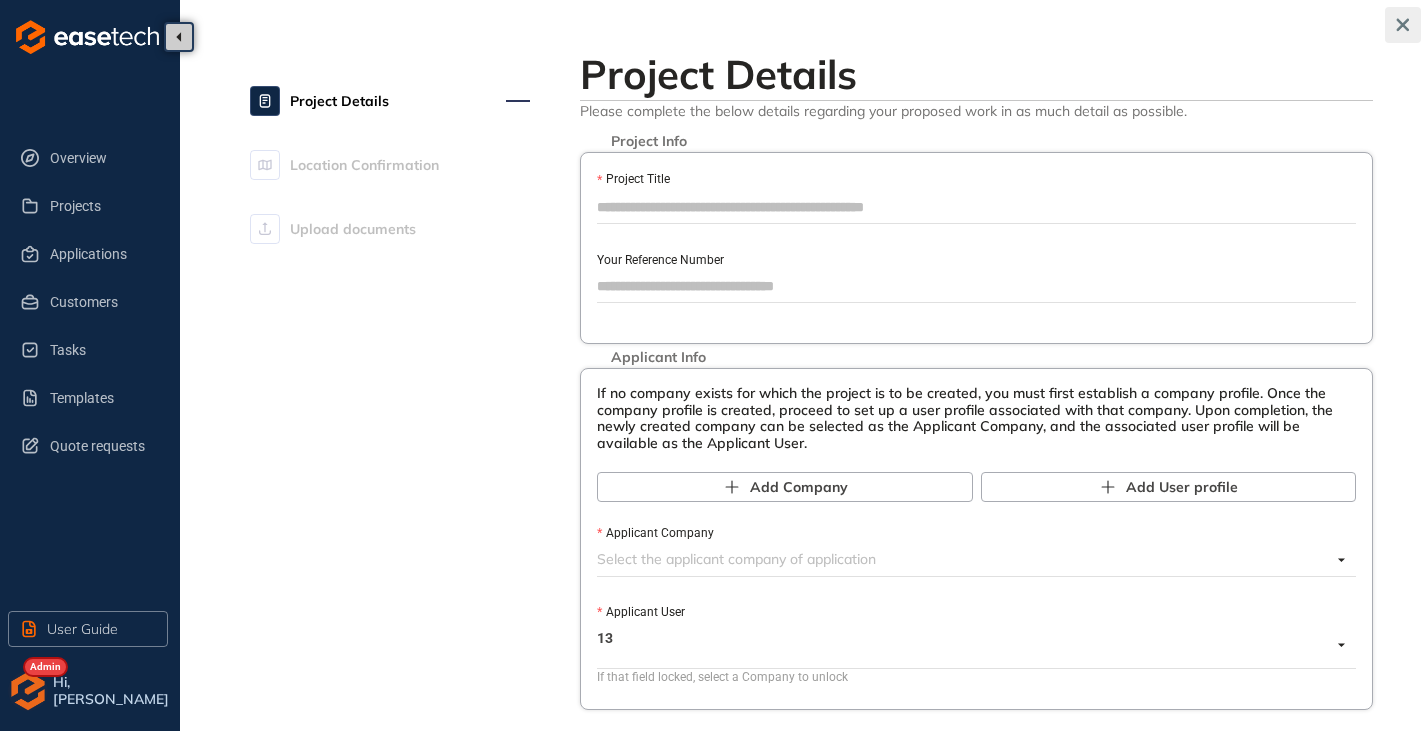 click 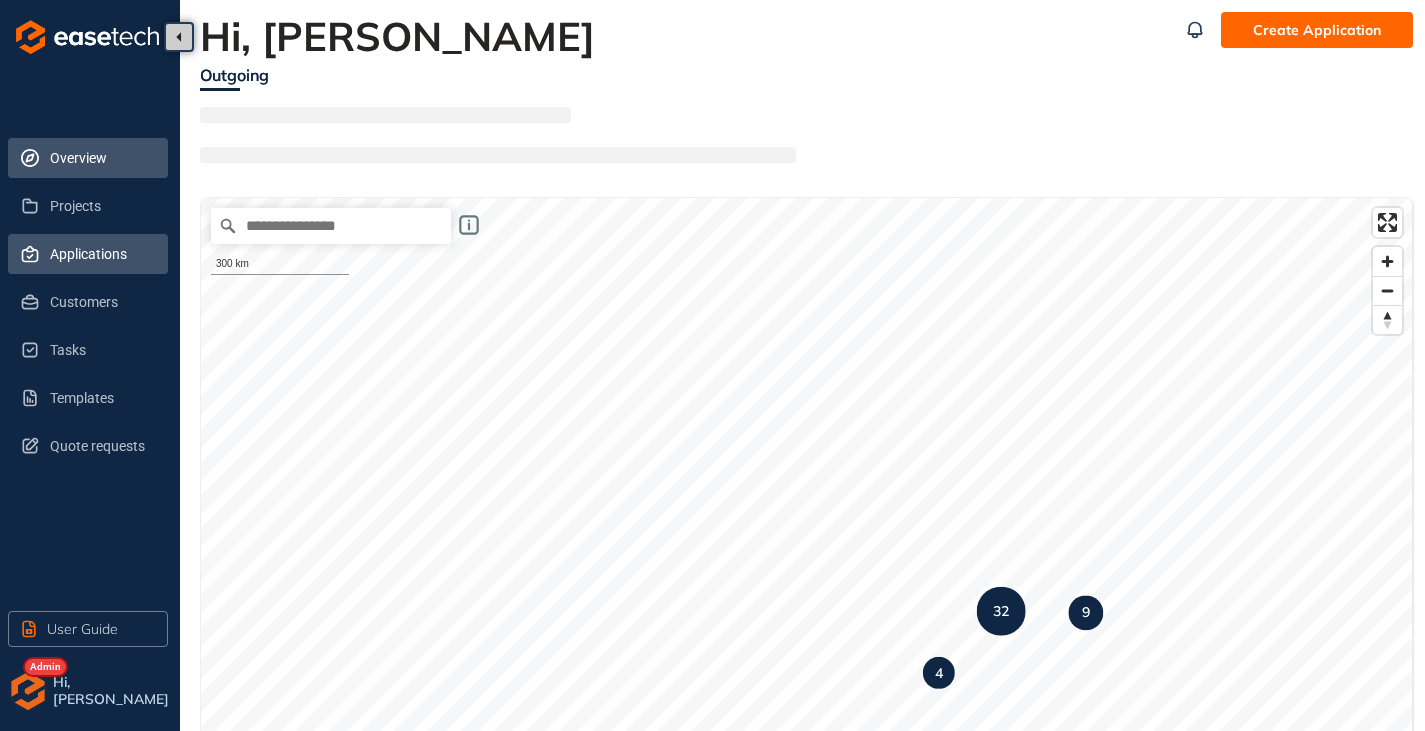 click on "Applications" at bounding box center (101, 254) 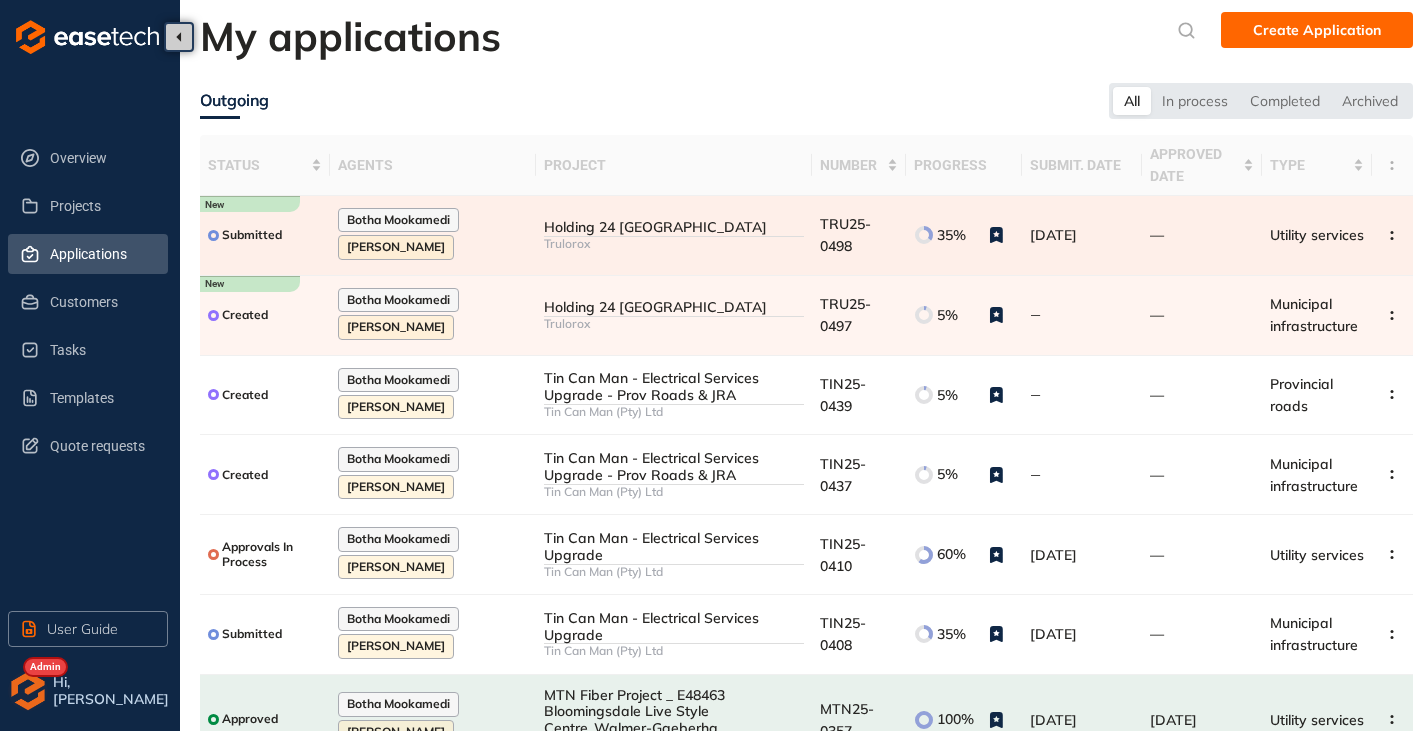 click on "Trulorox" at bounding box center [674, 244] 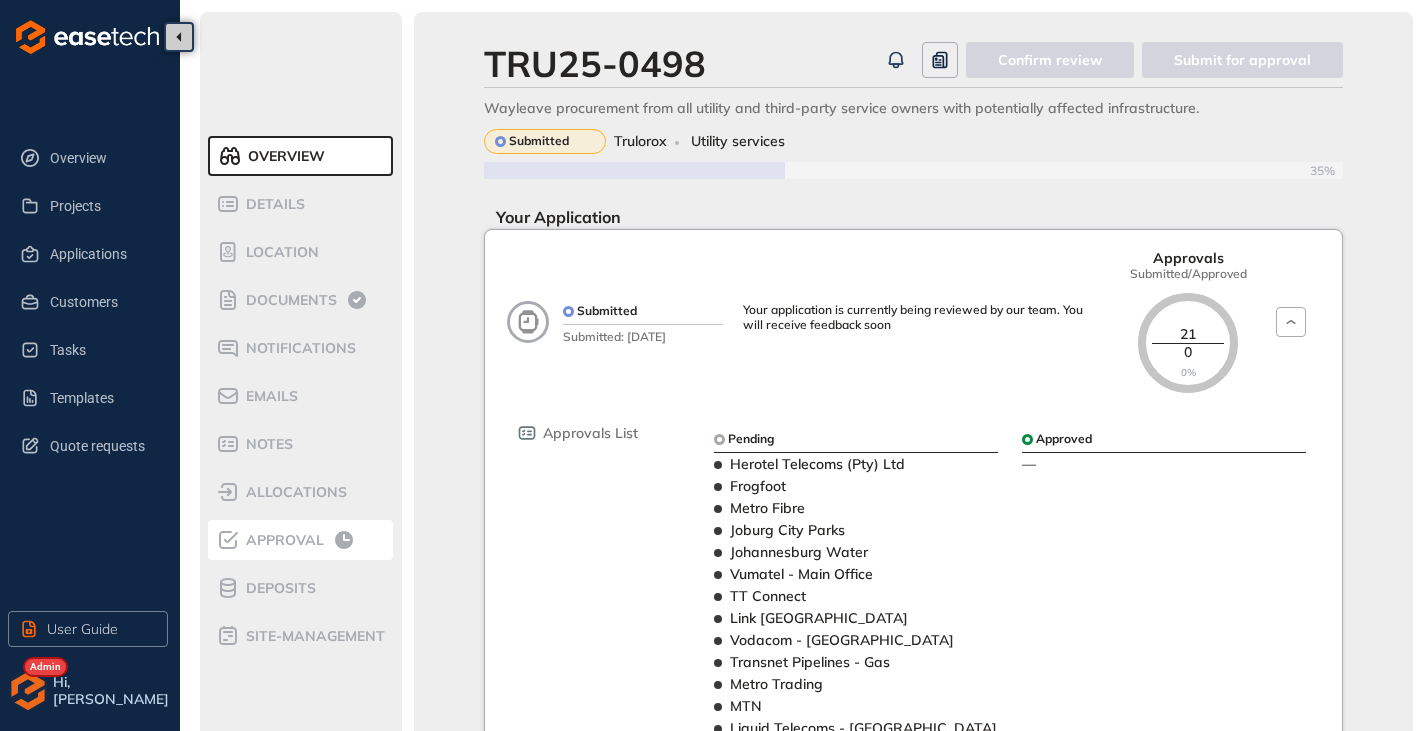 click on "Approval" at bounding box center (282, 540) 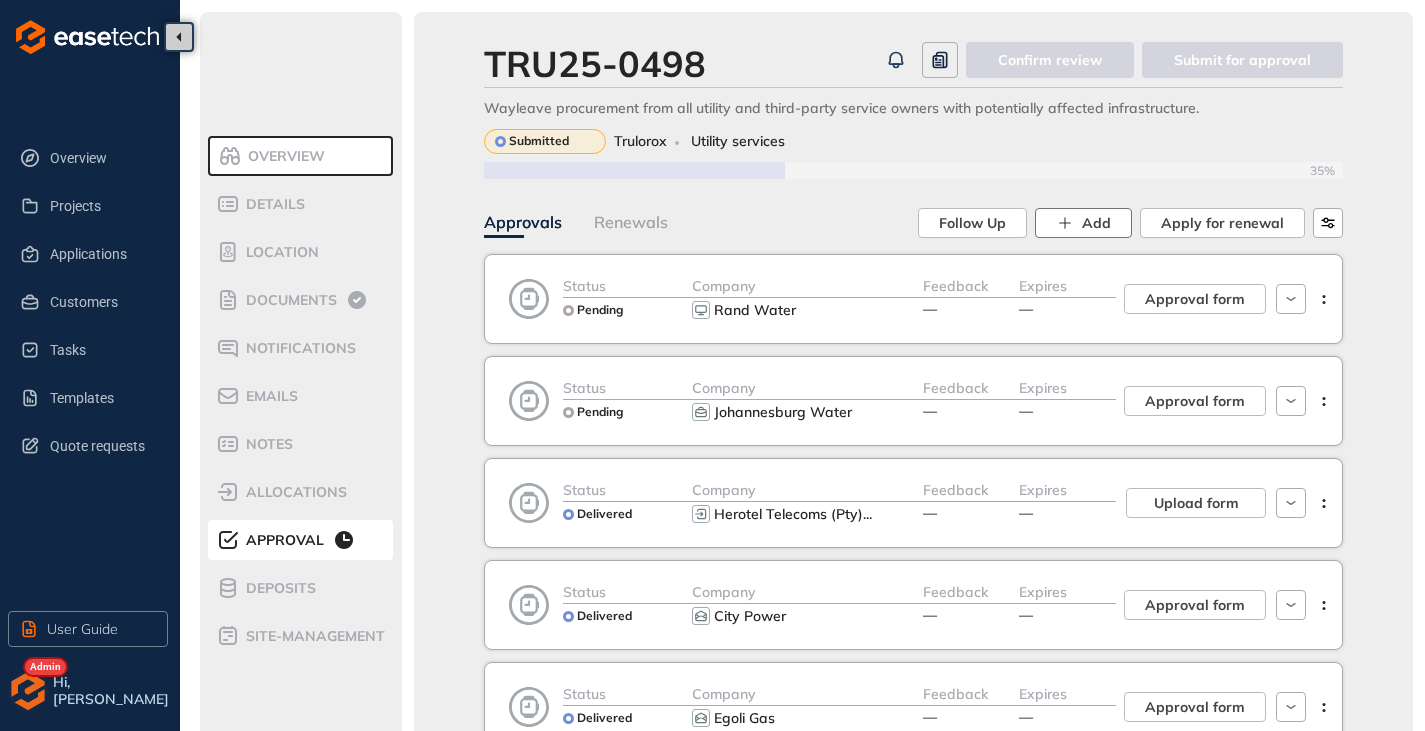 click on "Add" at bounding box center (1083, 223) 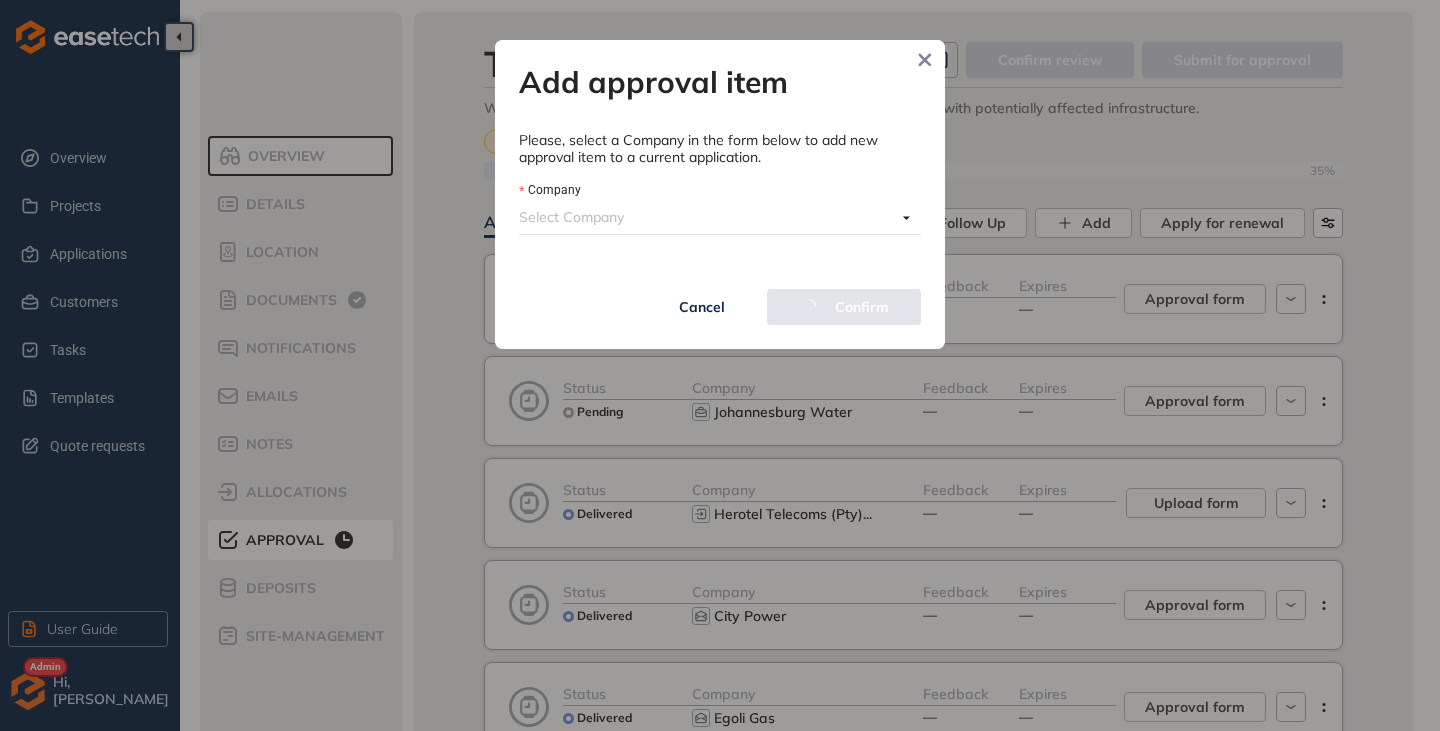 click on "Company" at bounding box center [707, 217] 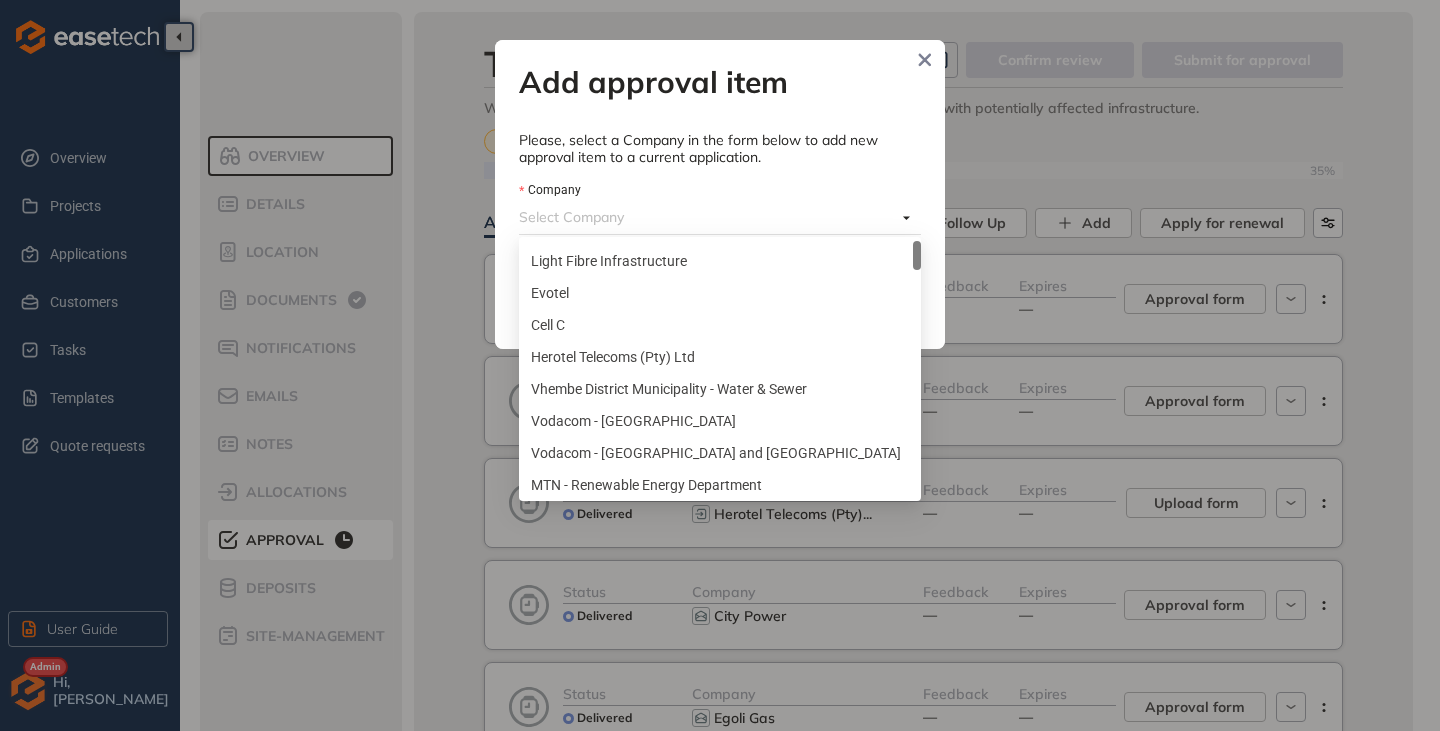 scroll, scrollTop: 0, scrollLeft: 0, axis: both 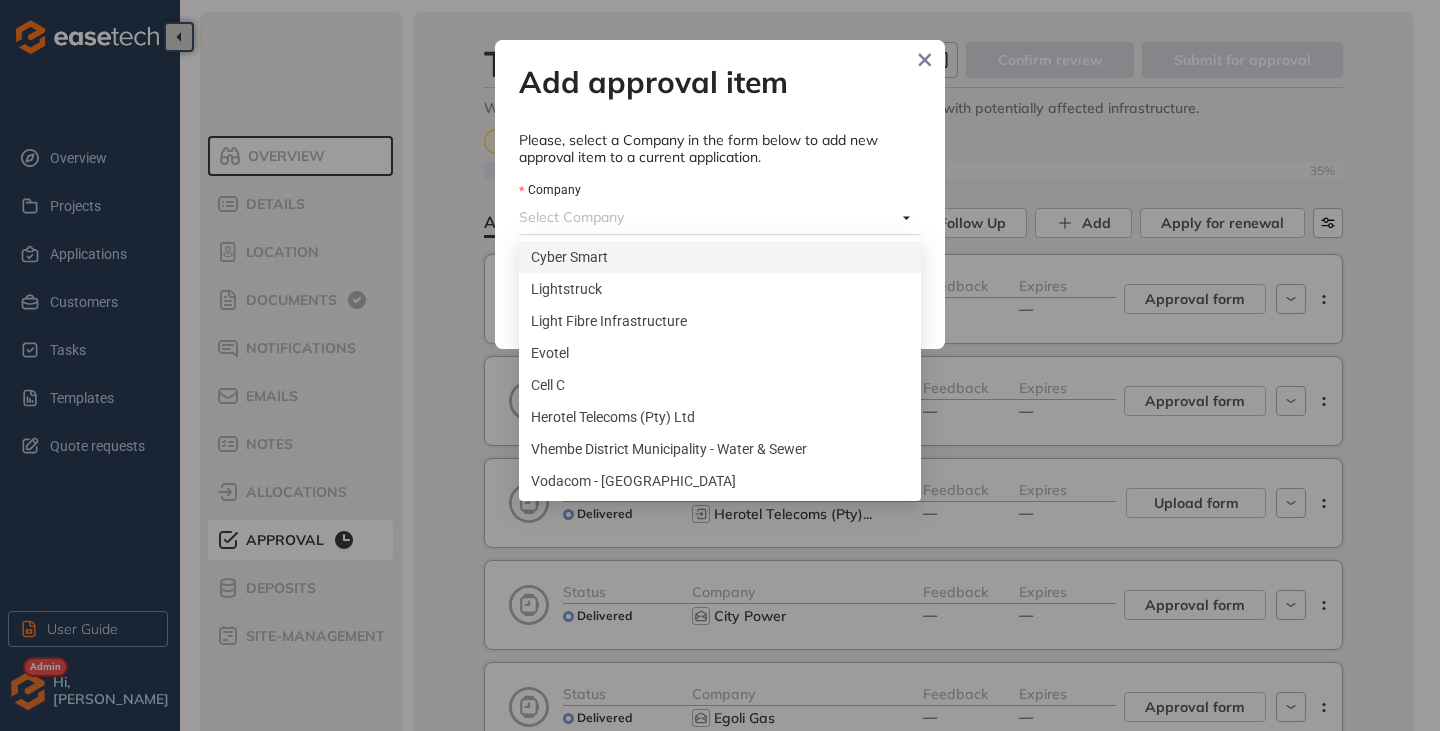 click on "Company" at bounding box center [707, 217] 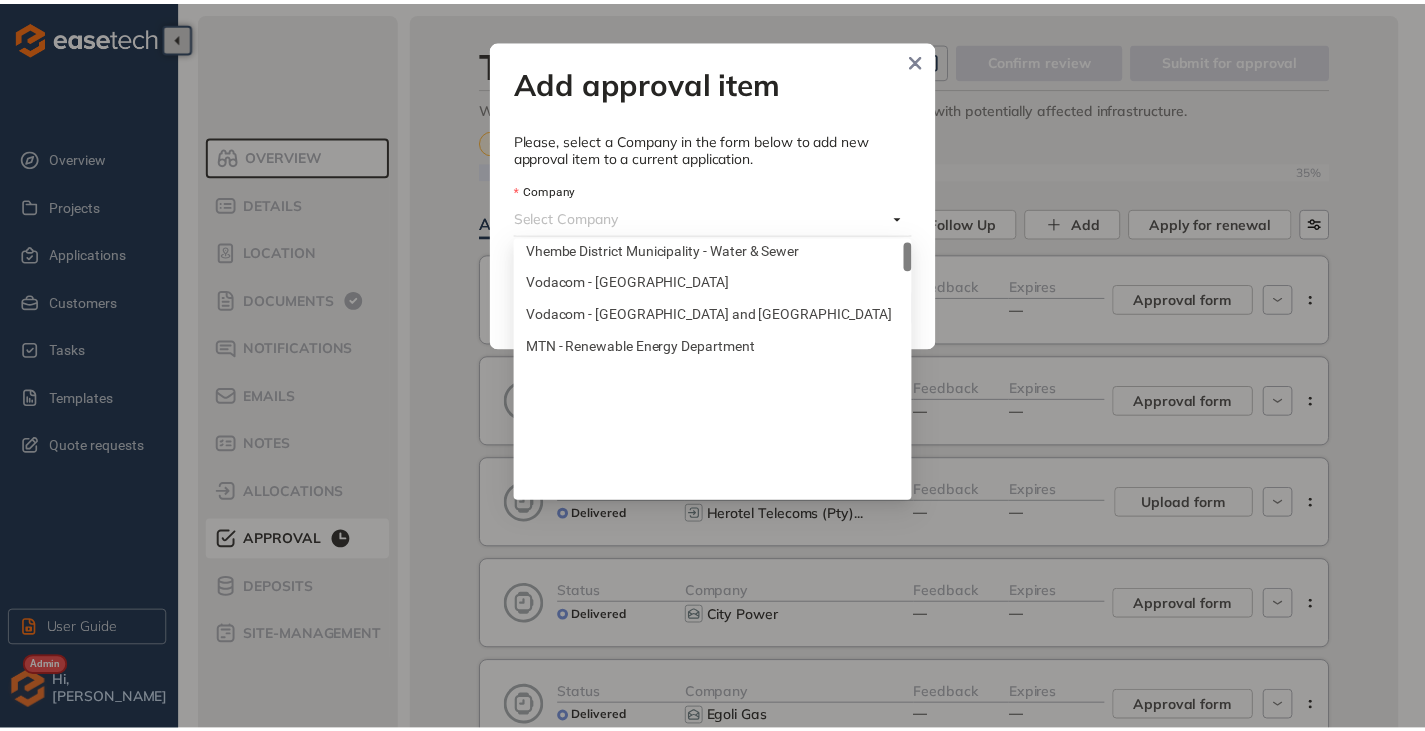 scroll, scrollTop: 0, scrollLeft: 0, axis: both 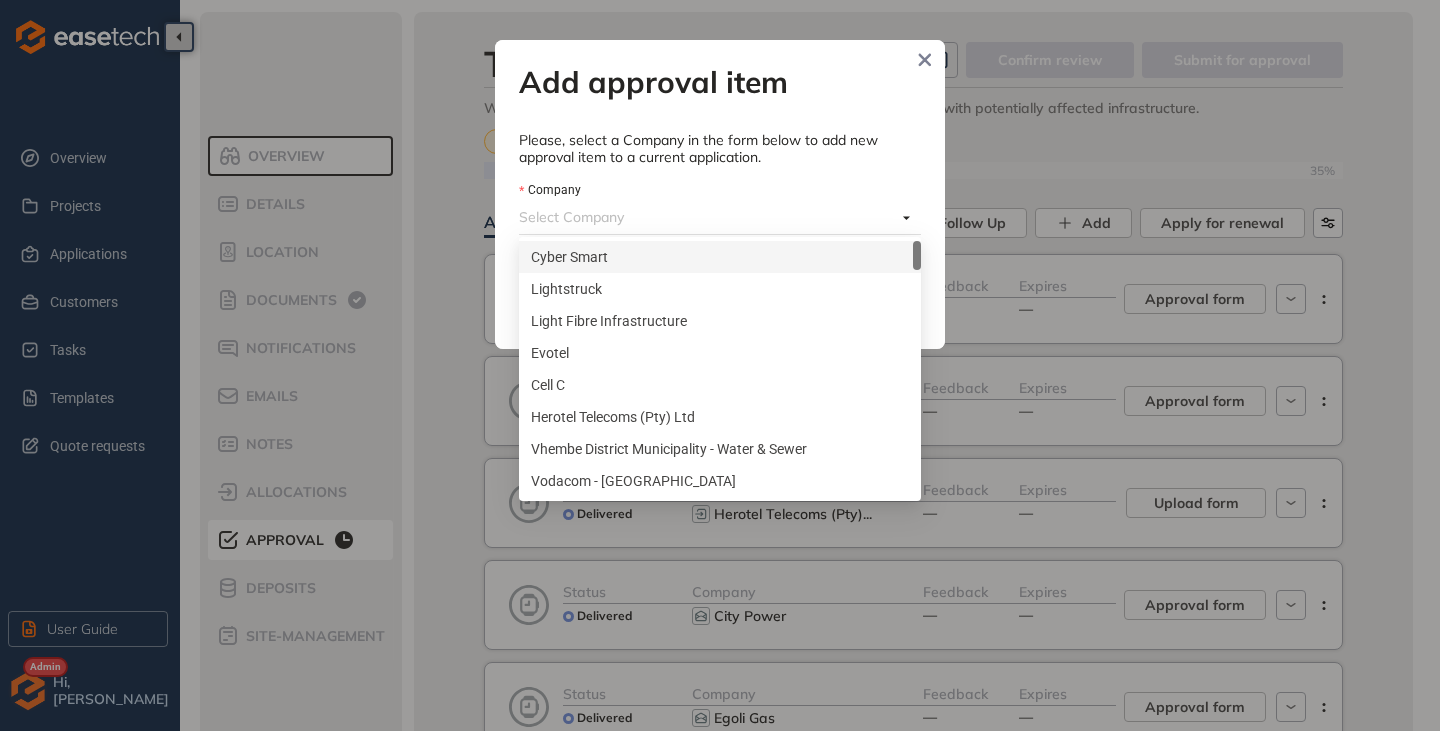 click on "Company" at bounding box center [707, 217] 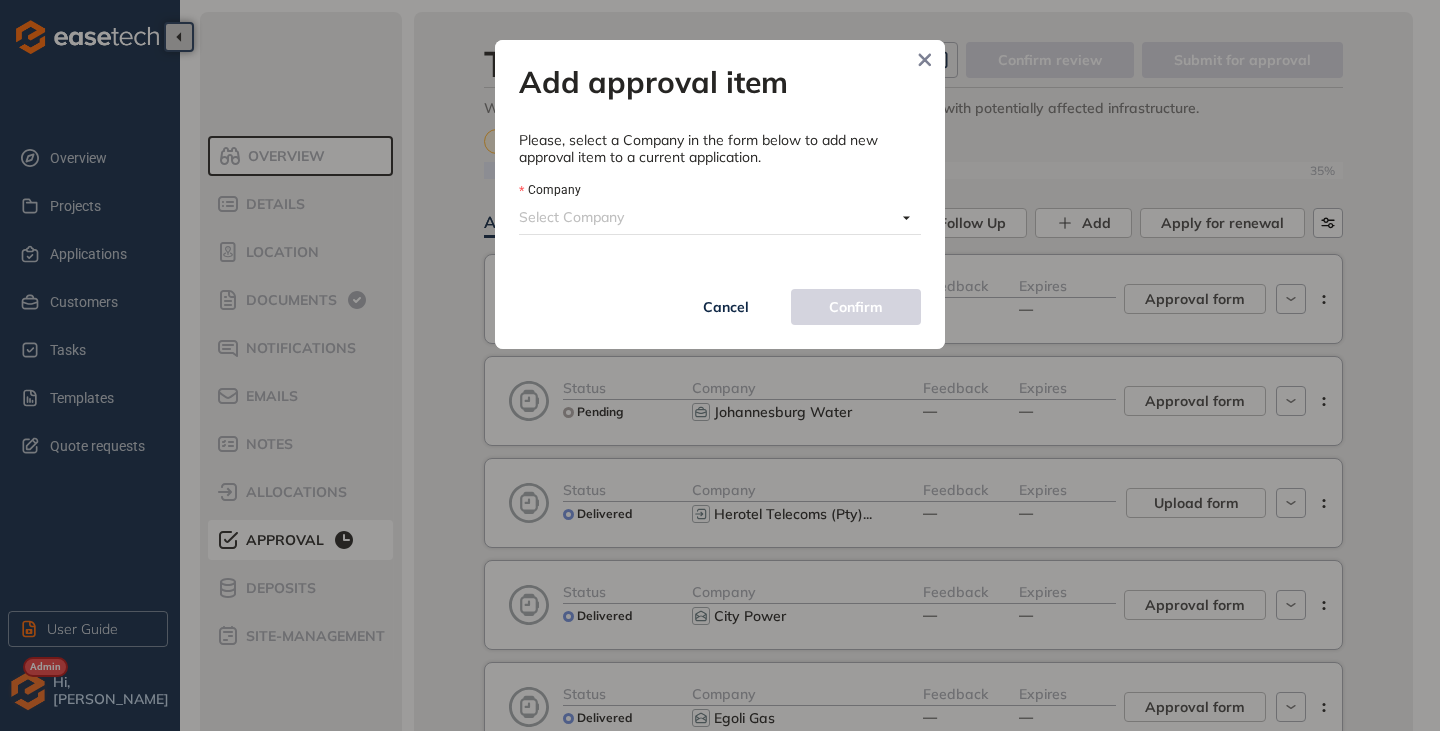click on "Please, select a Company in the form below to add new approval item to a current application." at bounding box center (720, 149) 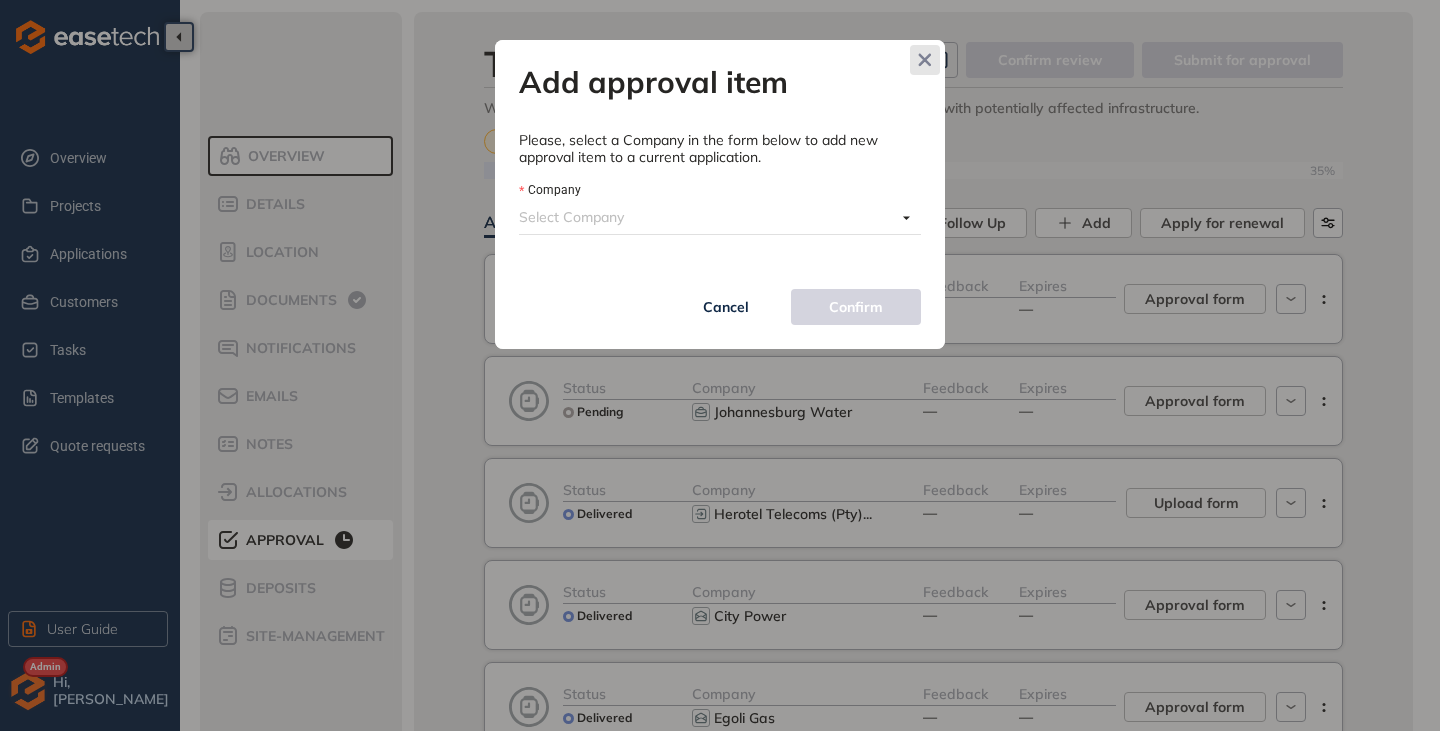 click at bounding box center (925, 60) 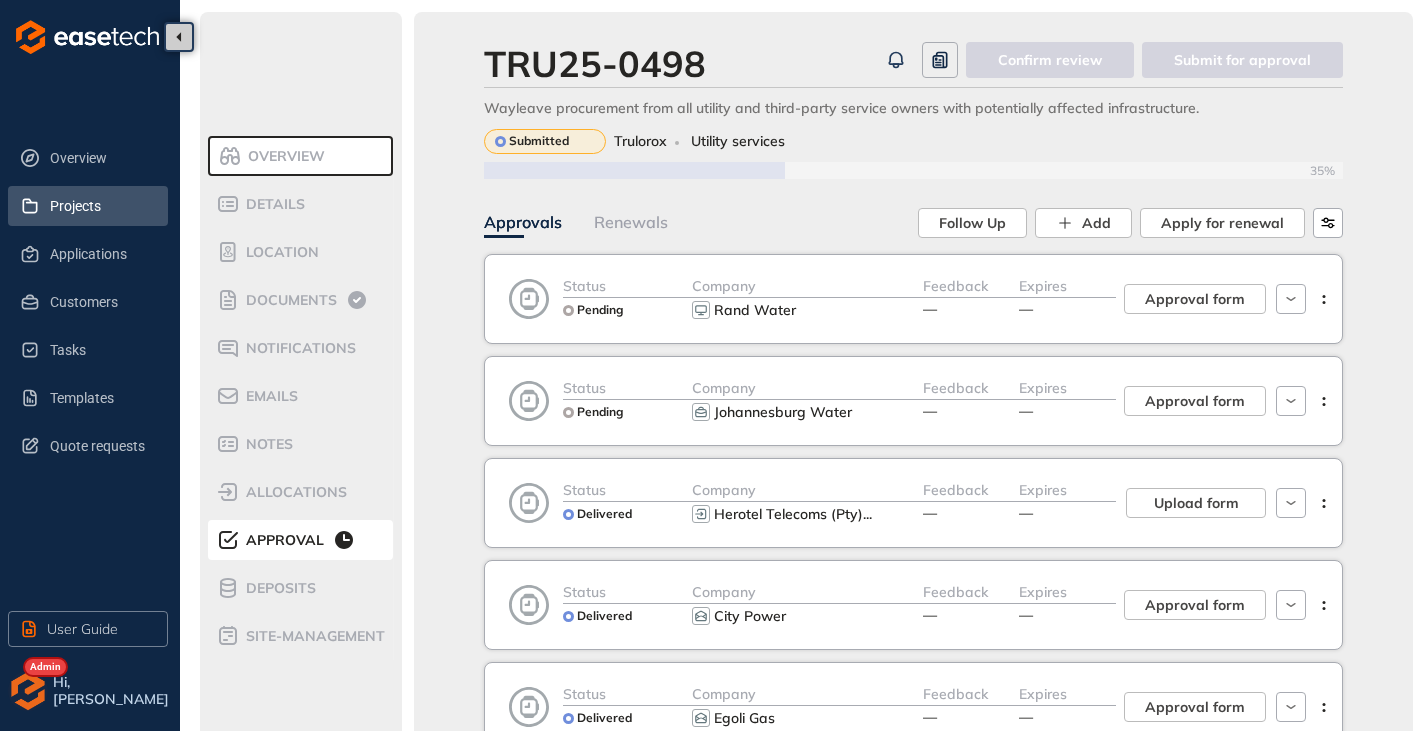 click on "Projects" at bounding box center [101, 206] 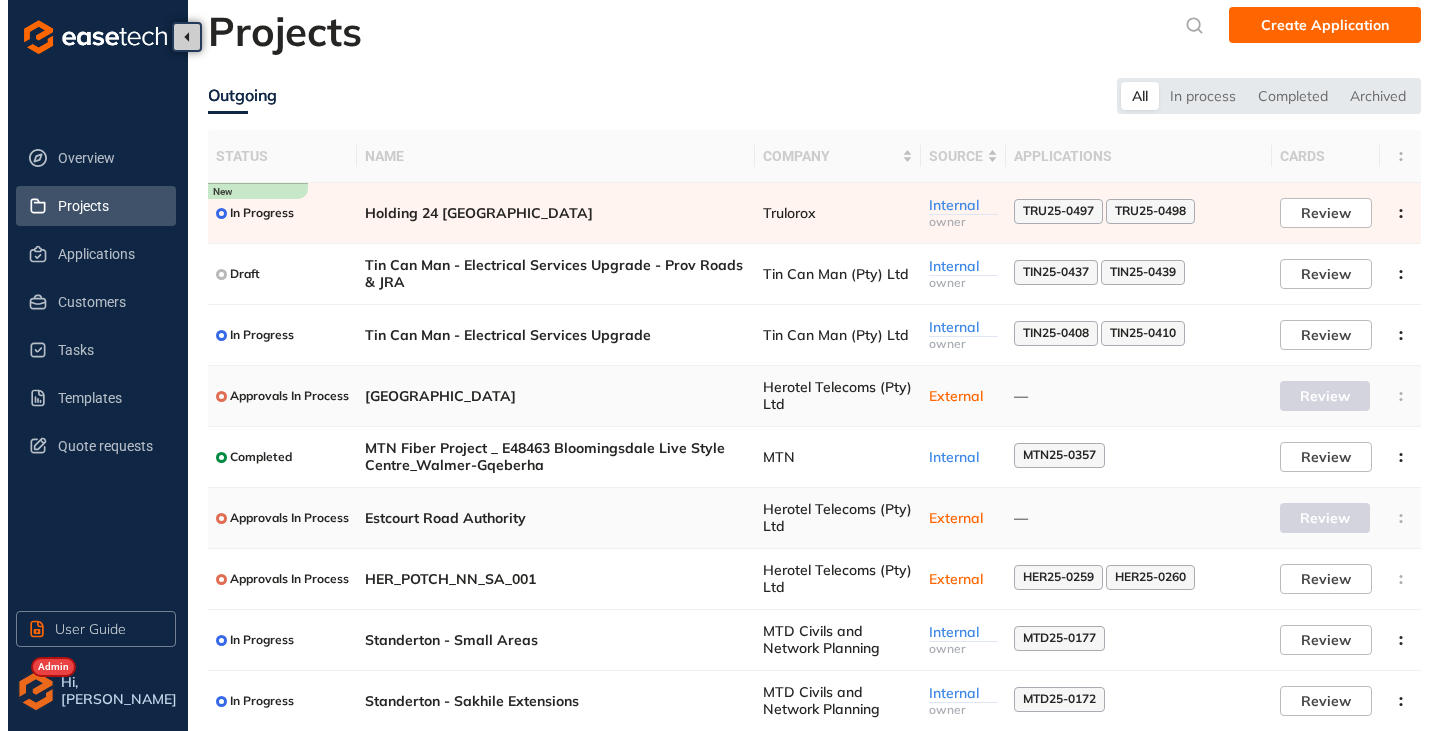 scroll, scrollTop: 0, scrollLeft: 0, axis: both 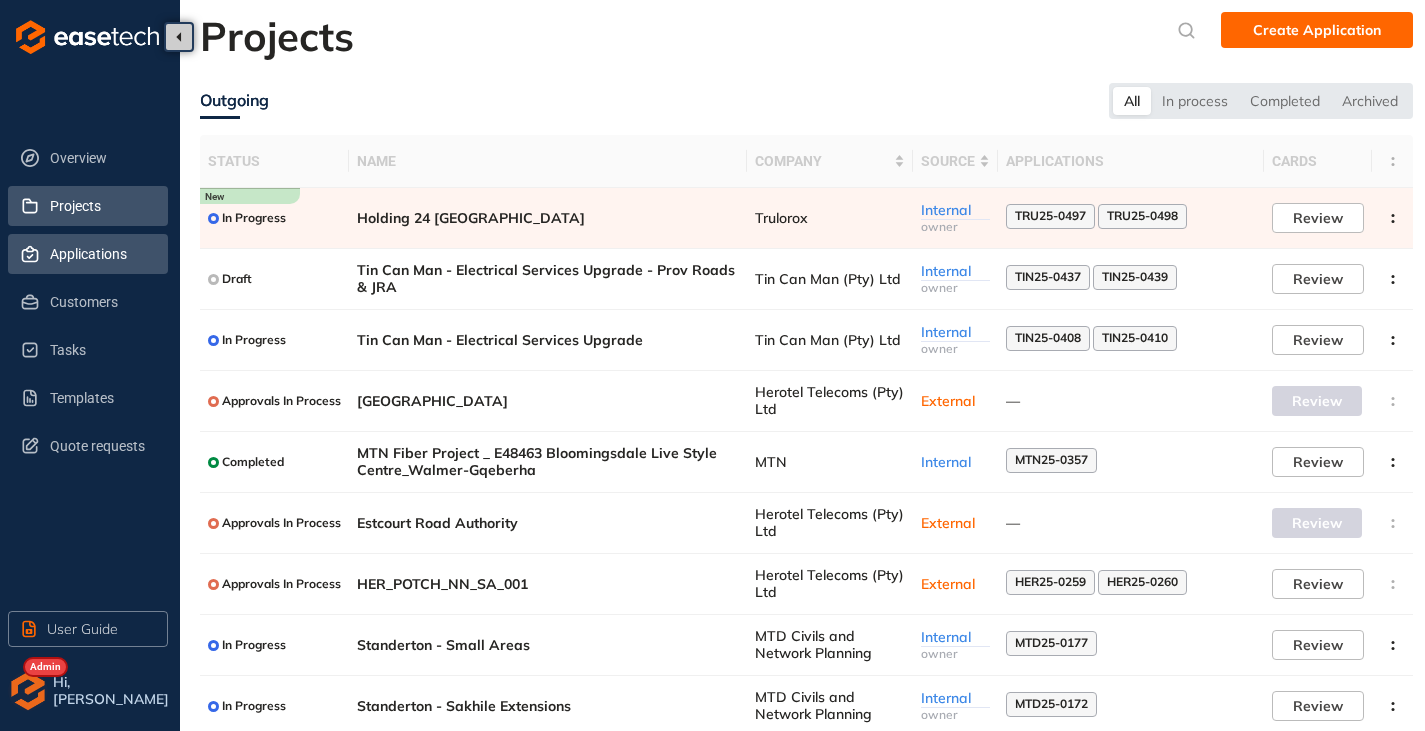 click on "Applications" at bounding box center [101, 254] 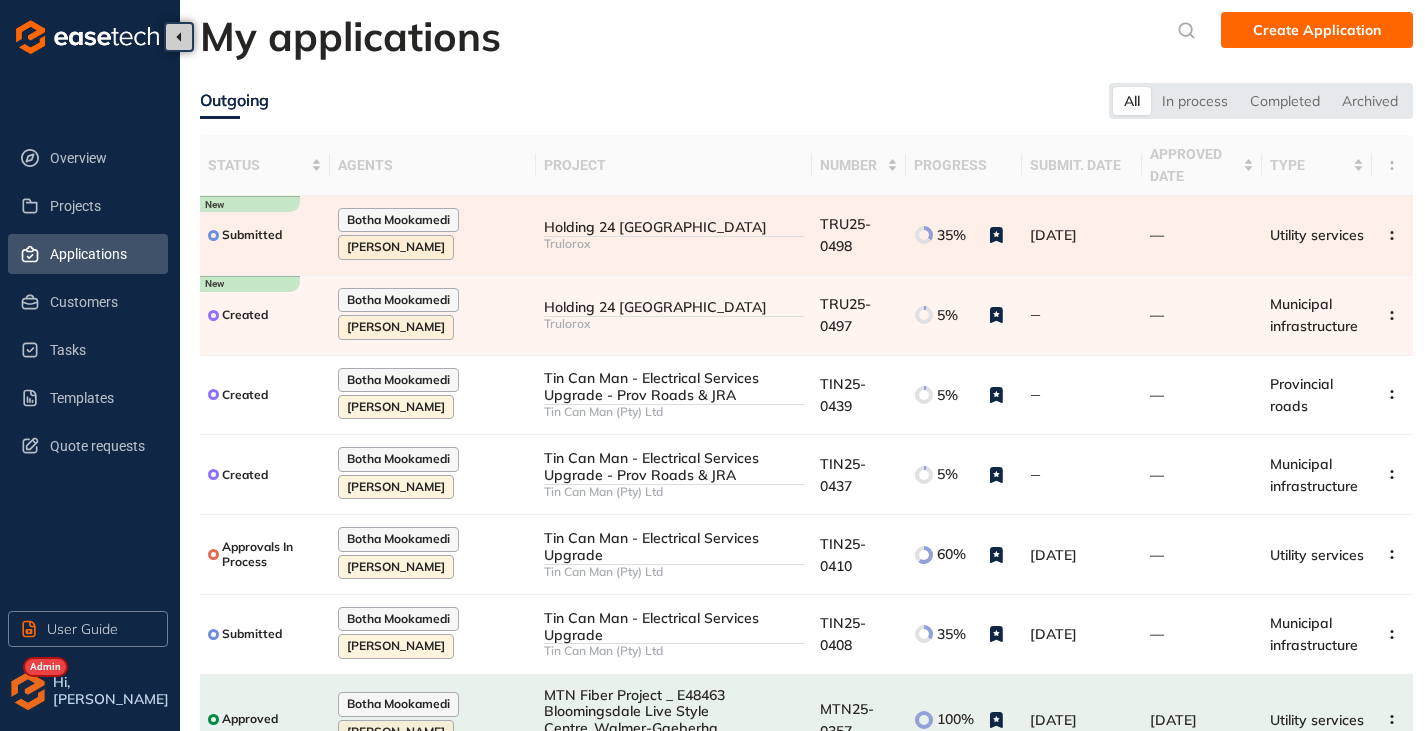 click on "Holding 24 [GEOGRAPHIC_DATA]" at bounding box center (674, 227) 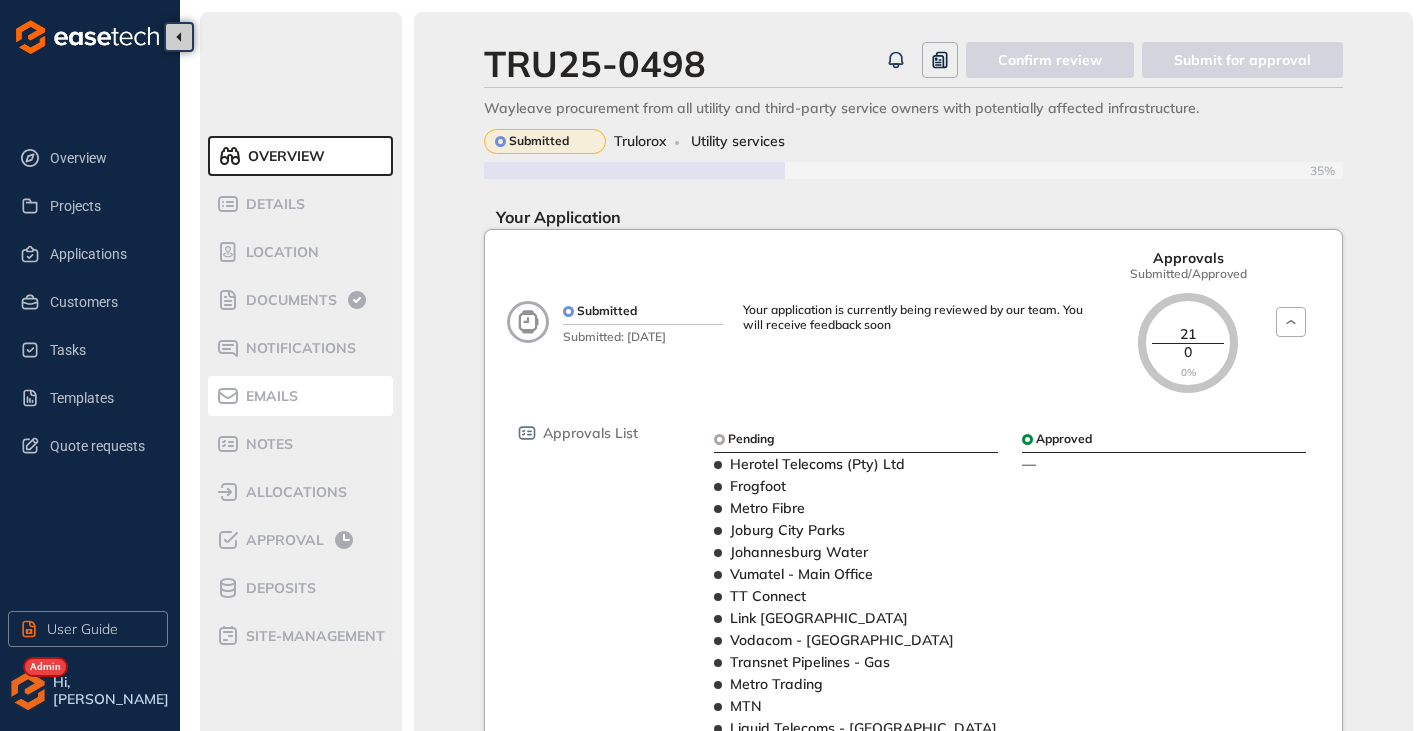 click on "Emails" at bounding box center (269, 396) 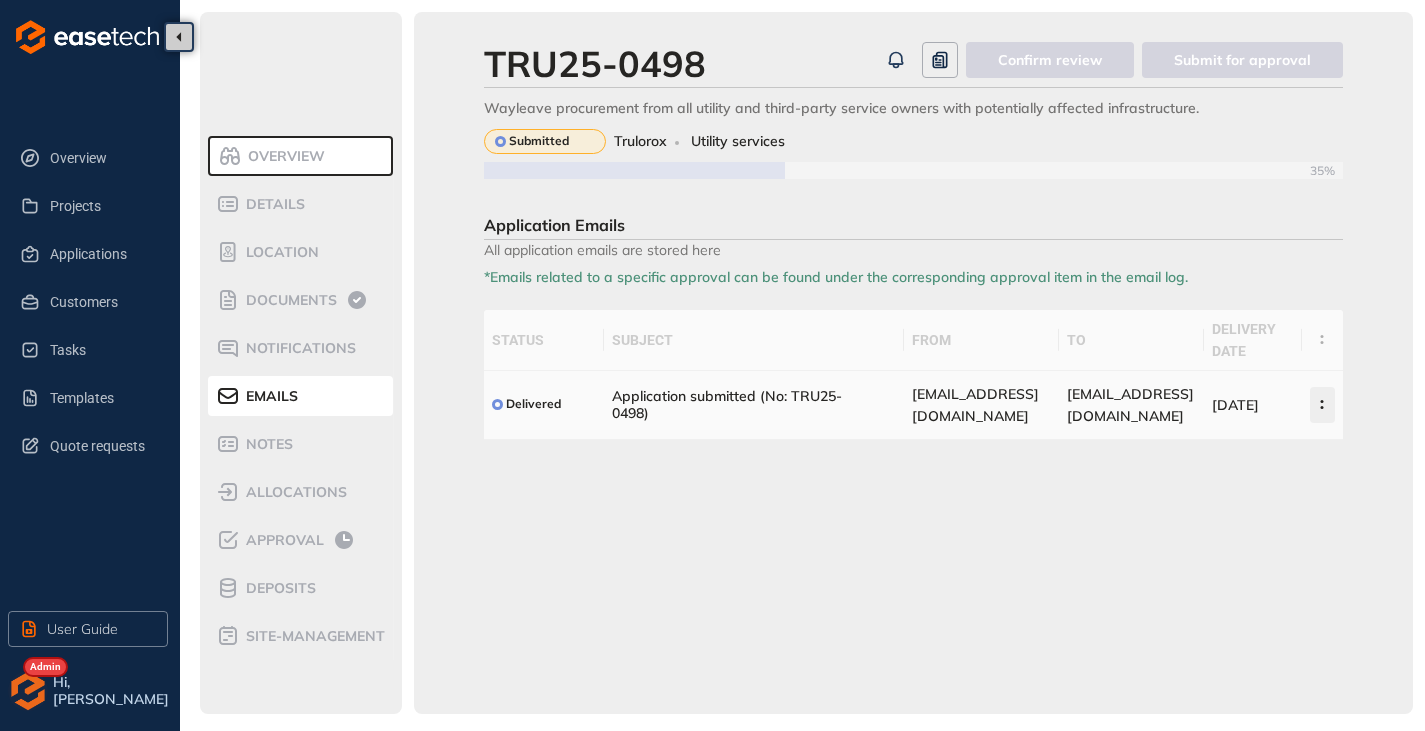 click 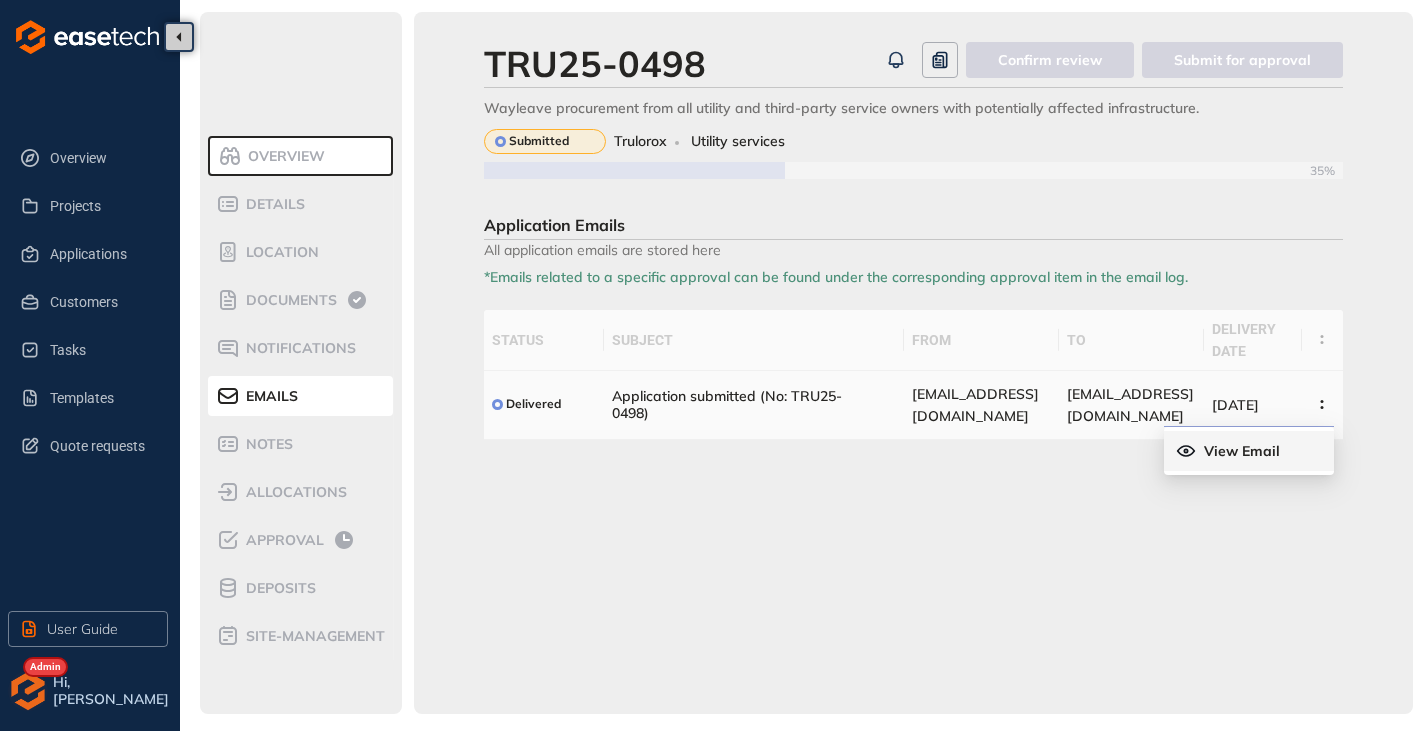 click on "View Email" at bounding box center (1249, 451) 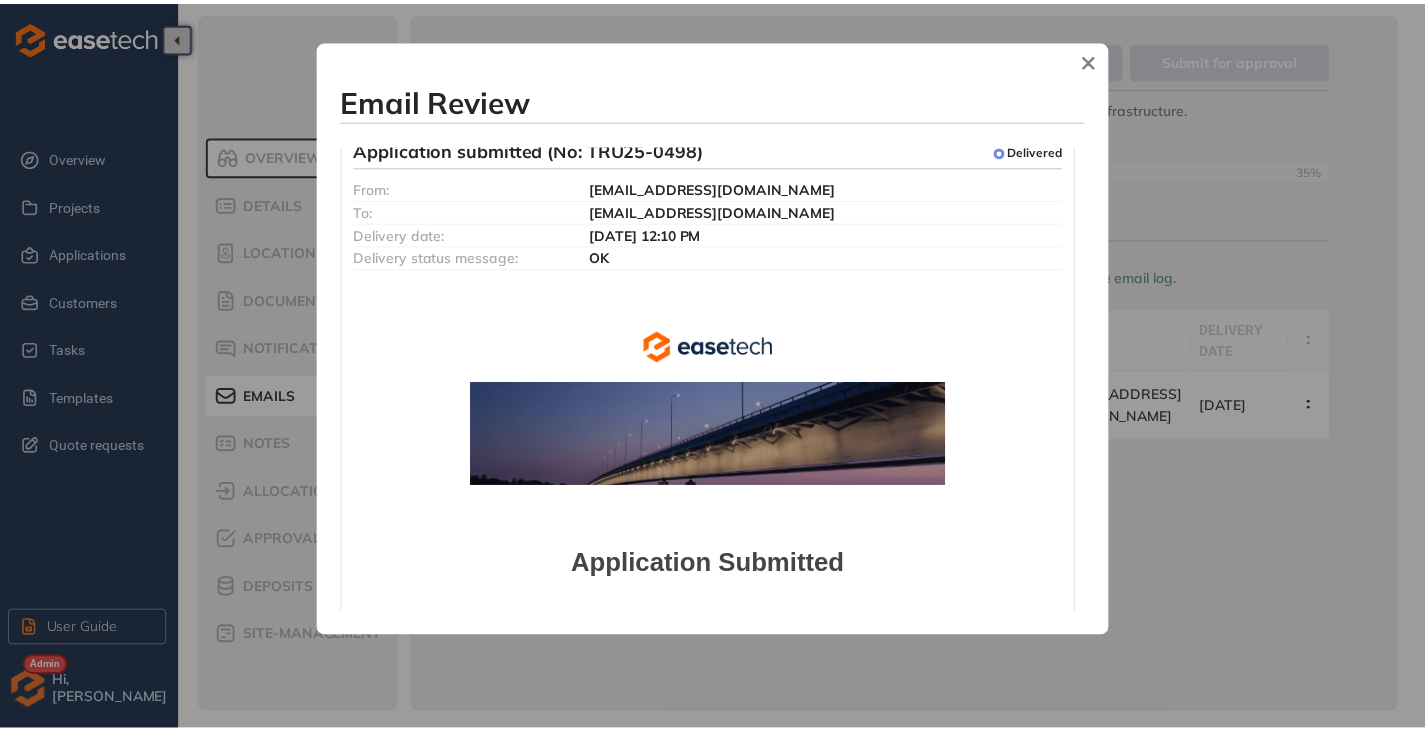 scroll, scrollTop: 0, scrollLeft: 0, axis: both 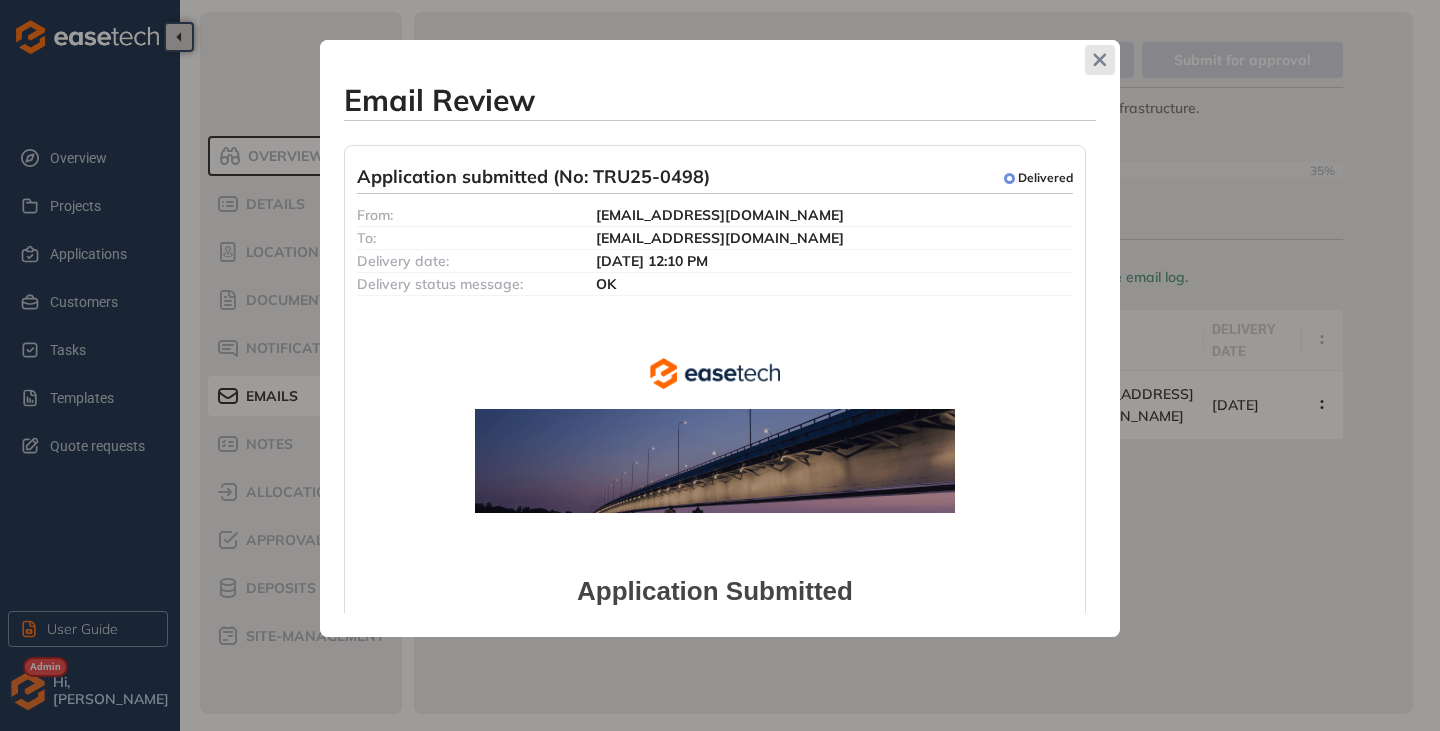 click at bounding box center (1100, 60) 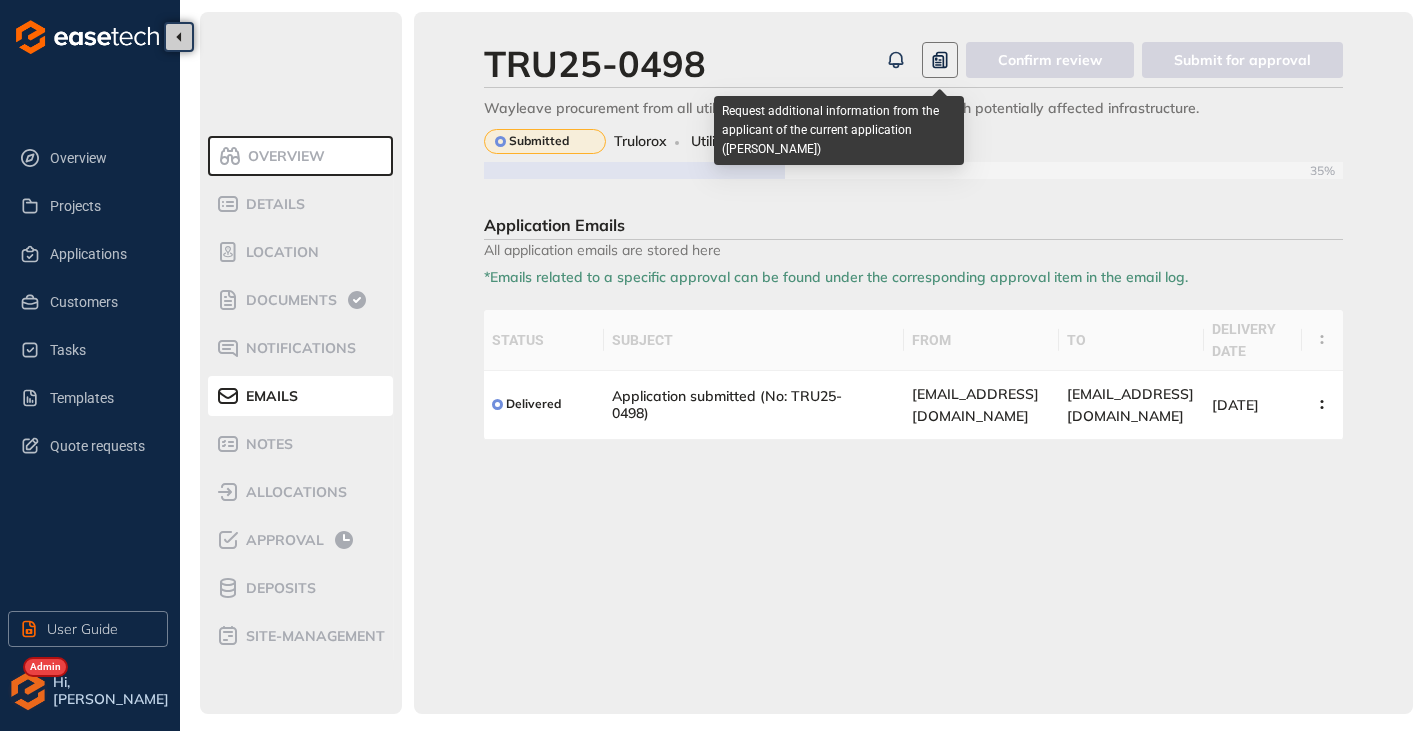click 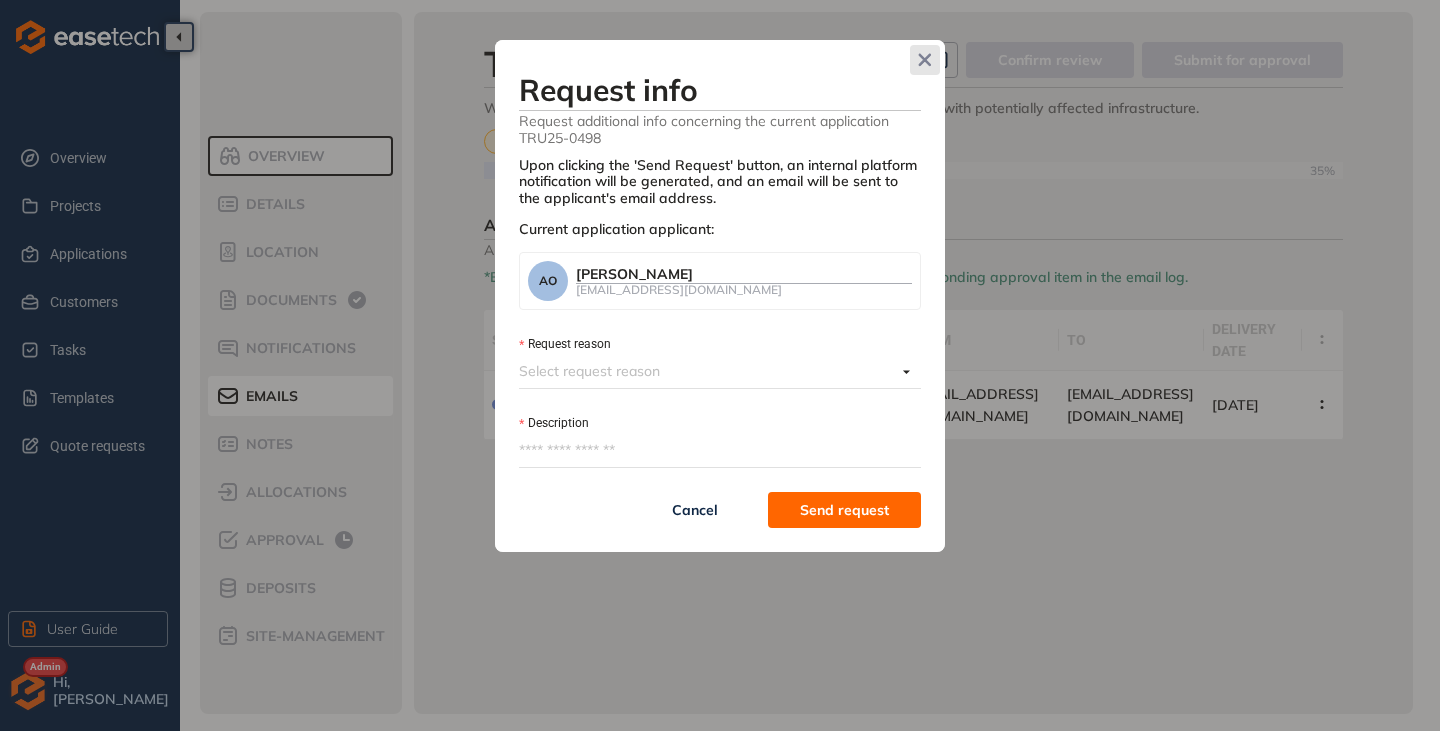 click 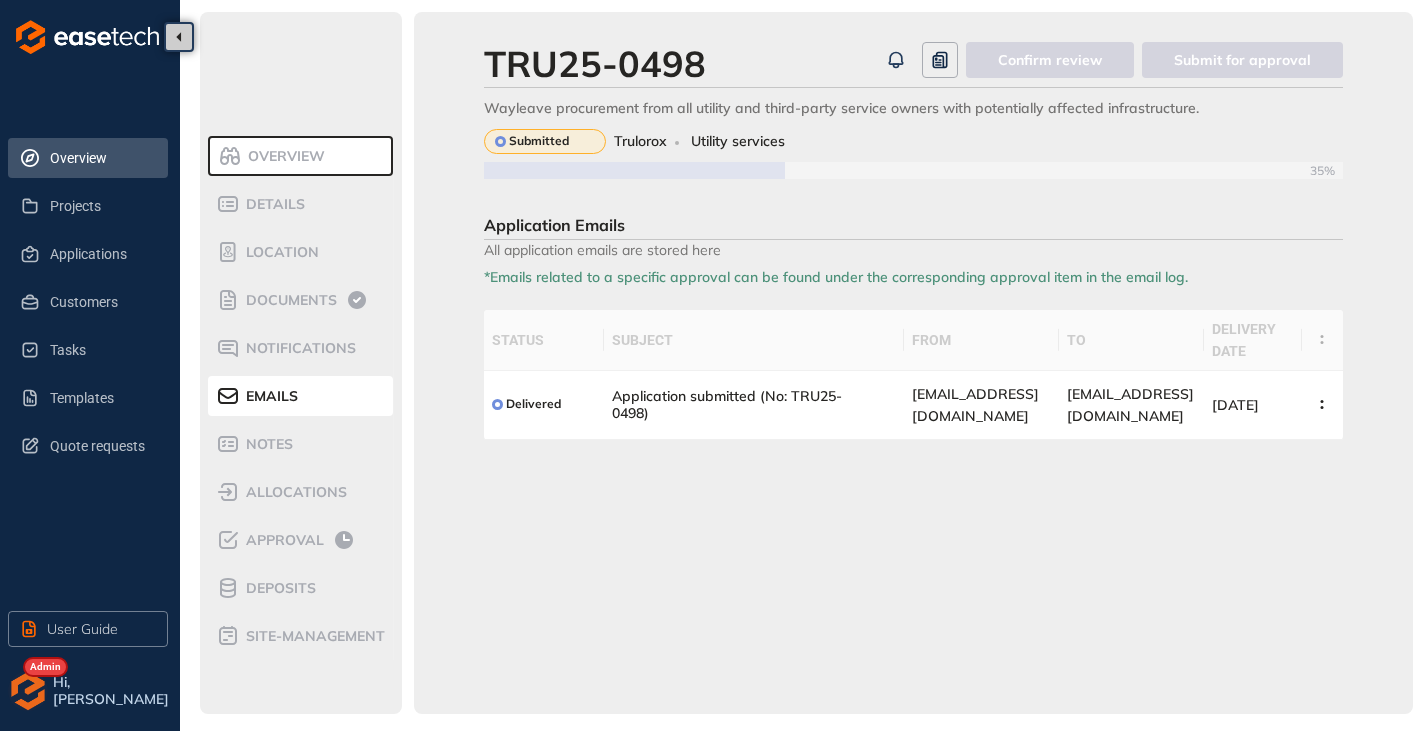 click on "Overview" at bounding box center [101, 158] 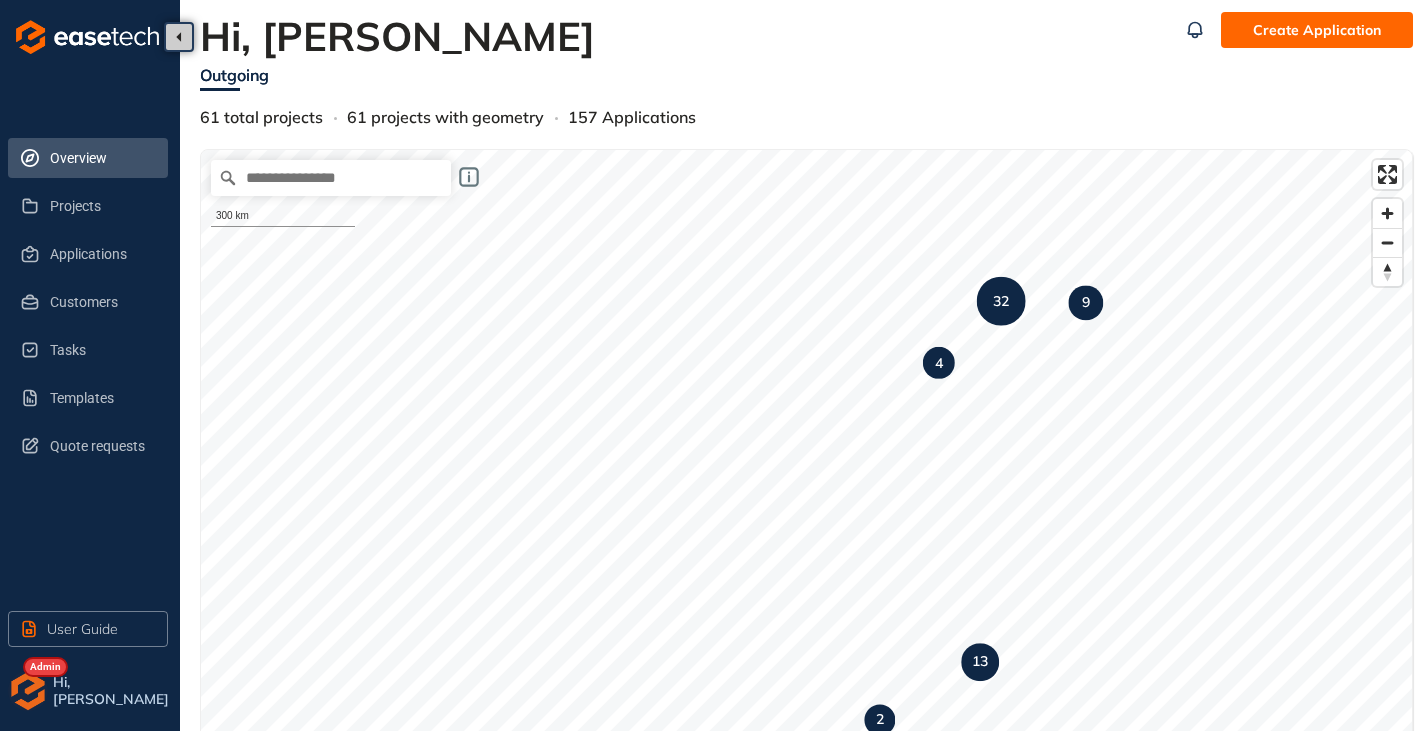 click at bounding box center (28, 691) 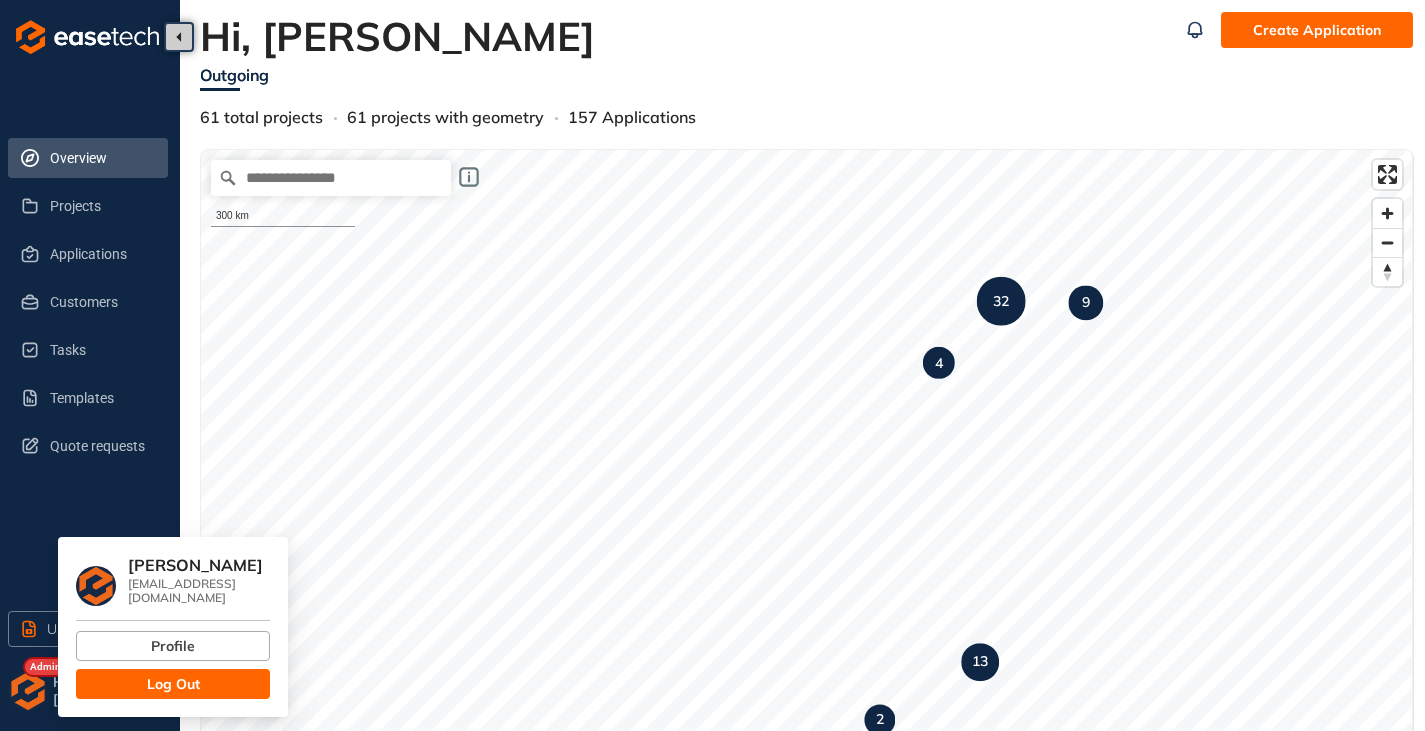 click on "Log Out" at bounding box center (173, 684) 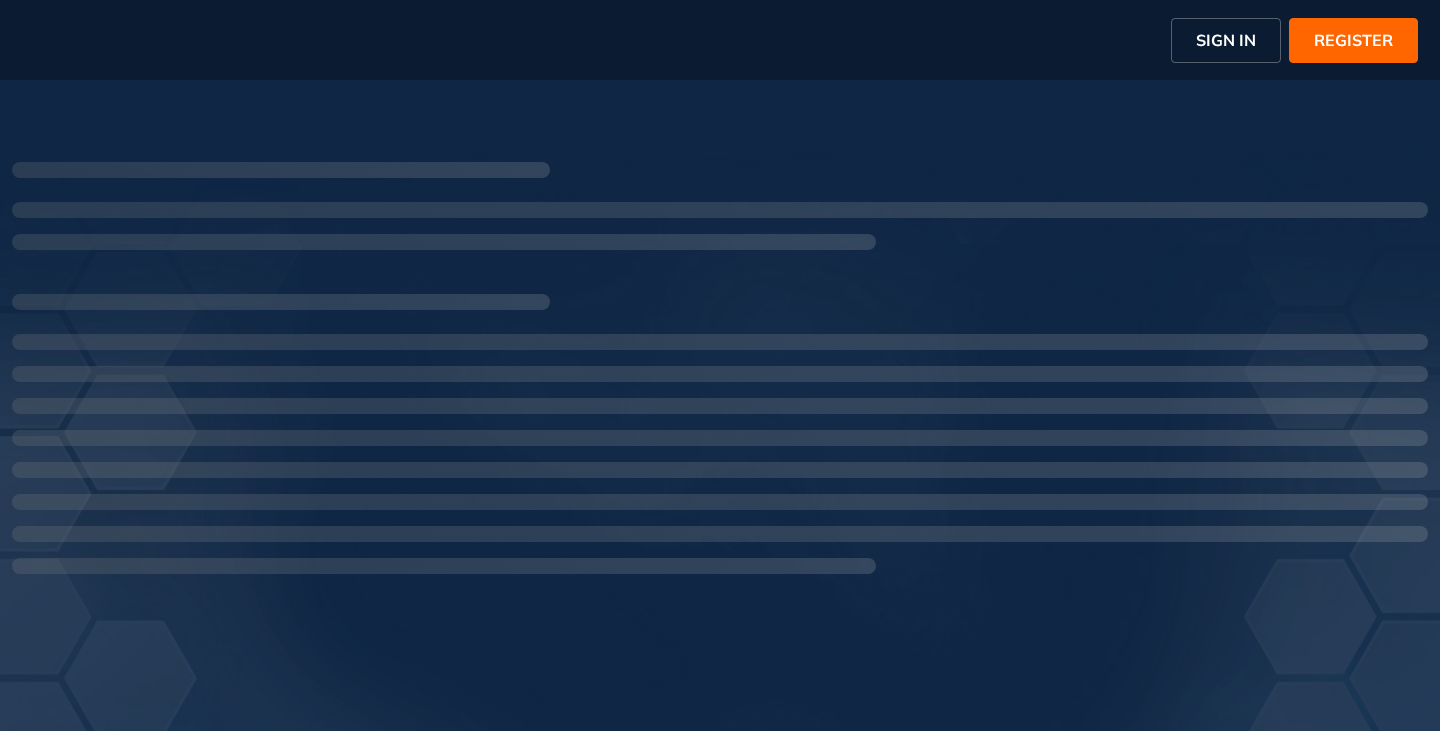 scroll, scrollTop: 0, scrollLeft: 0, axis: both 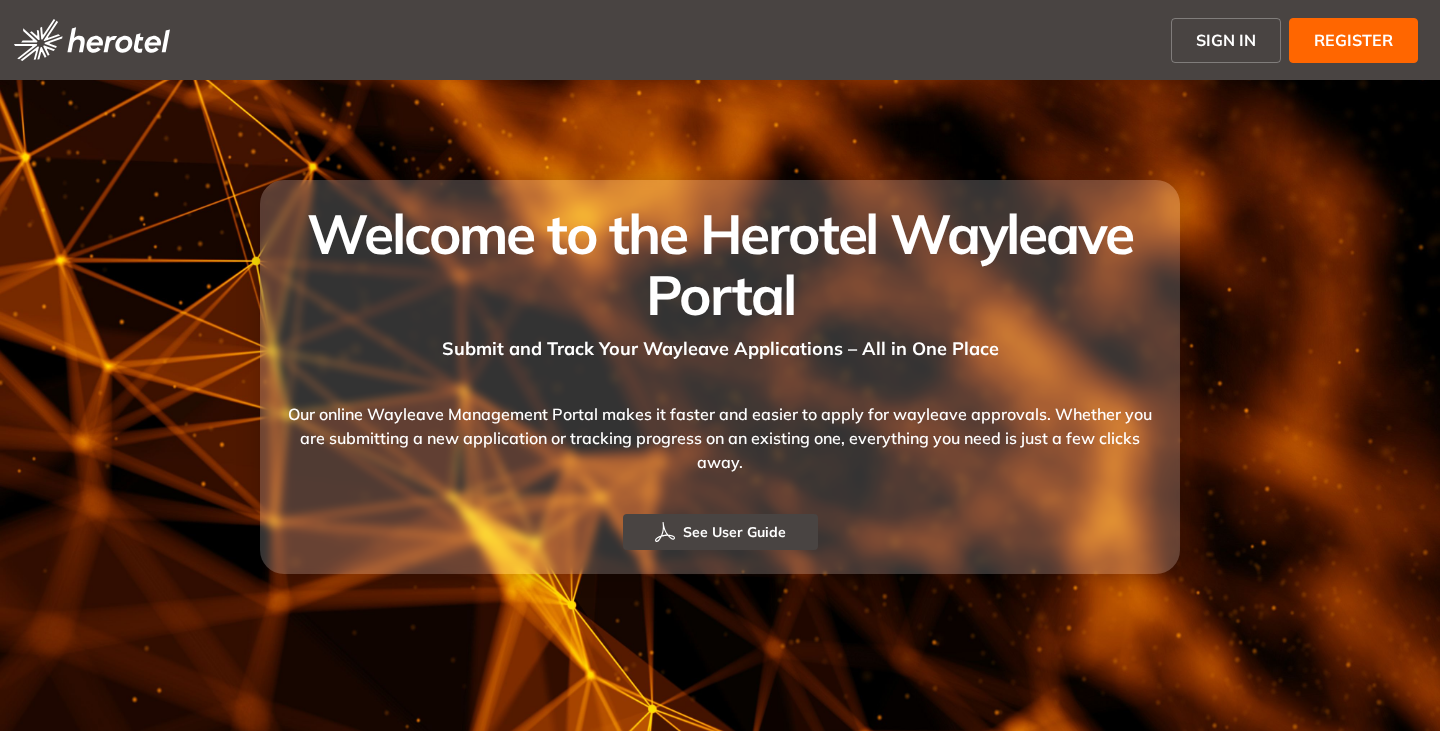 click on "SIGN IN" at bounding box center [1226, 40] 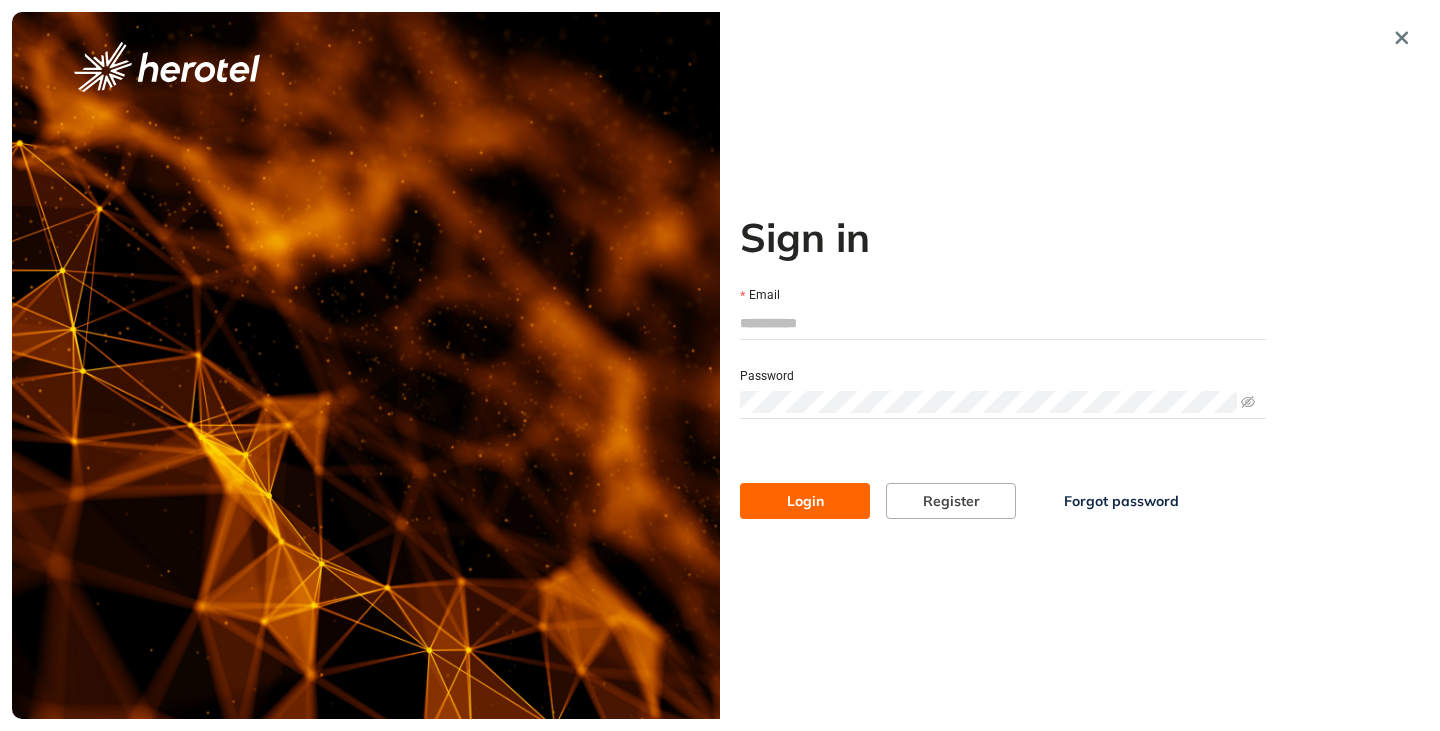 click on "Email" at bounding box center (1003, 323) 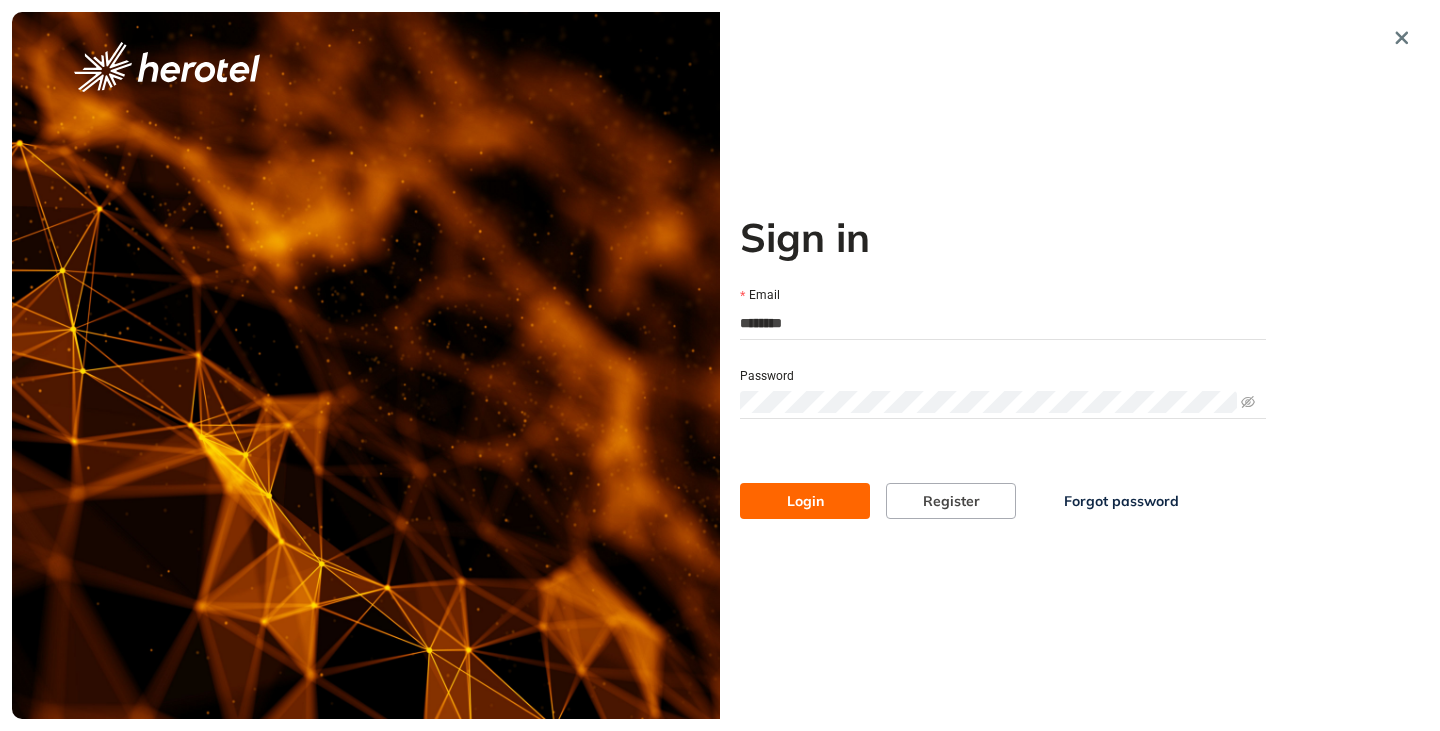 type on "**********" 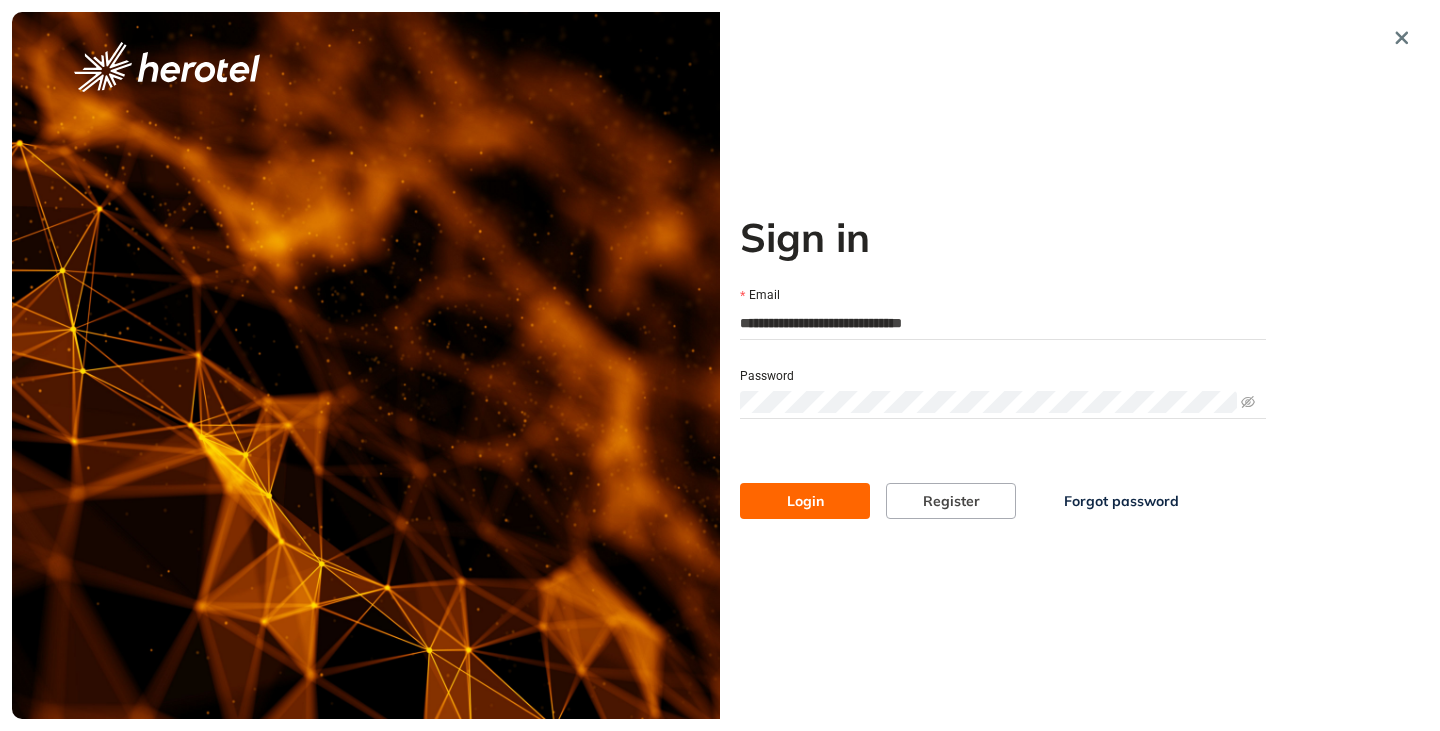 click on "Login" at bounding box center (805, 501) 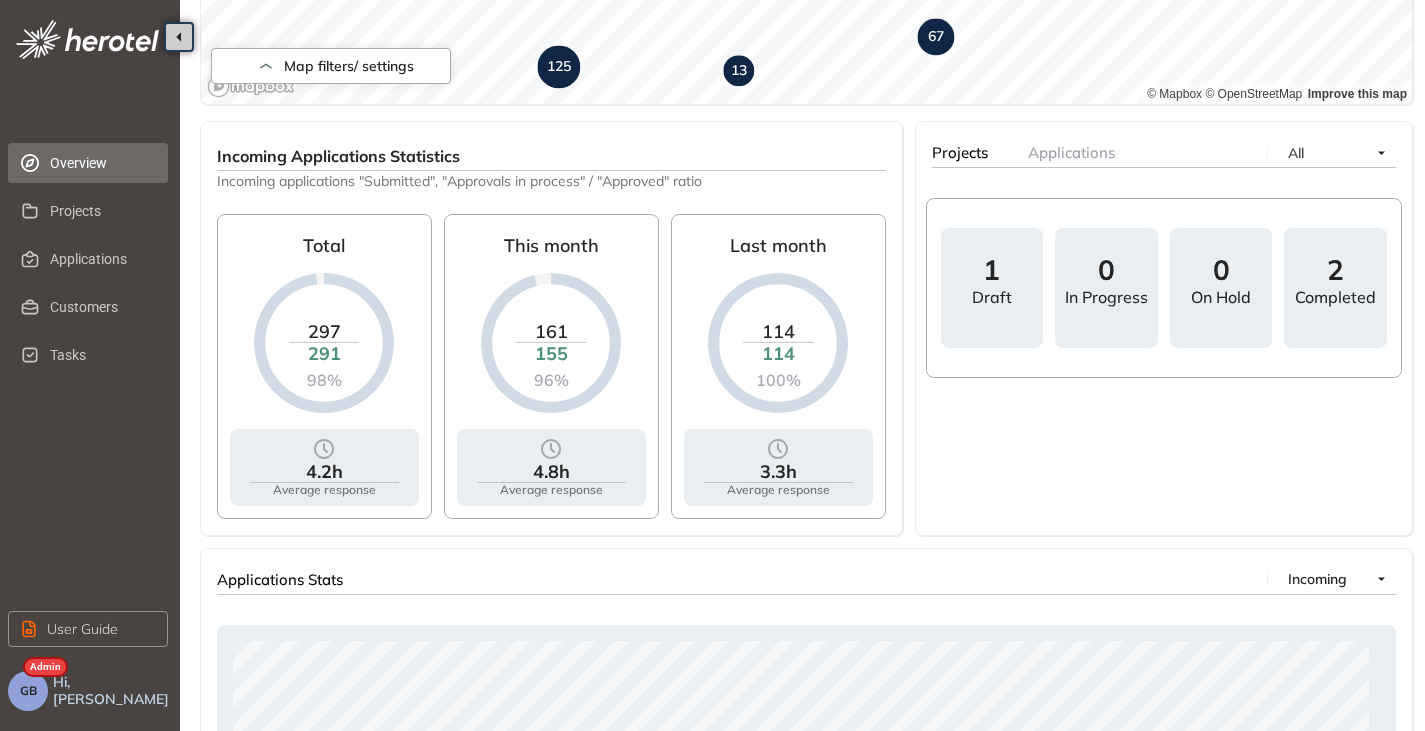 scroll, scrollTop: 700, scrollLeft: 0, axis: vertical 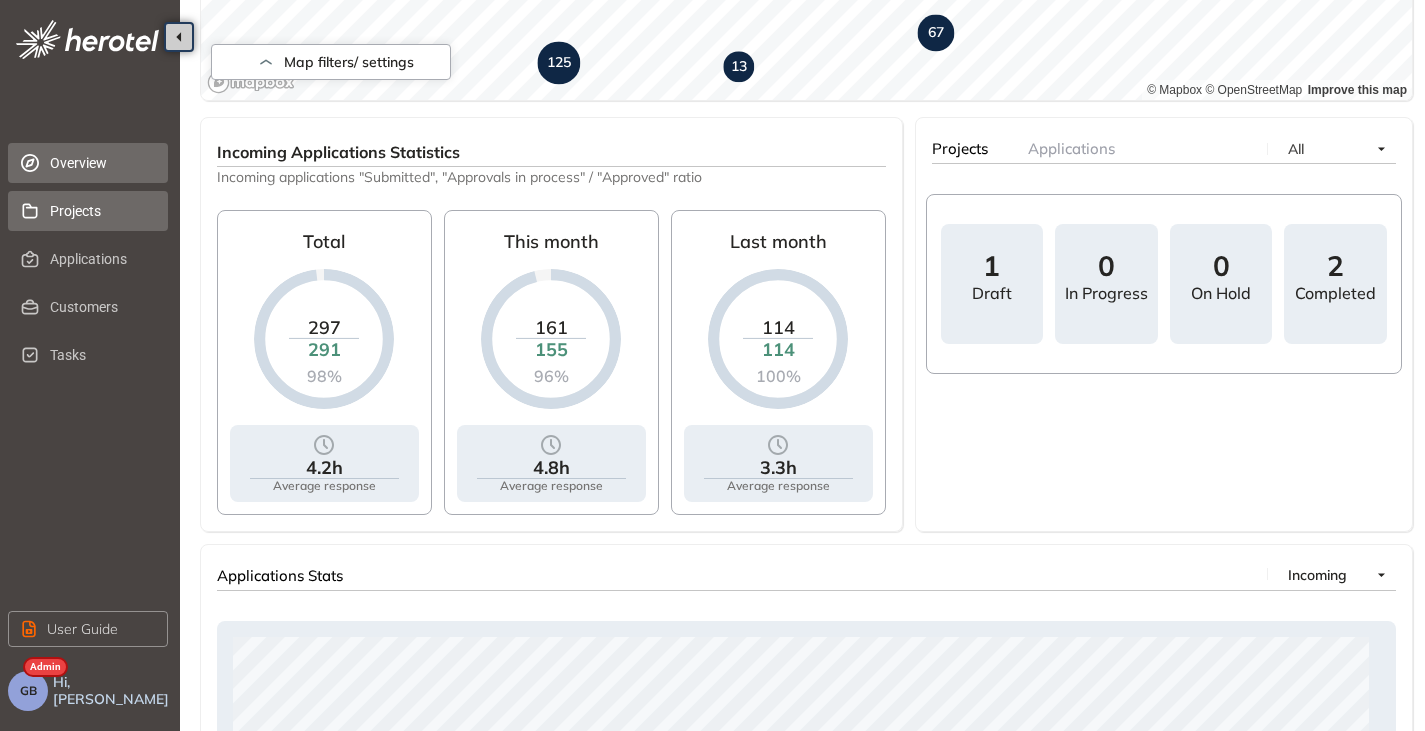 click on "Projects" at bounding box center [101, 211] 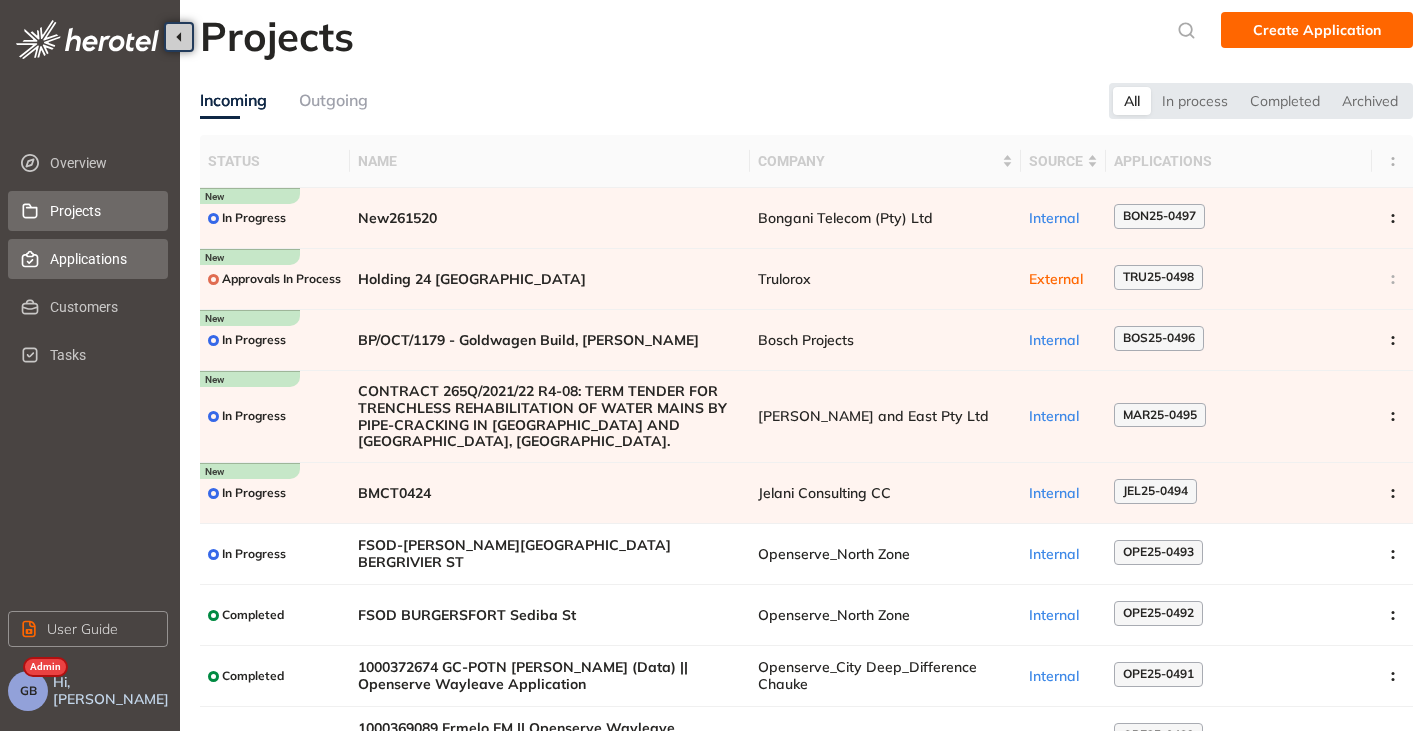 click on "Applications" at bounding box center [101, 259] 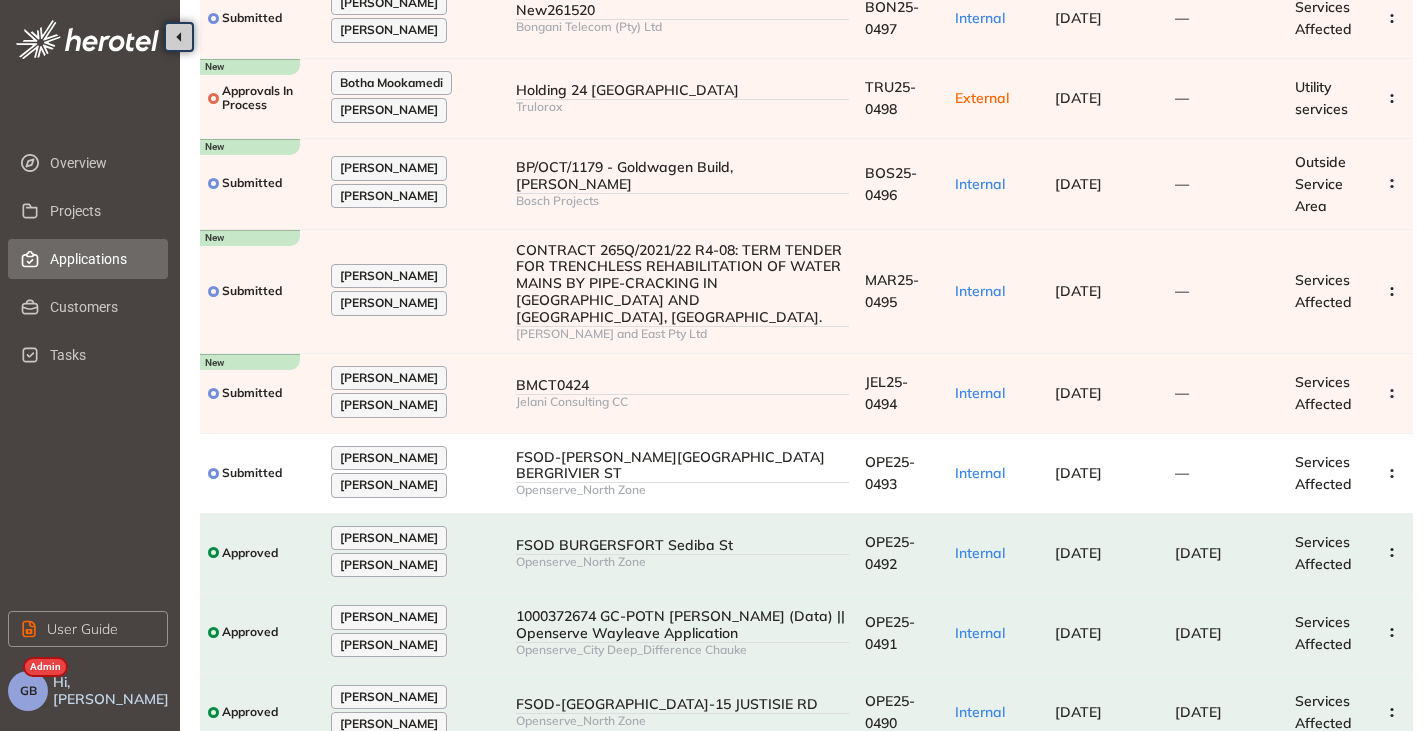 scroll, scrollTop: 0, scrollLeft: 0, axis: both 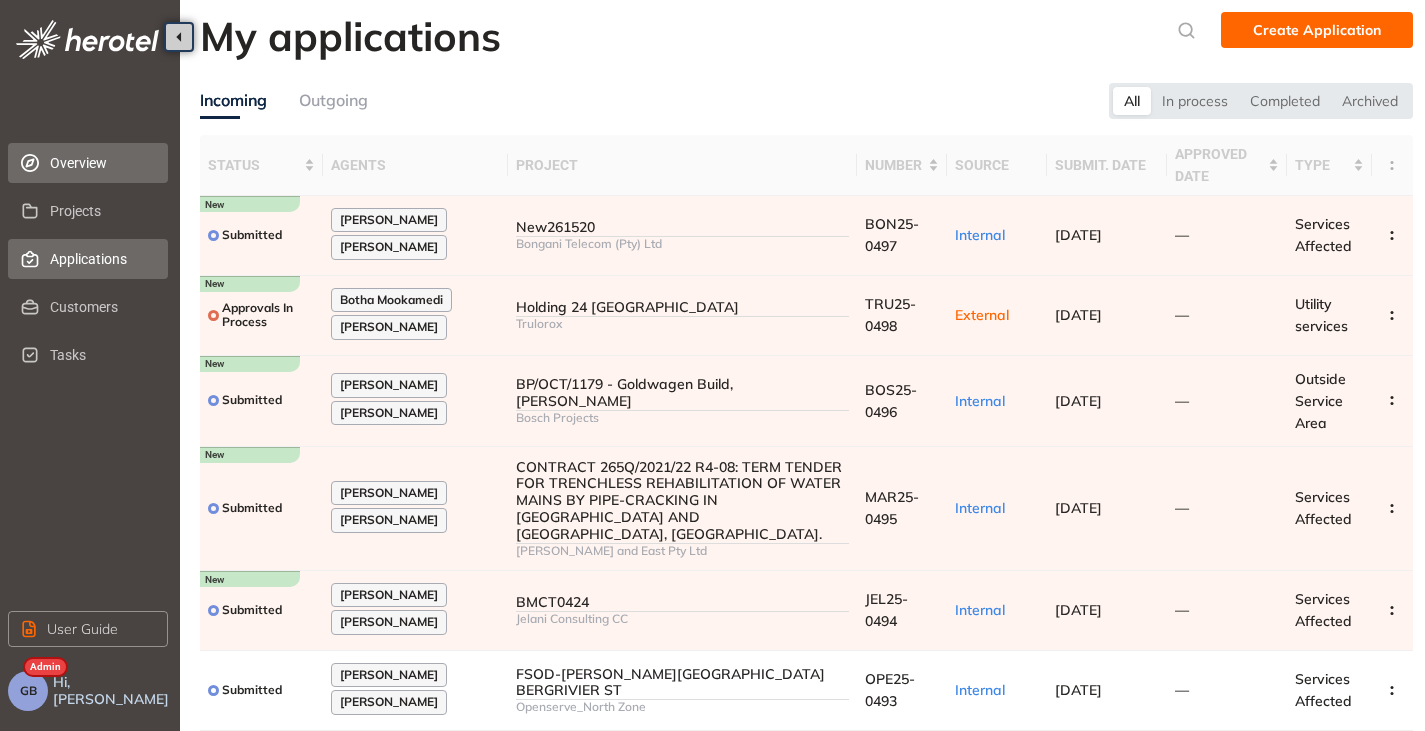 click on "Overview" at bounding box center [101, 163] 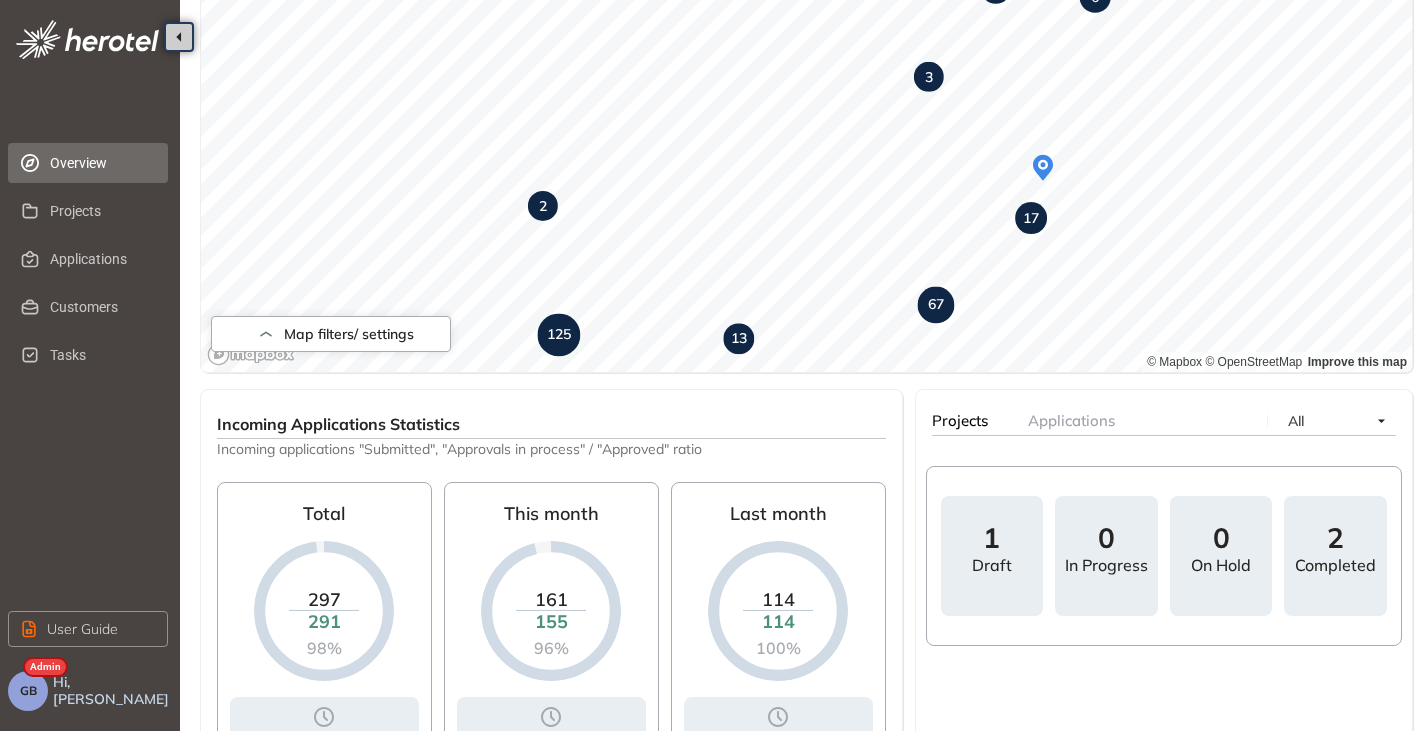 scroll, scrollTop: 400, scrollLeft: 0, axis: vertical 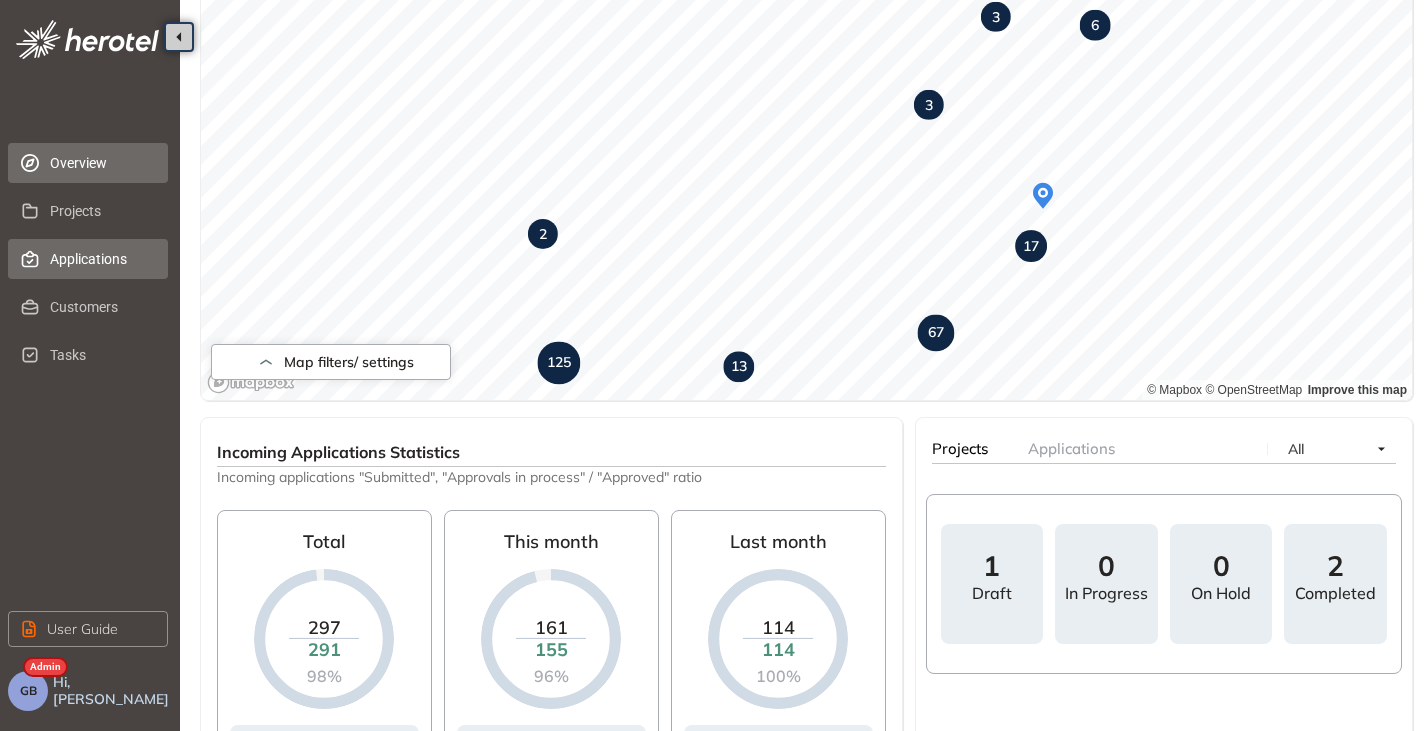 click on "Applications" at bounding box center [101, 259] 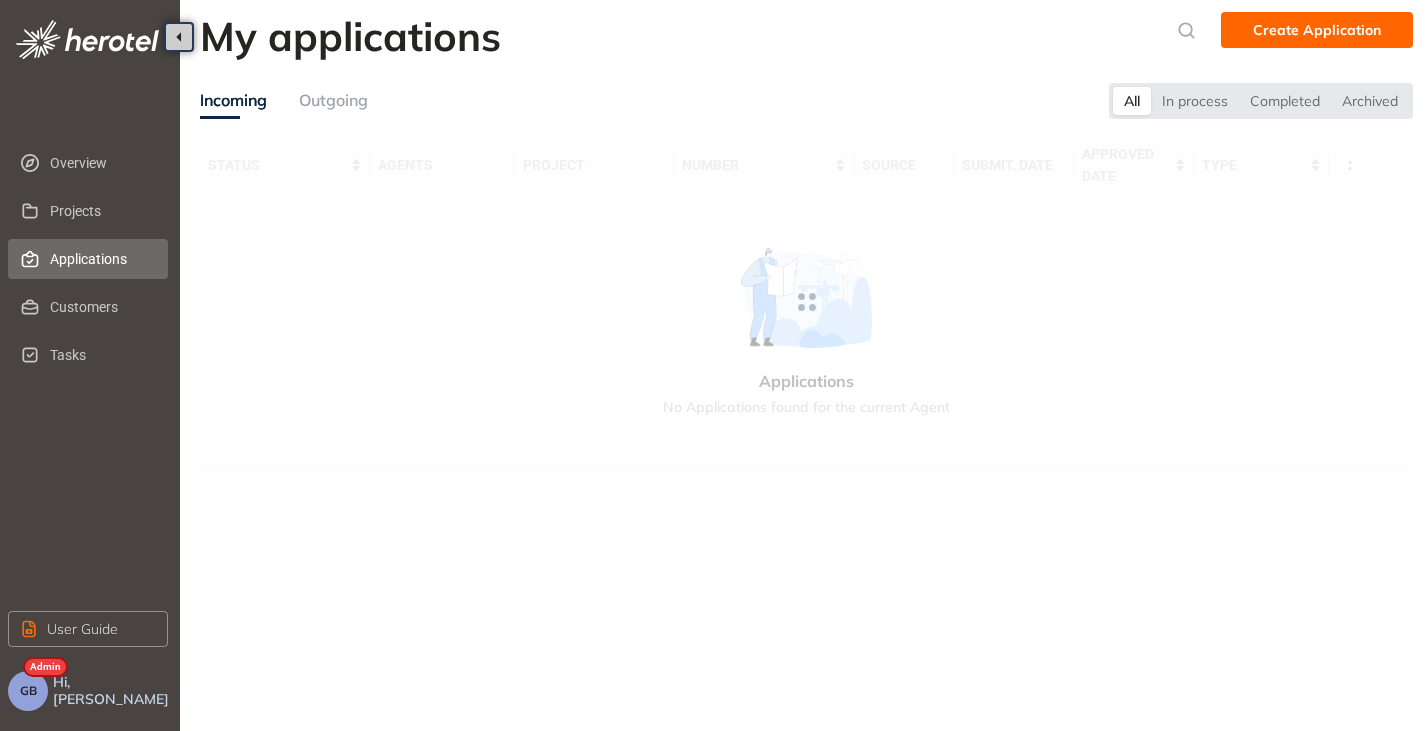 scroll, scrollTop: 0, scrollLeft: 0, axis: both 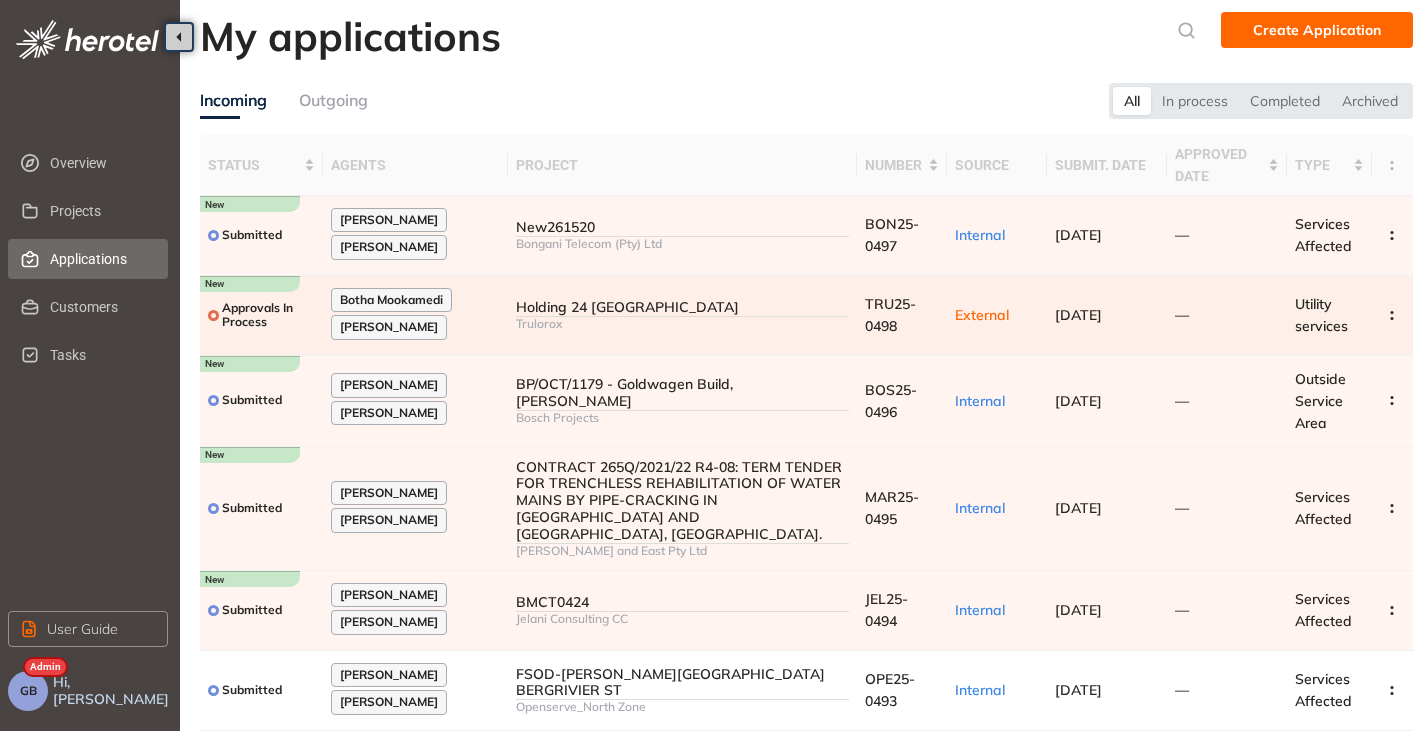 click on "Botha Mookamedi Gareth" at bounding box center (415, 315) 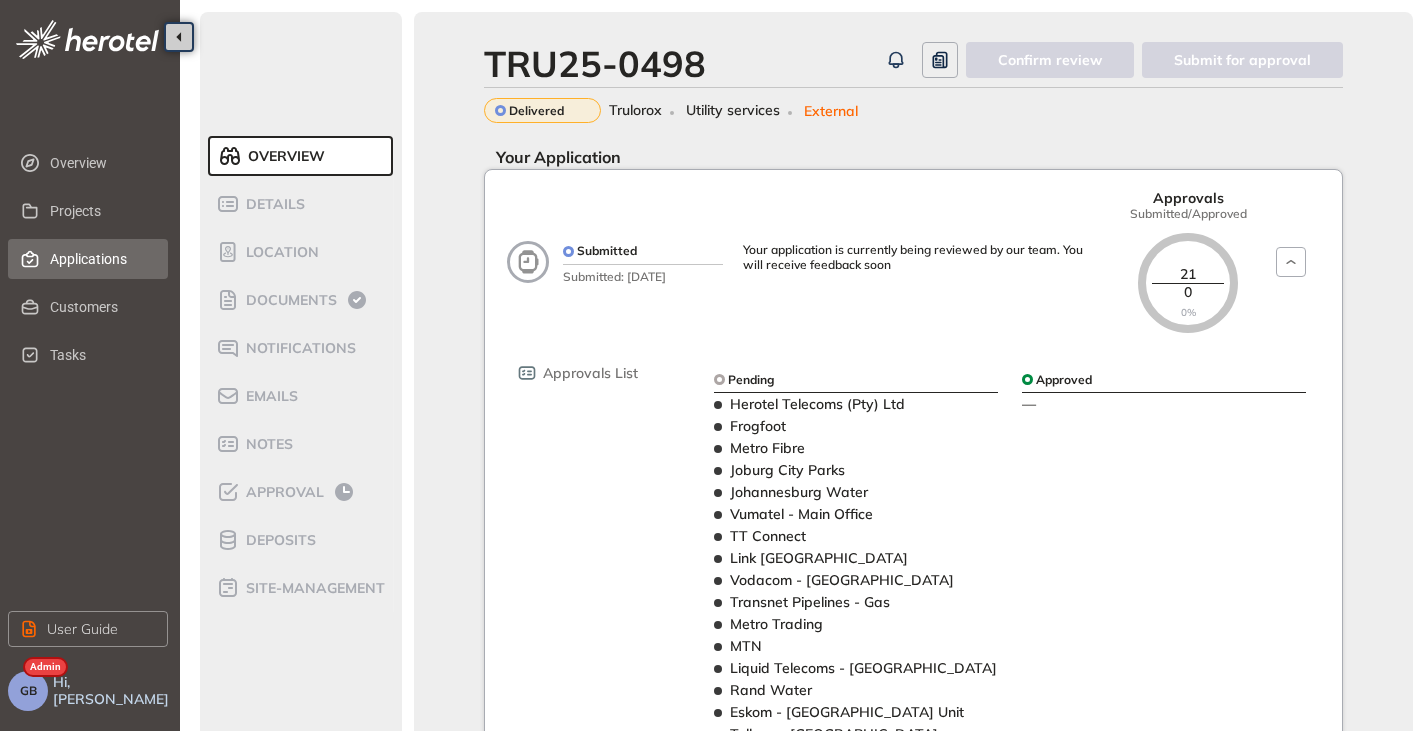 click on "Applications" at bounding box center [101, 259] 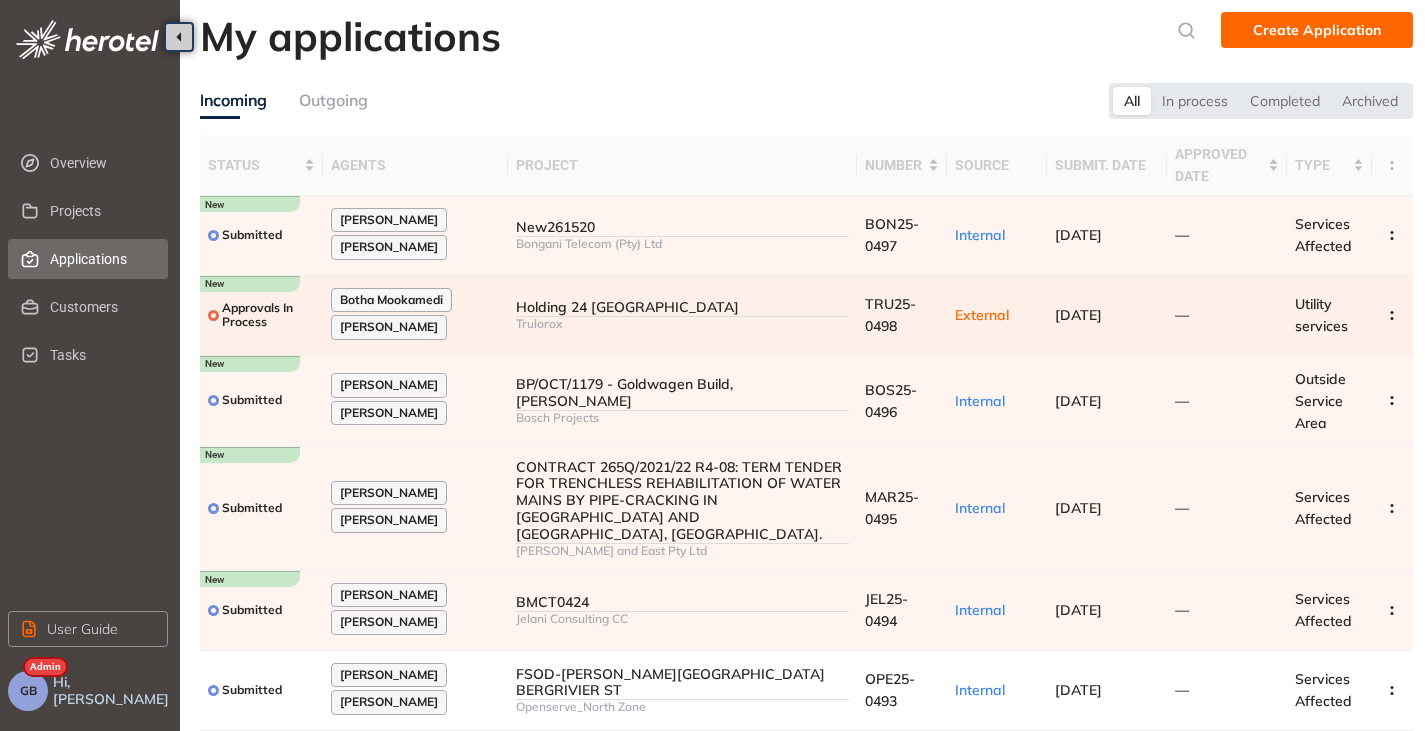 click on "Botha Mookamedi Gareth" at bounding box center (415, 315) 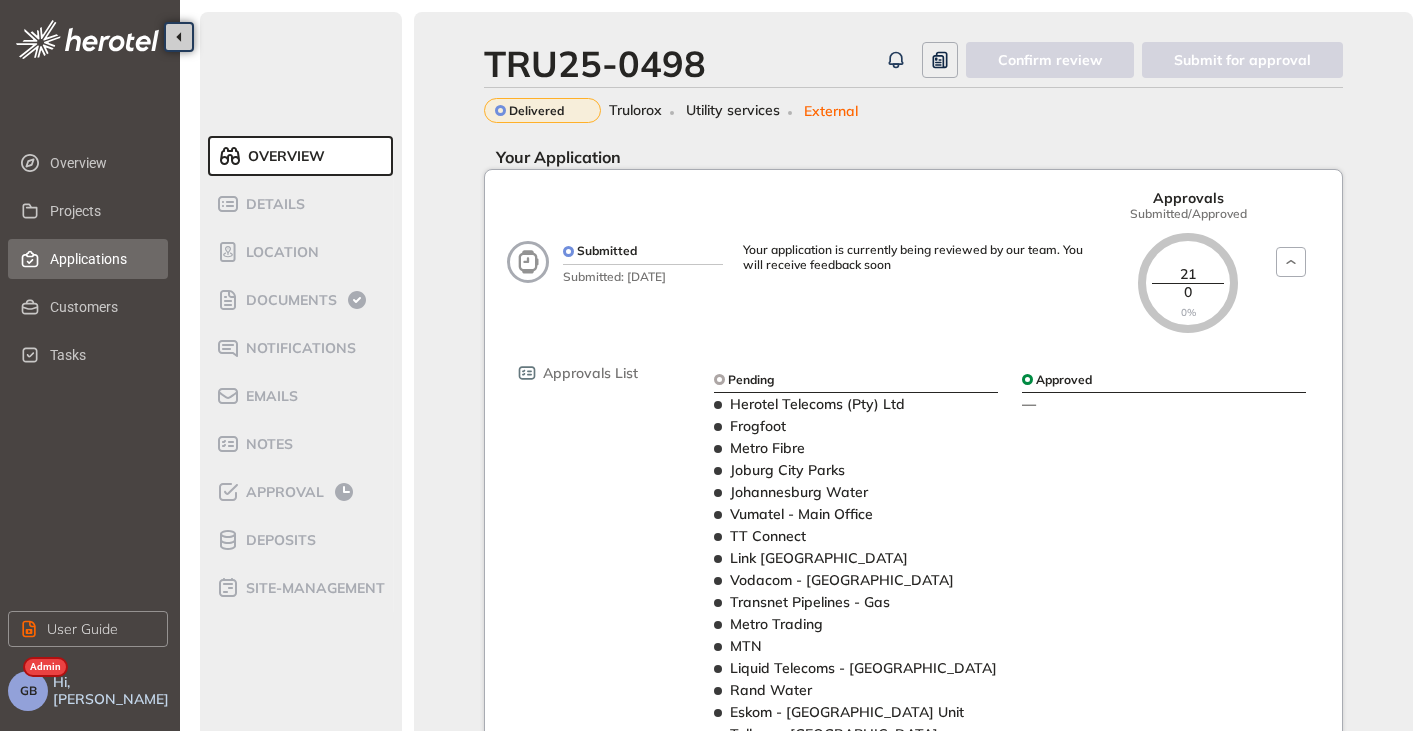 click on "Applications" at bounding box center [88, 259] 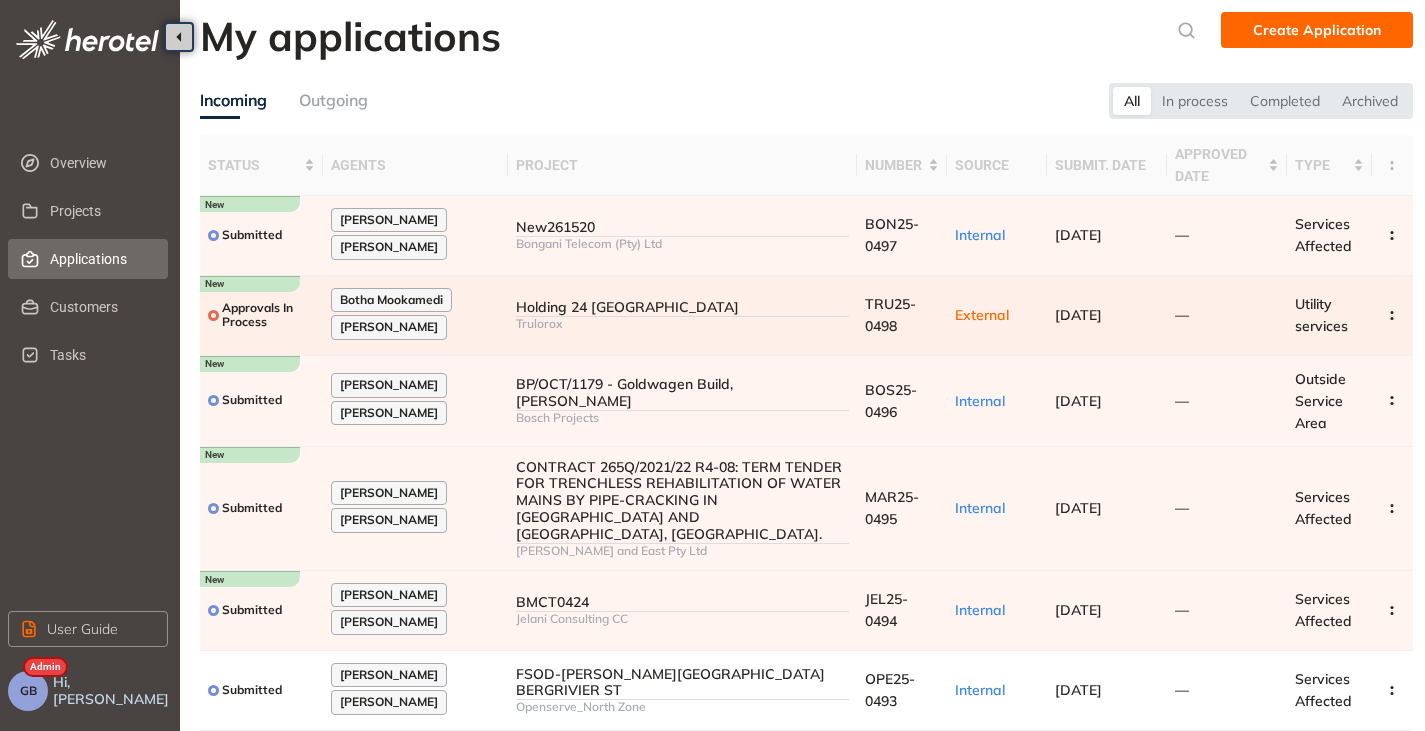 click on "Holding 24 Modderfontein Trulorox" at bounding box center [682, 316] 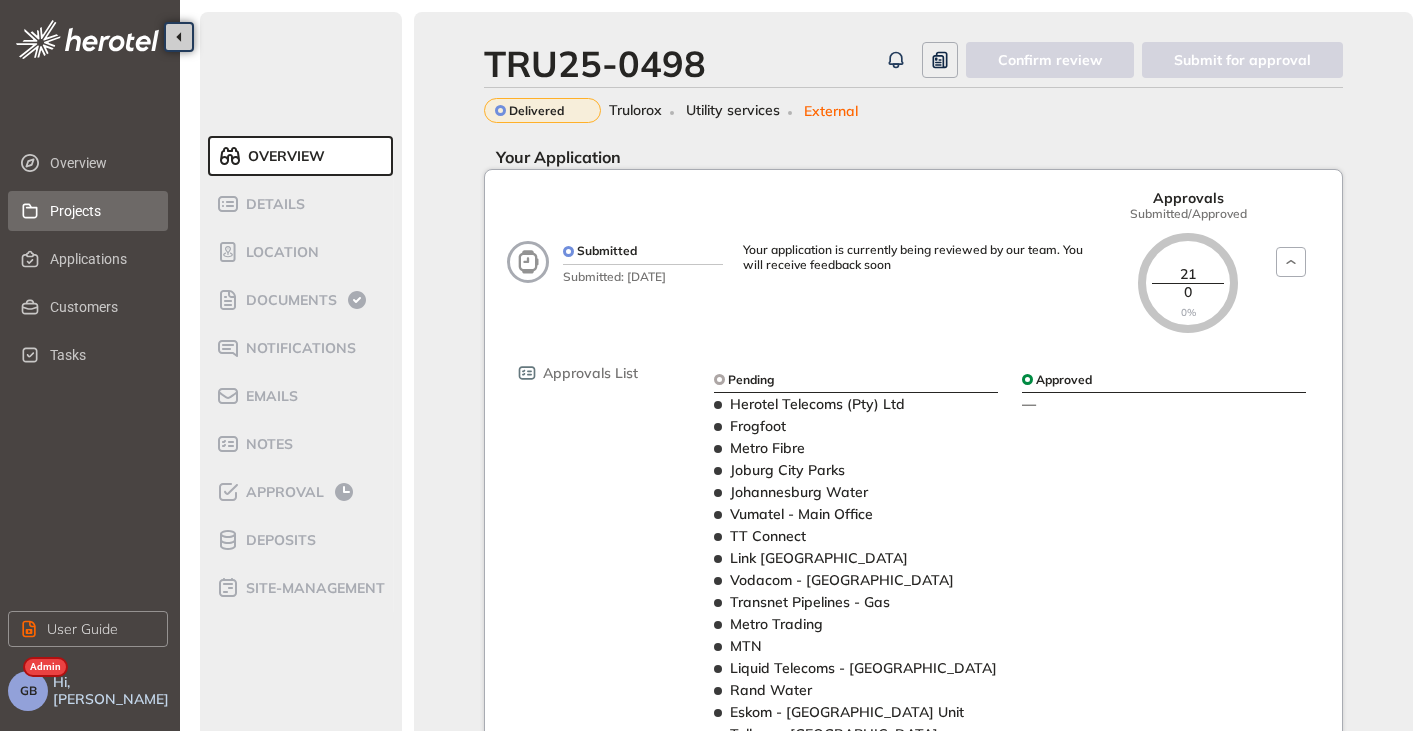 click on "Projects" at bounding box center (101, 211) 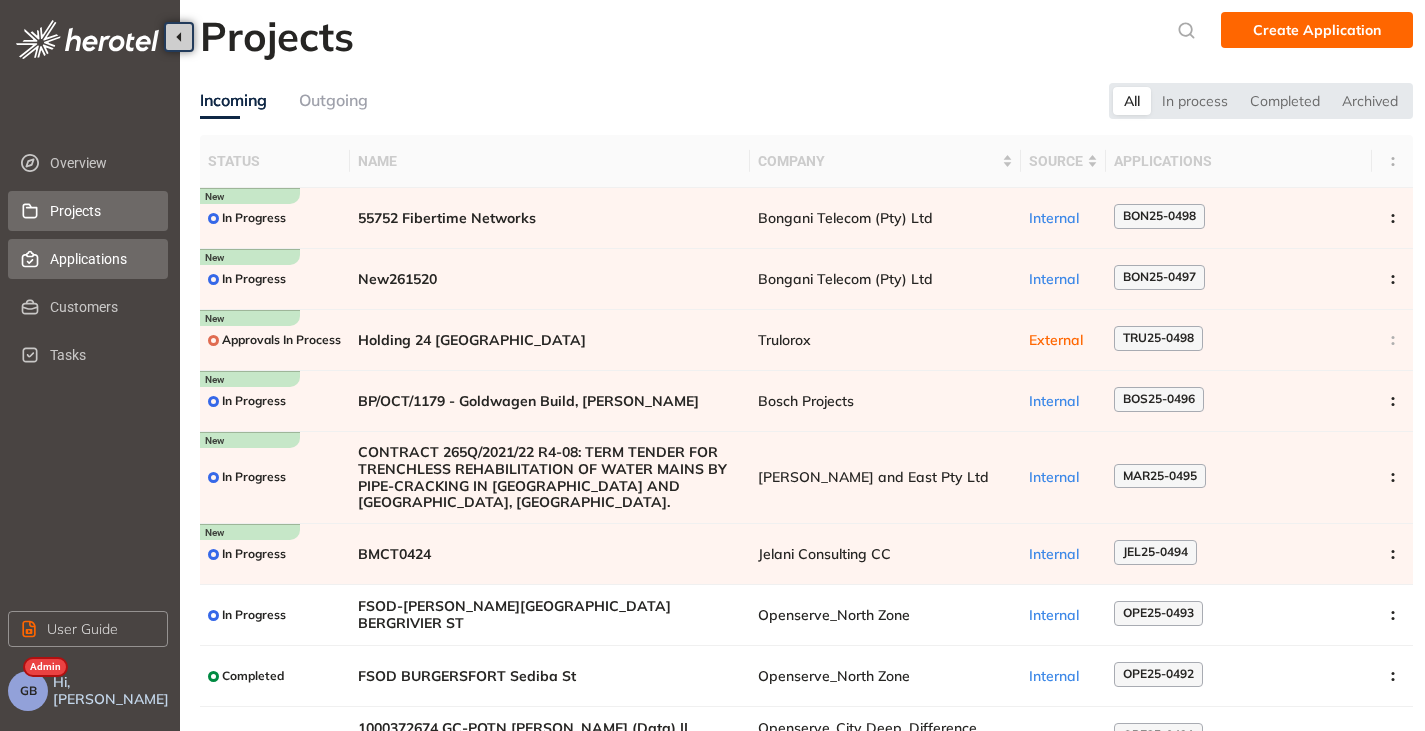click on "Applications" at bounding box center [101, 259] 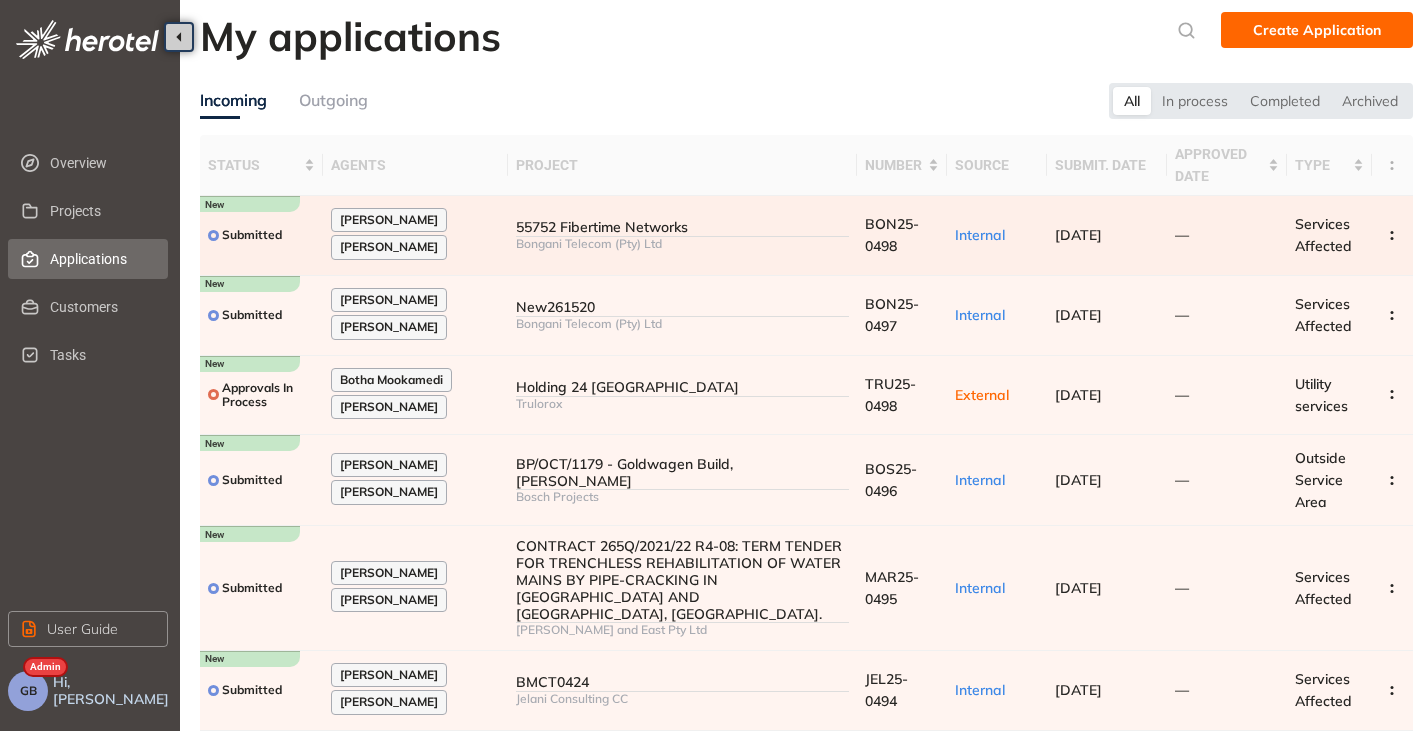 click on "55752 Fibertime Networks Bongani Telecom (Pty) Ltd" at bounding box center [682, 236] 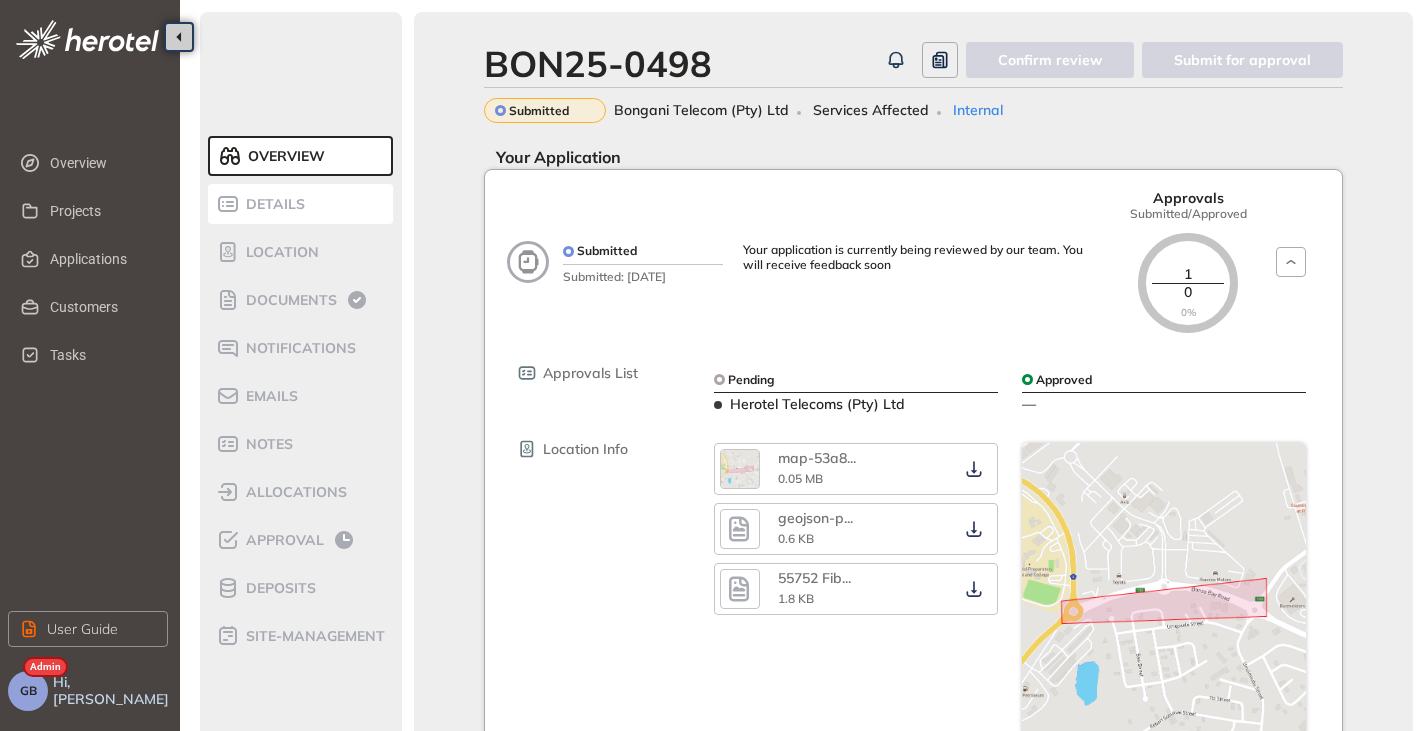 click on "Details" at bounding box center [301, 204] 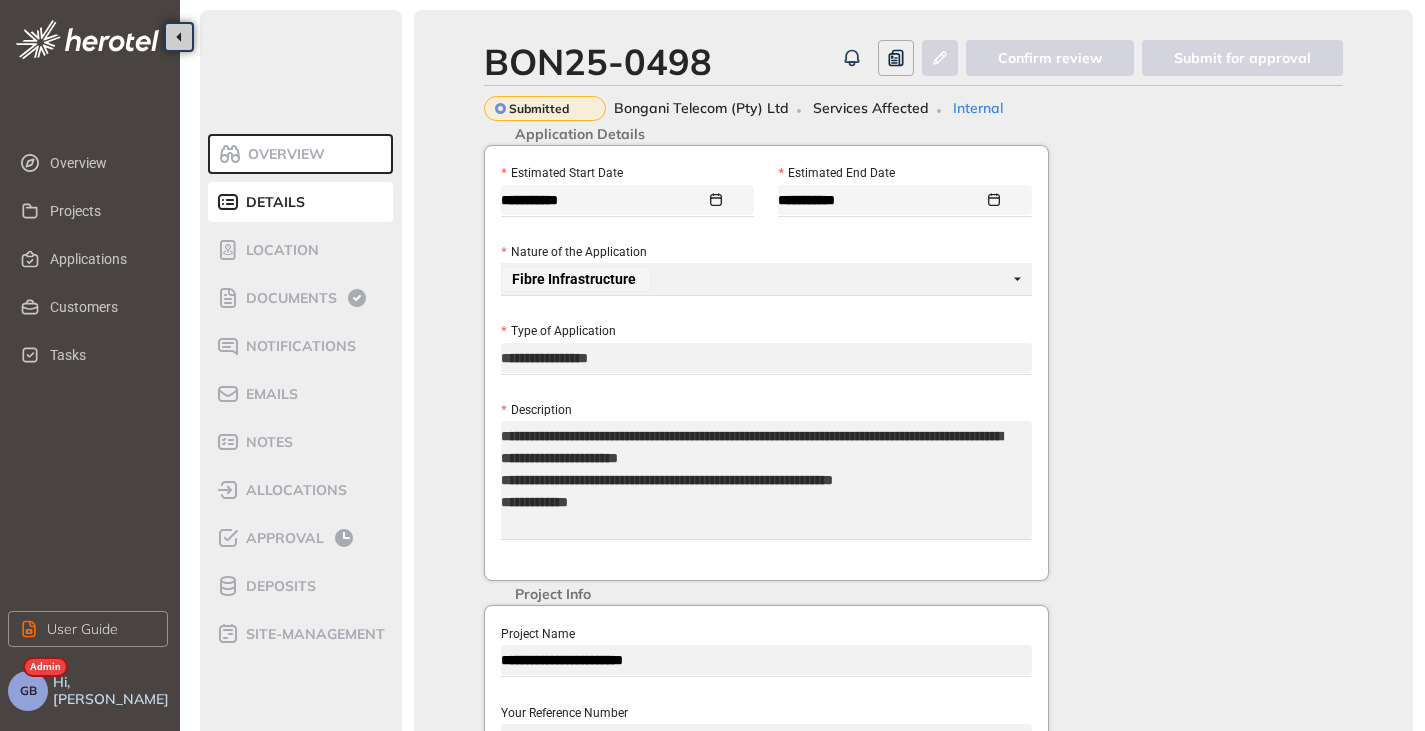 scroll, scrollTop: 0, scrollLeft: 0, axis: both 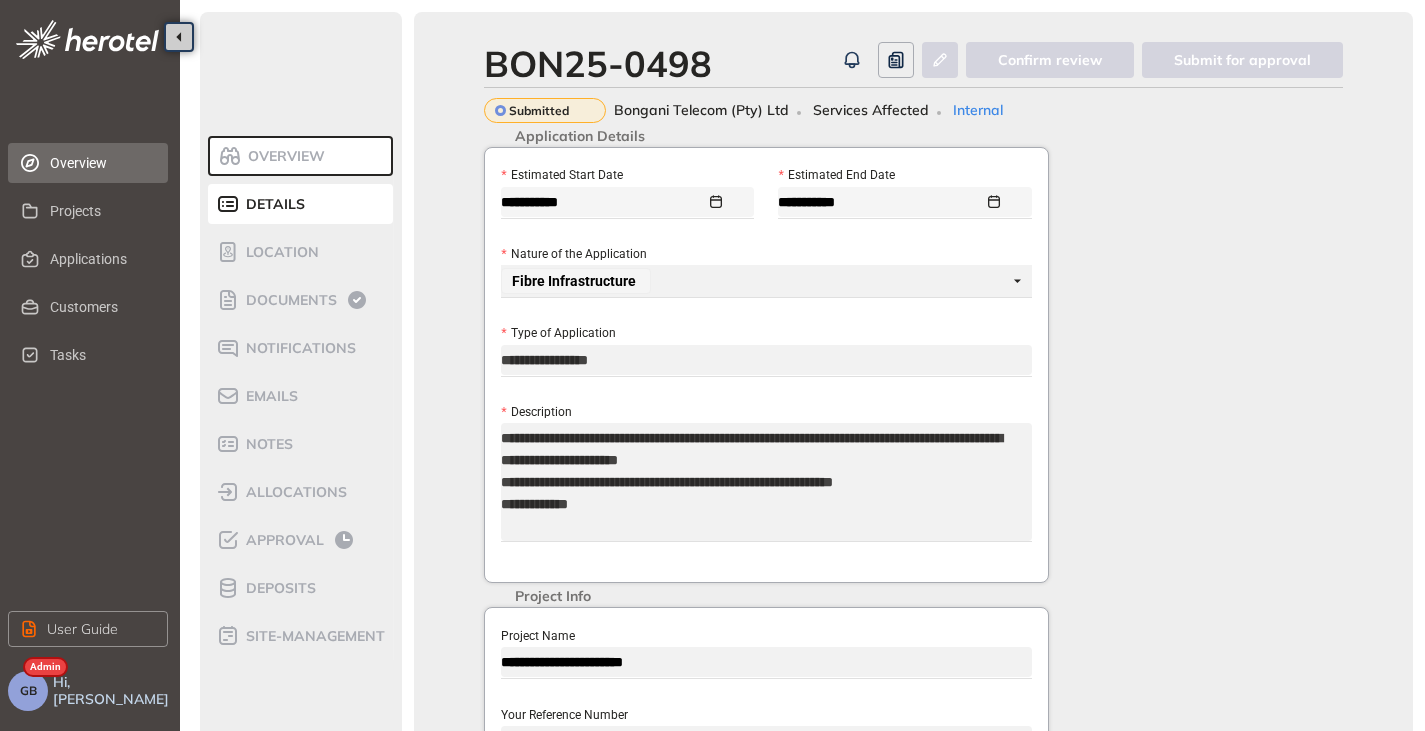 click on "Overview" at bounding box center (101, 163) 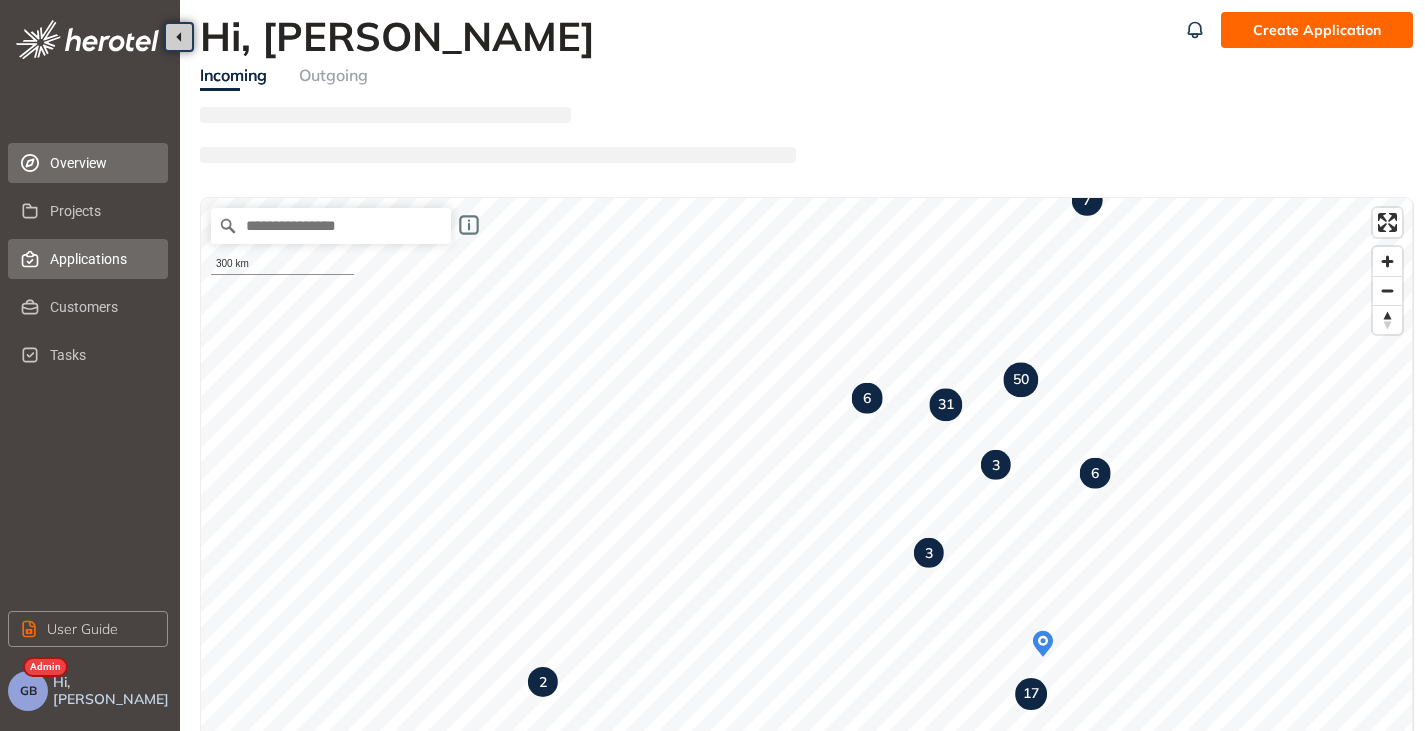 click on "Applications" at bounding box center [101, 259] 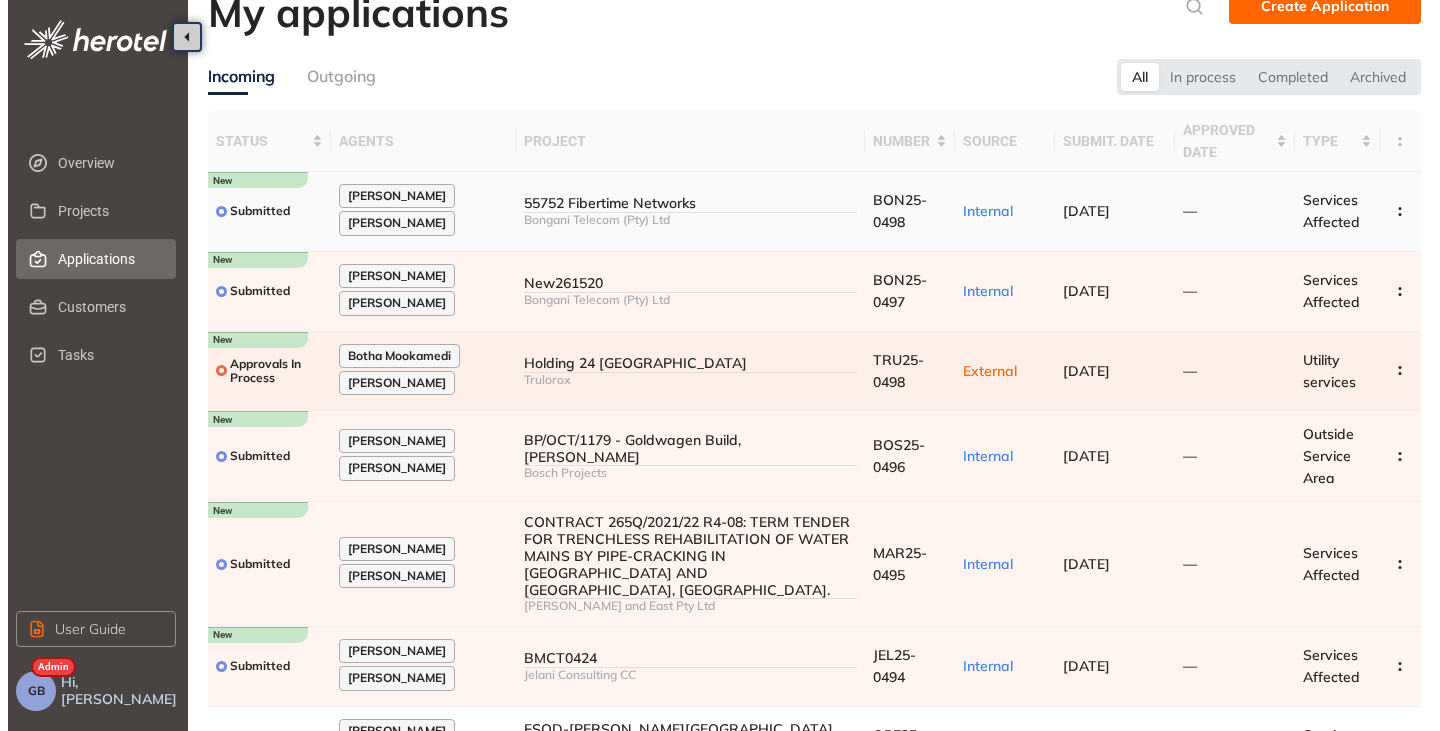 scroll, scrollTop: 0, scrollLeft: 0, axis: both 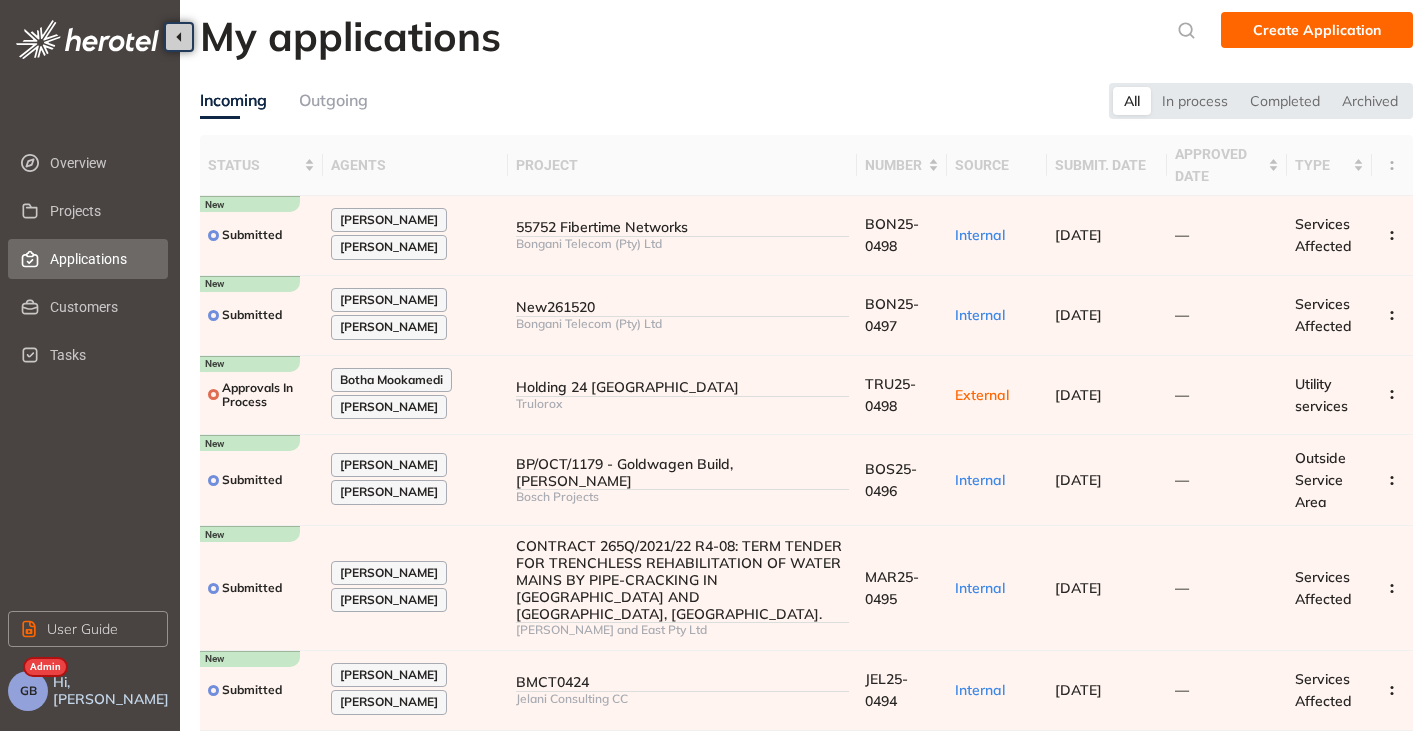 click on "GB" at bounding box center [28, 691] 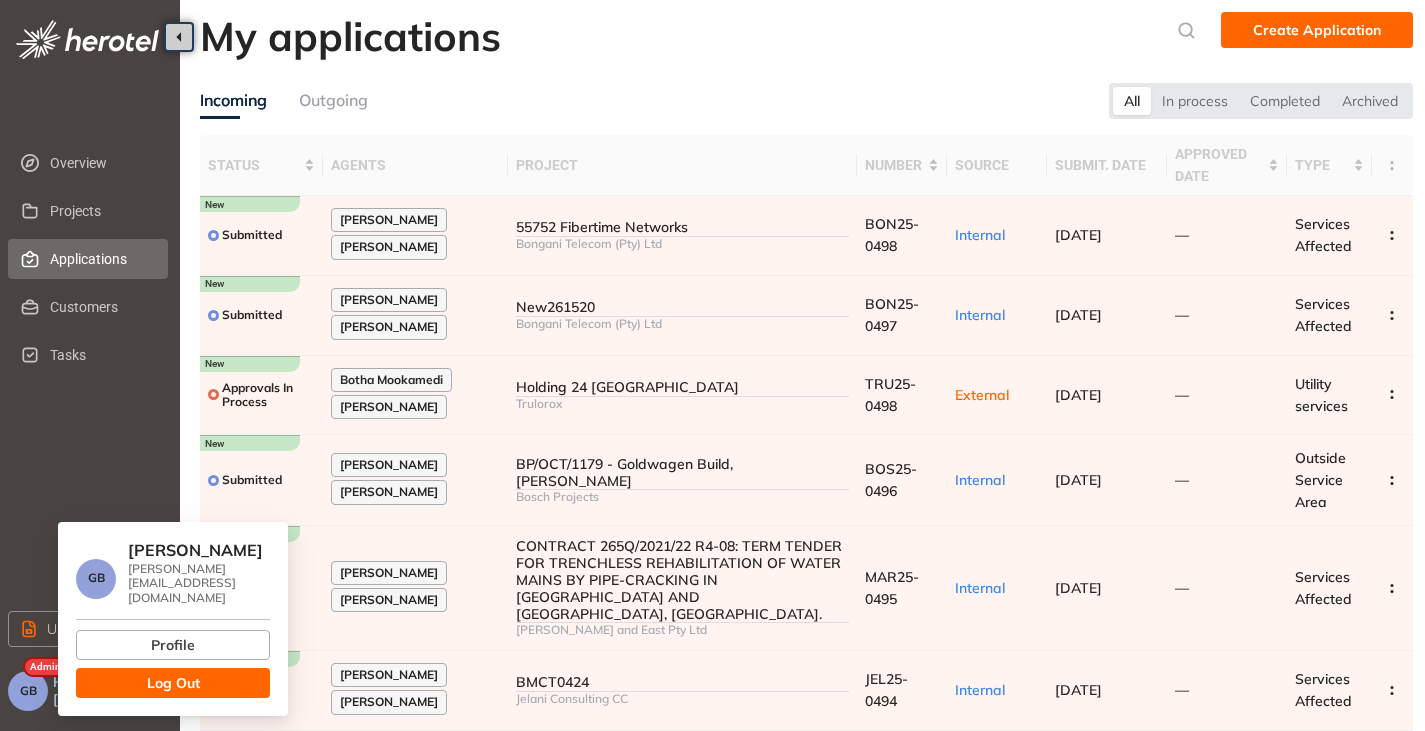 click on "Log Out" at bounding box center [173, 683] 